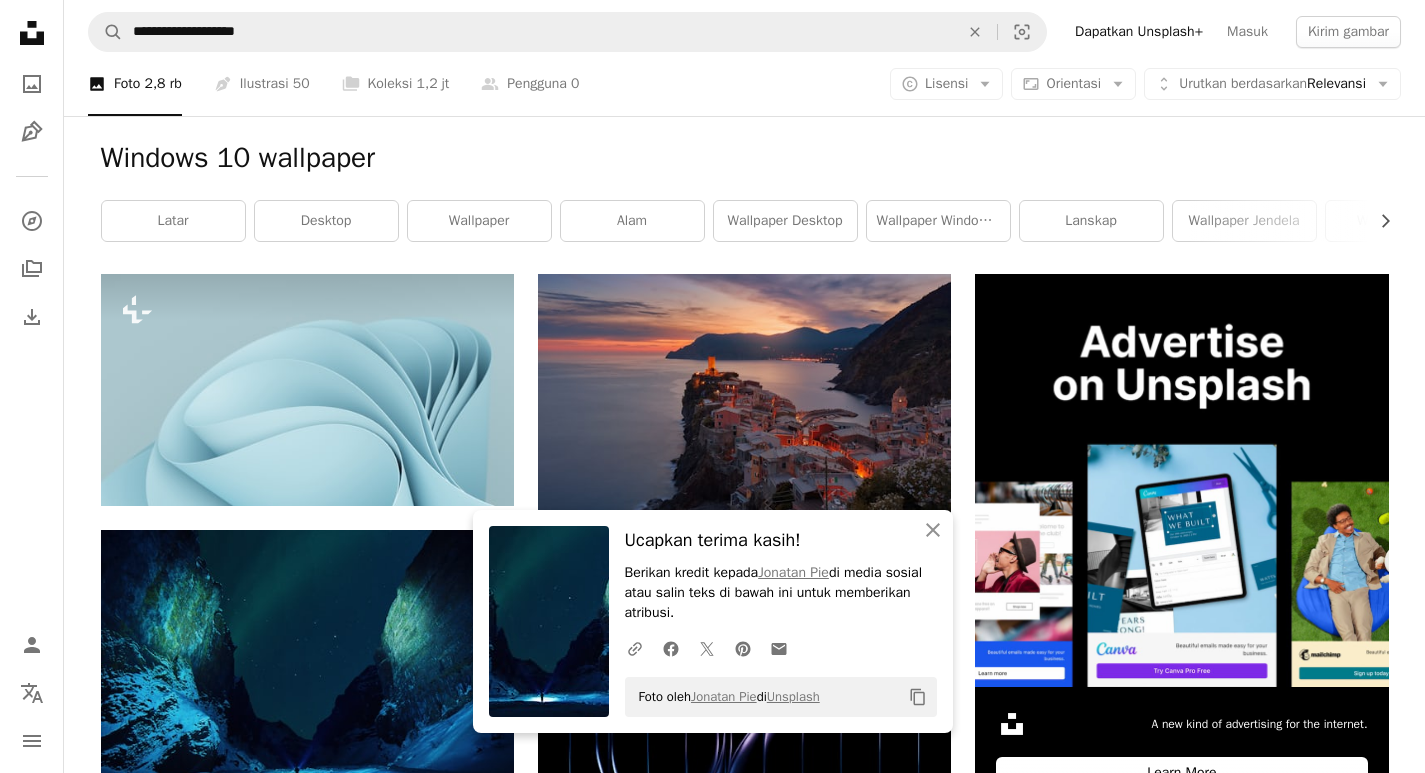 scroll, scrollTop: 300, scrollLeft: 0, axis: vertical 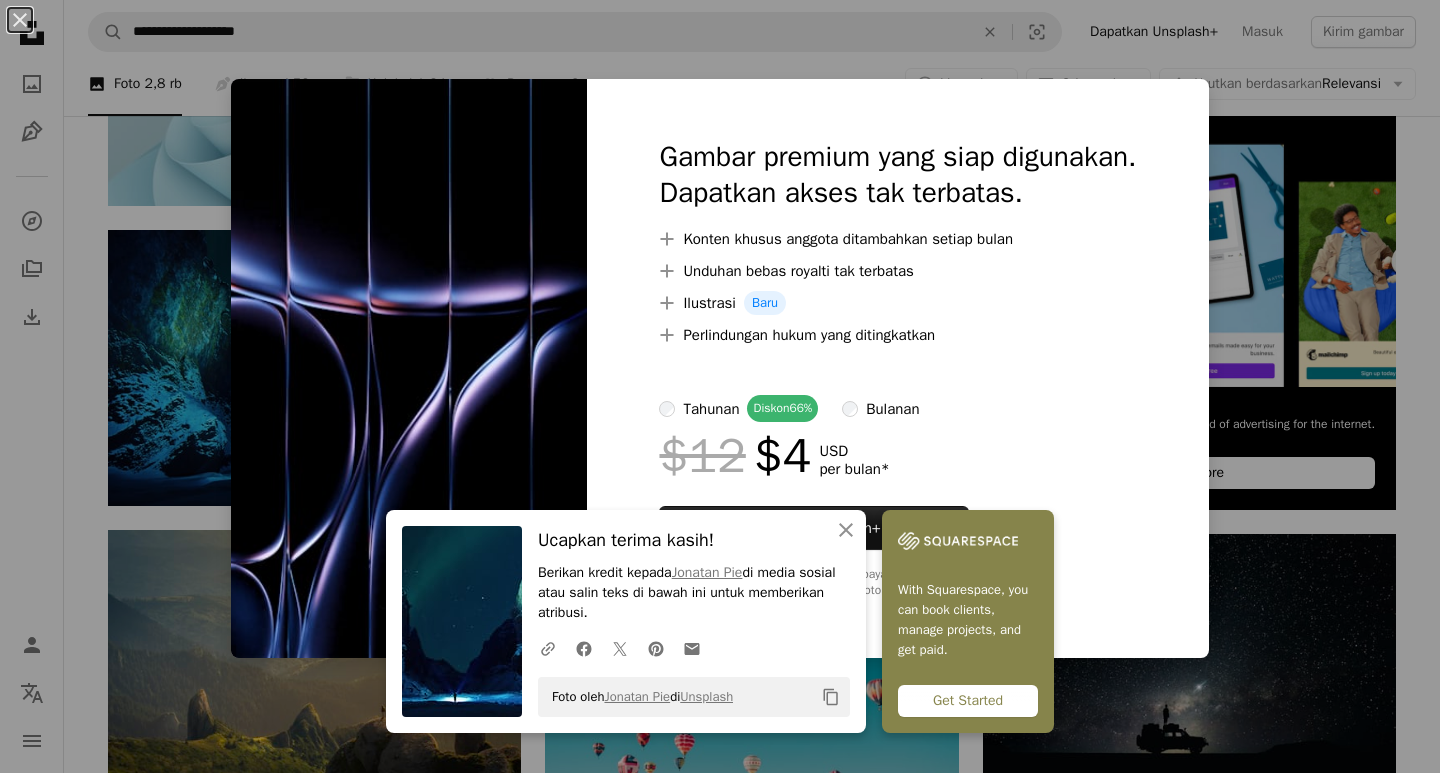 click on "An X shape An X shape Tutup Ucapkan terima kasih! Berikan kredit kepada Jonatan Pie di media sosial atau salin teks di bawah ini untuk memberikan atribusi. A URL sharing icon (chains) Facebook icon X (formerly Twitter) icon Pinterest icon An envelope Foto oleh Jonatan Pie di Unsplash Copy content With Squarespace, you can book clients, manage projects, and get paid. Get Started Gambar premium yang siap digunakan. Dapatkan akses tak terbatas. A plus sign Konten khusus anggota ditambahkan setiap bulan A plus sign Unduhan bebas royalti tak terbatas A plus sign Ilustrasi Baru A plus sign Perlindungan hukum yang ditingkatkan tahunan Diskon 66% bulanan $12 $4 USD per bulan * Dapatkan Unsplash+ * Apabila dibayar per tahun, tagihan dibayar di depan $48 Pajak apabila berlaku. Perbarui secara otomatis. Batalkan kapan saja." at bounding box center [720, 386] 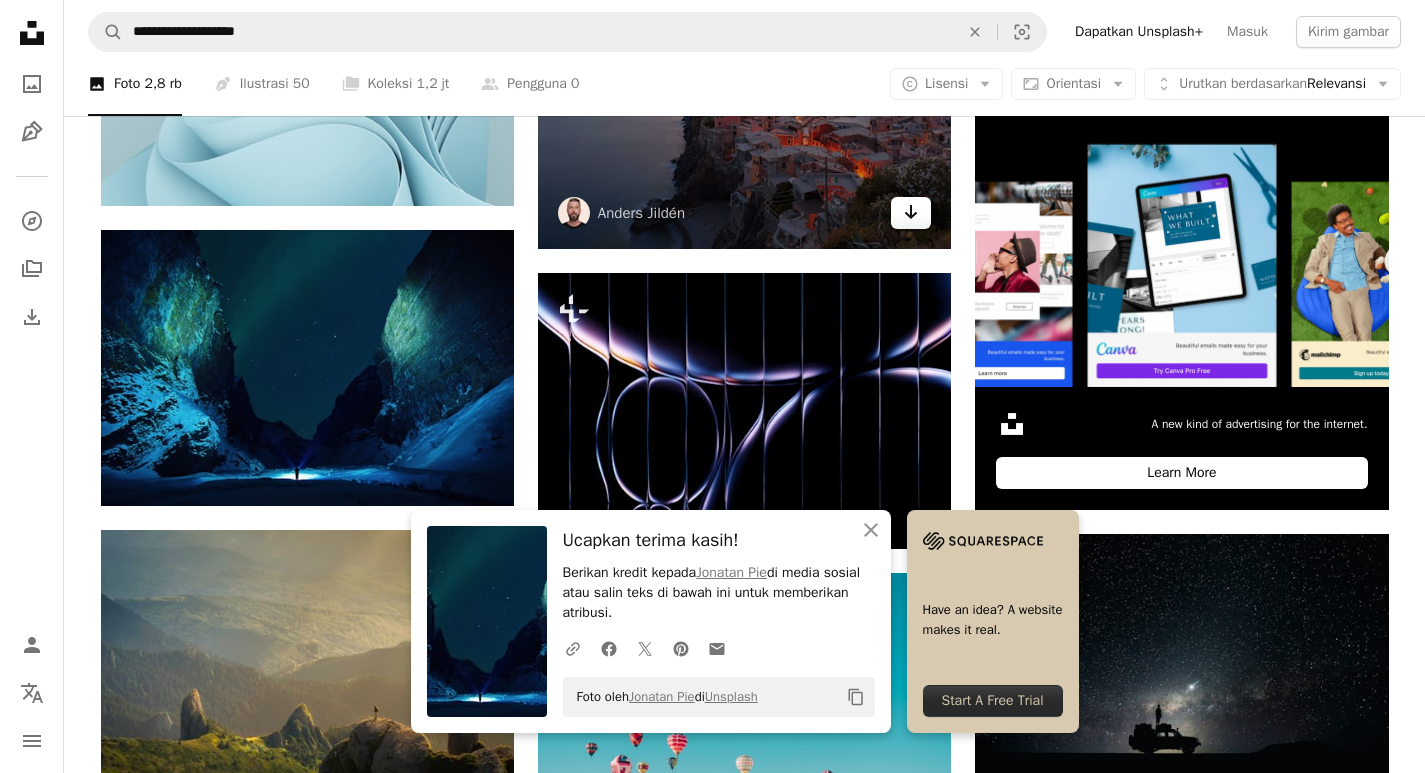 click on "Arrow pointing down" 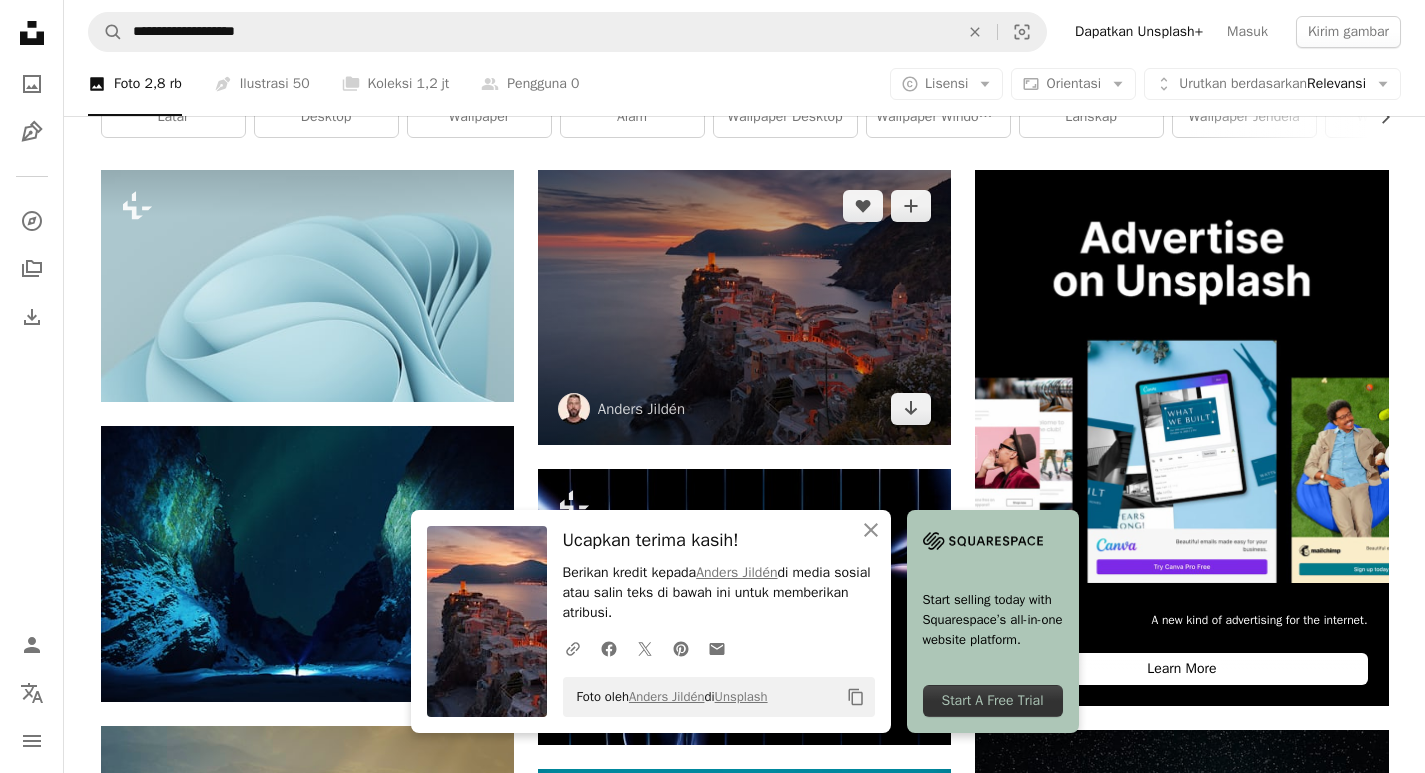 scroll, scrollTop: 100, scrollLeft: 0, axis: vertical 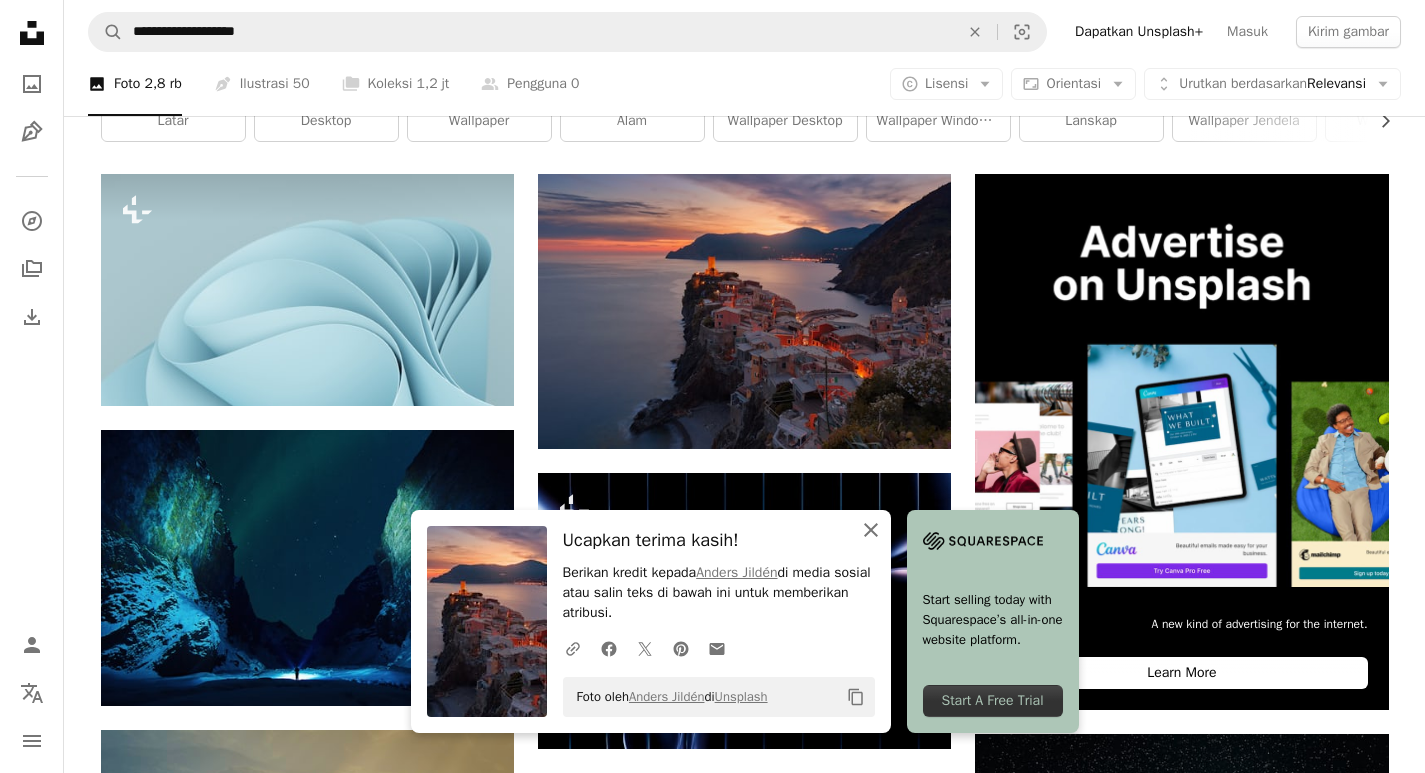 click on "An X shape" 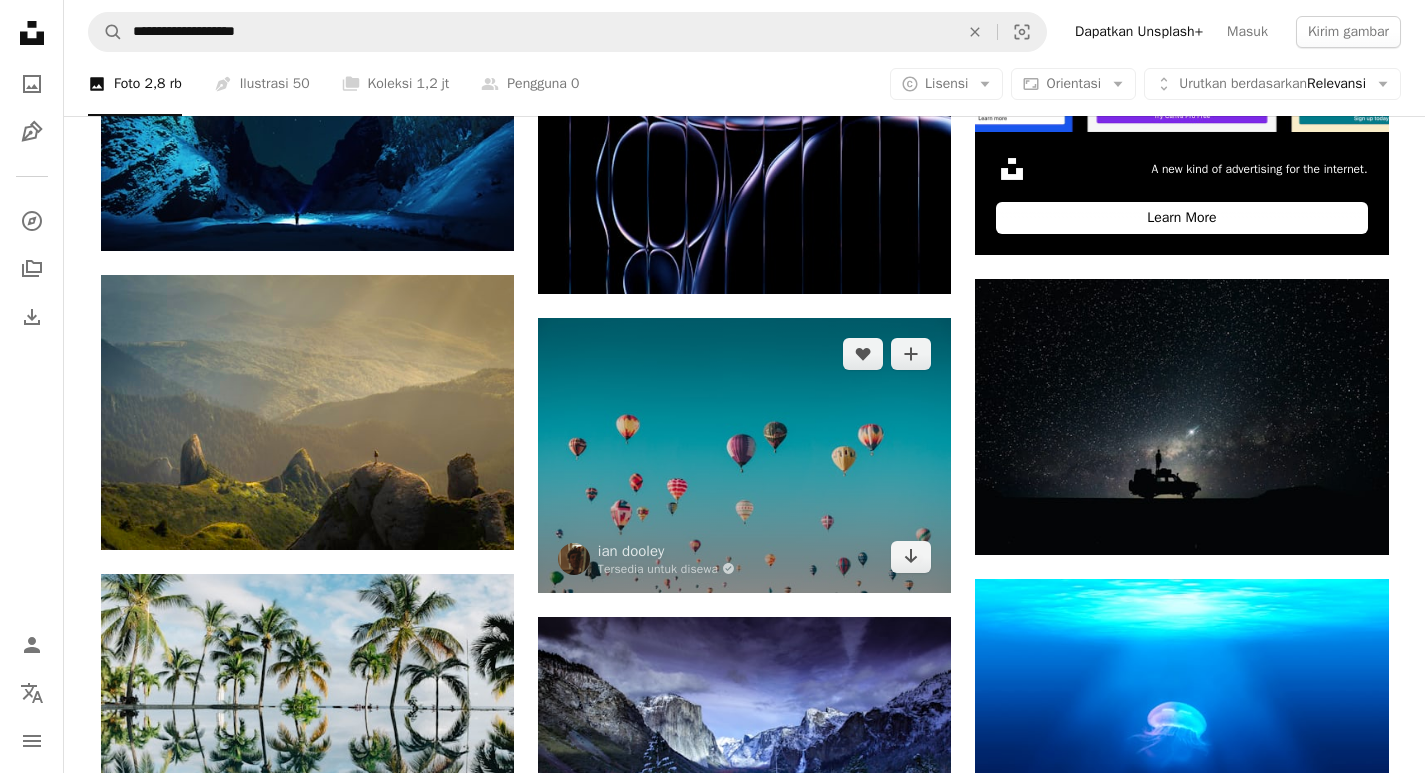 scroll, scrollTop: 500, scrollLeft: 0, axis: vertical 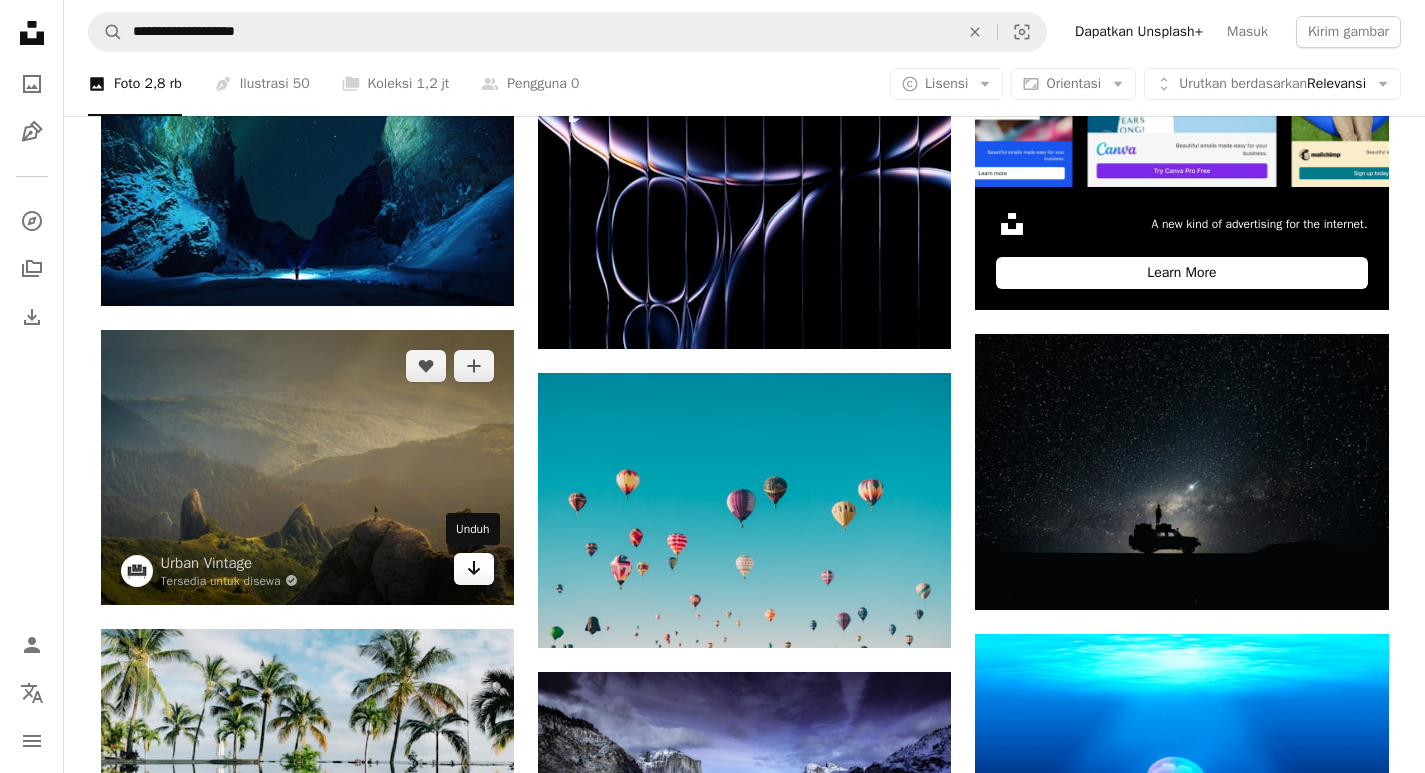 click on "Arrow pointing down" 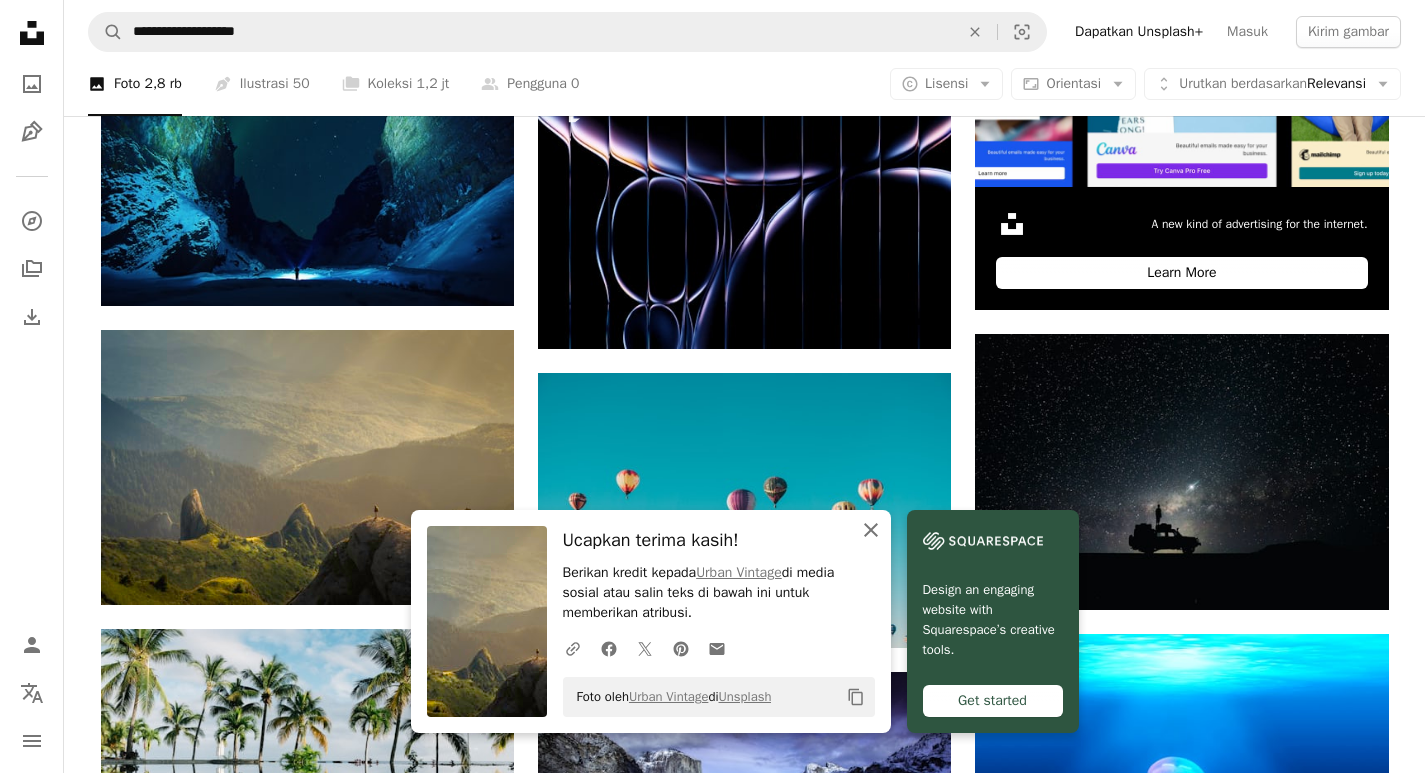 click on "An X shape" 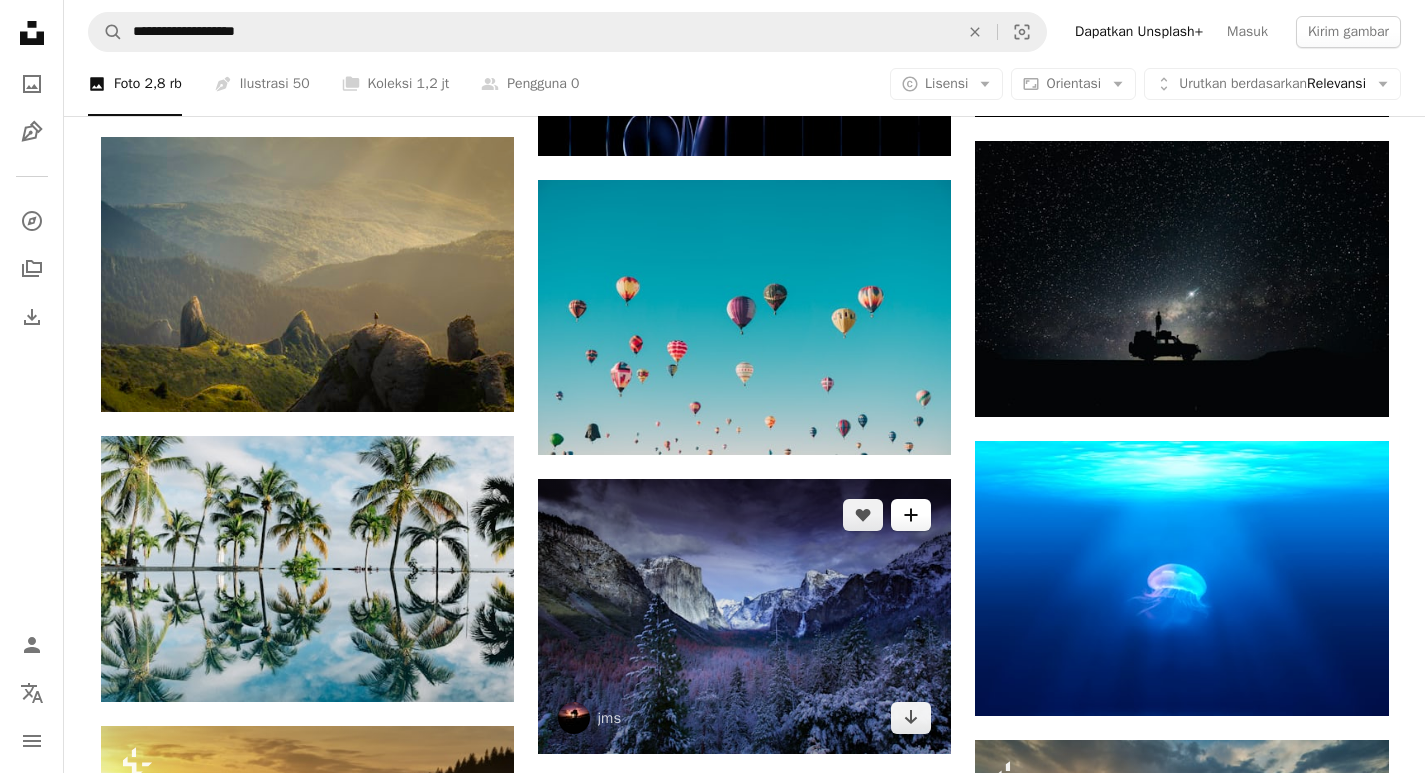 scroll, scrollTop: 700, scrollLeft: 0, axis: vertical 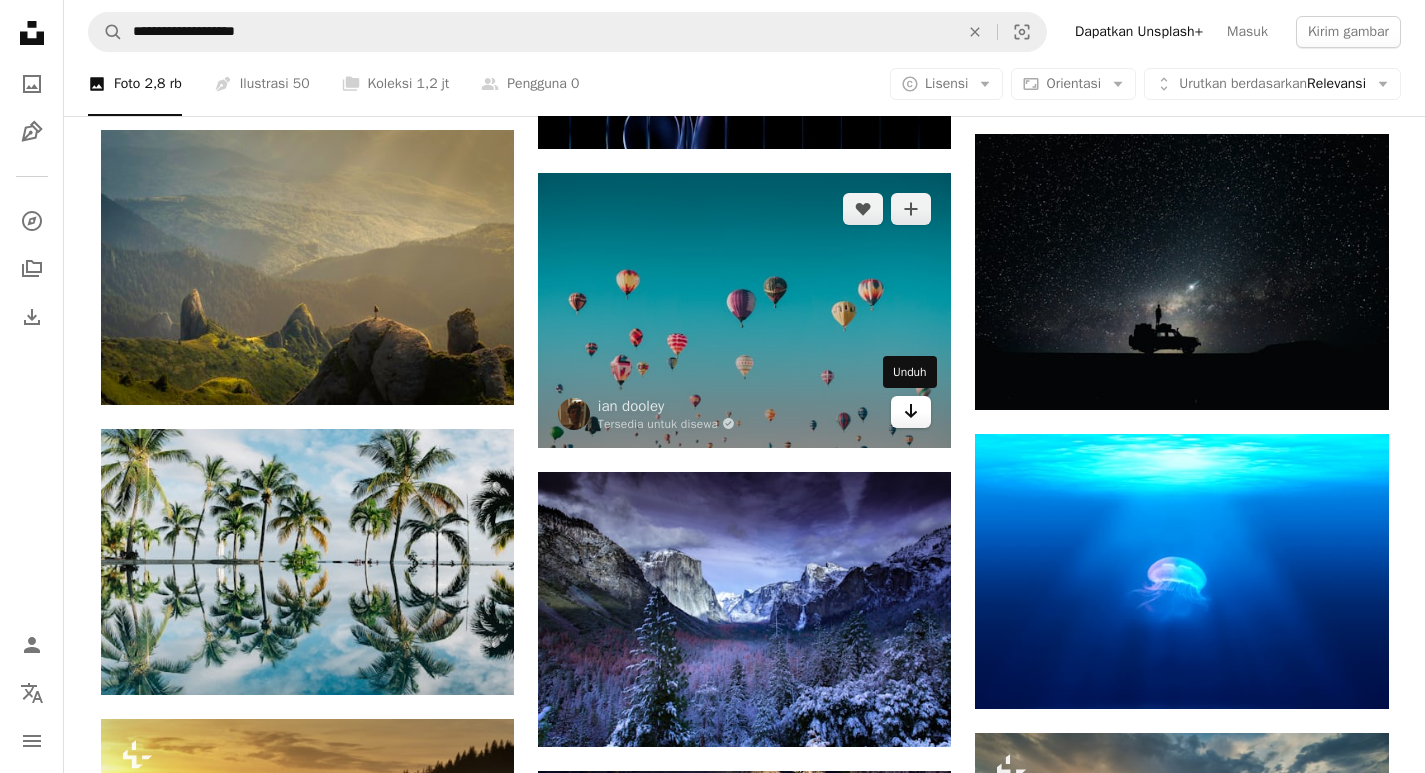 click on "Arrow pointing down" at bounding box center (911, 412) 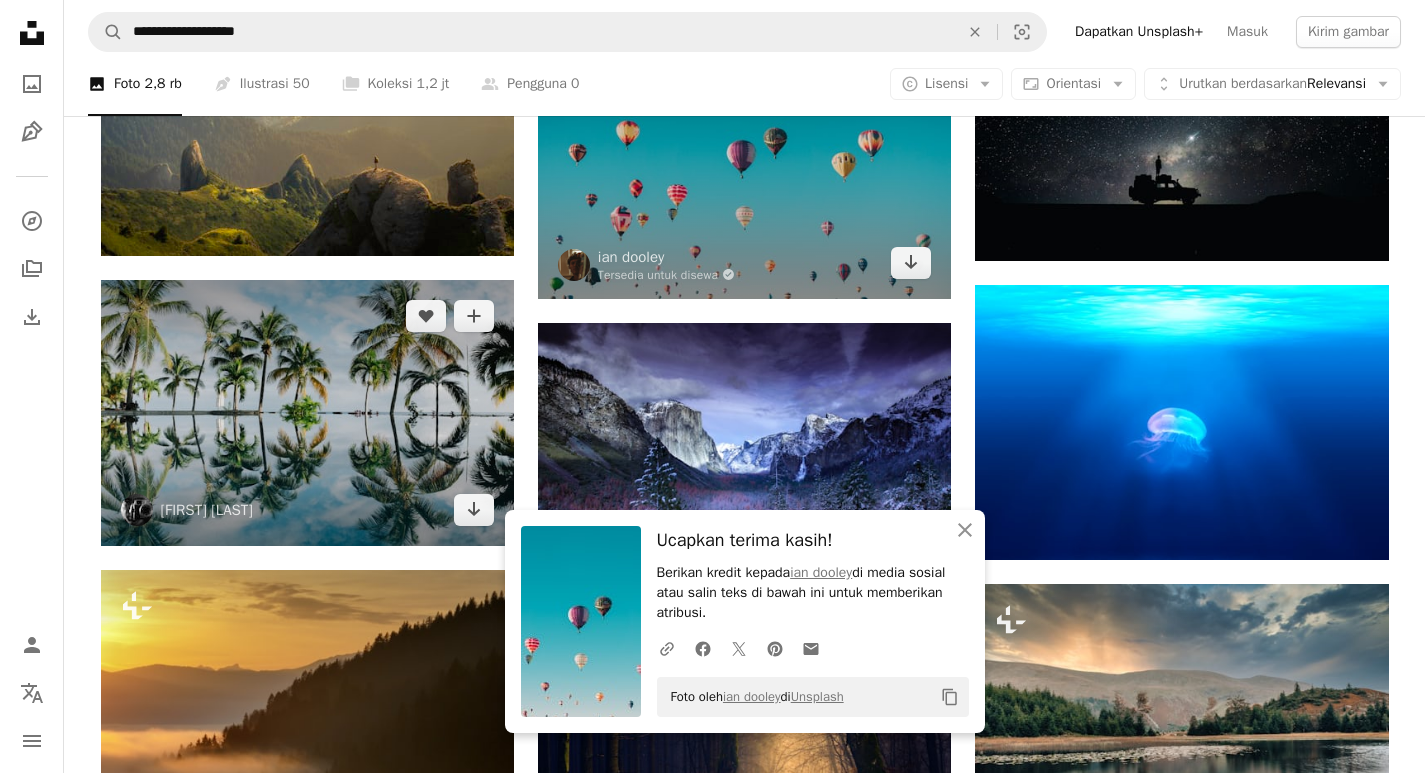 scroll, scrollTop: 900, scrollLeft: 0, axis: vertical 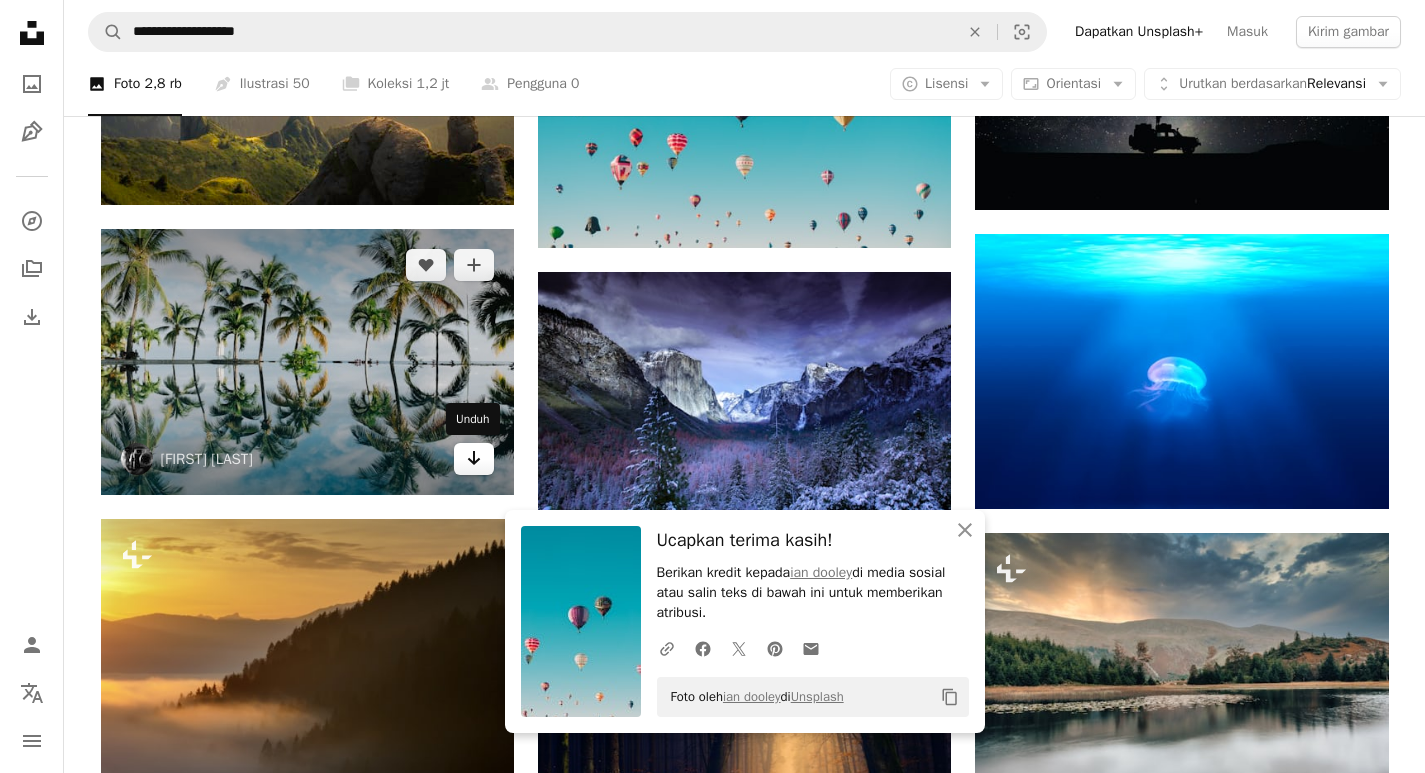 click on "Arrow pointing down" at bounding box center (474, 459) 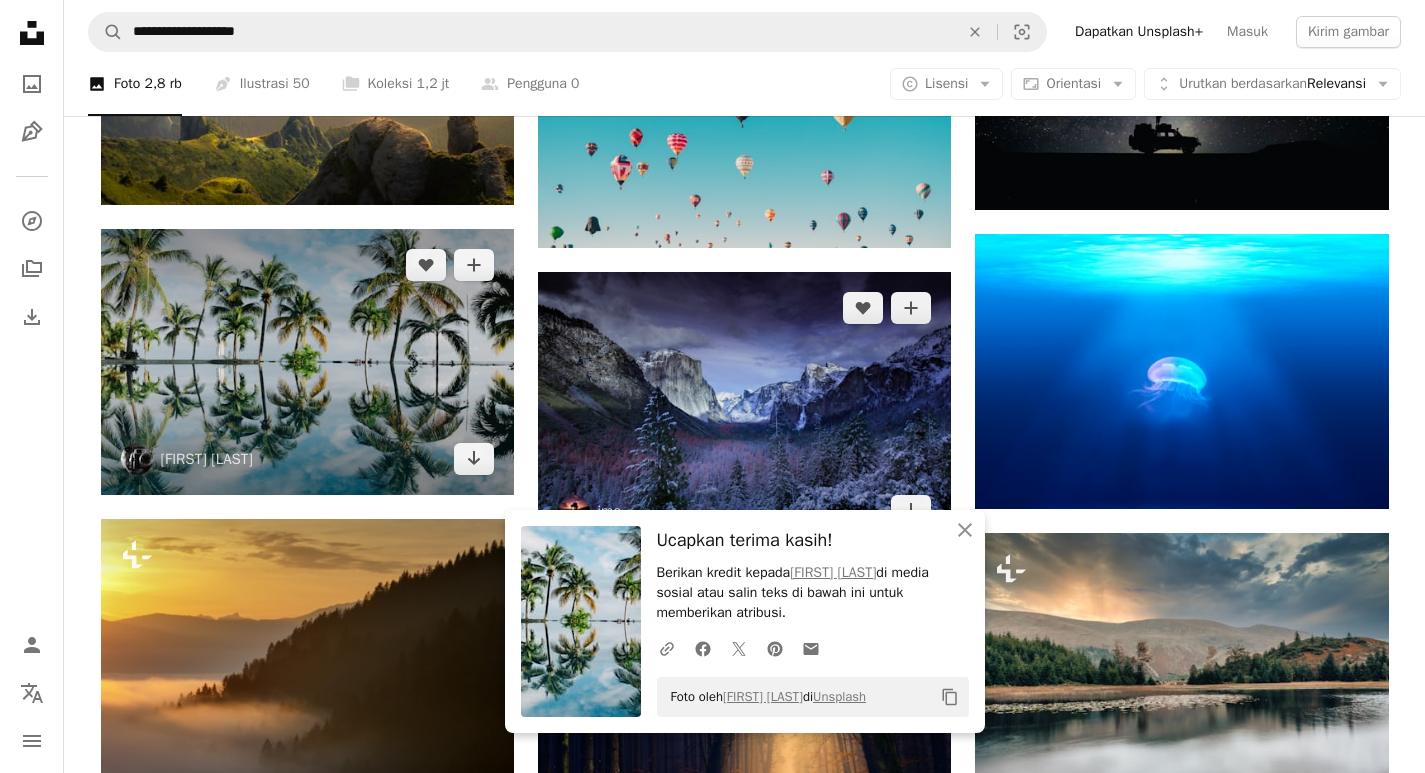 scroll, scrollTop: 1000, scrollLeft: 0, axis: vertical 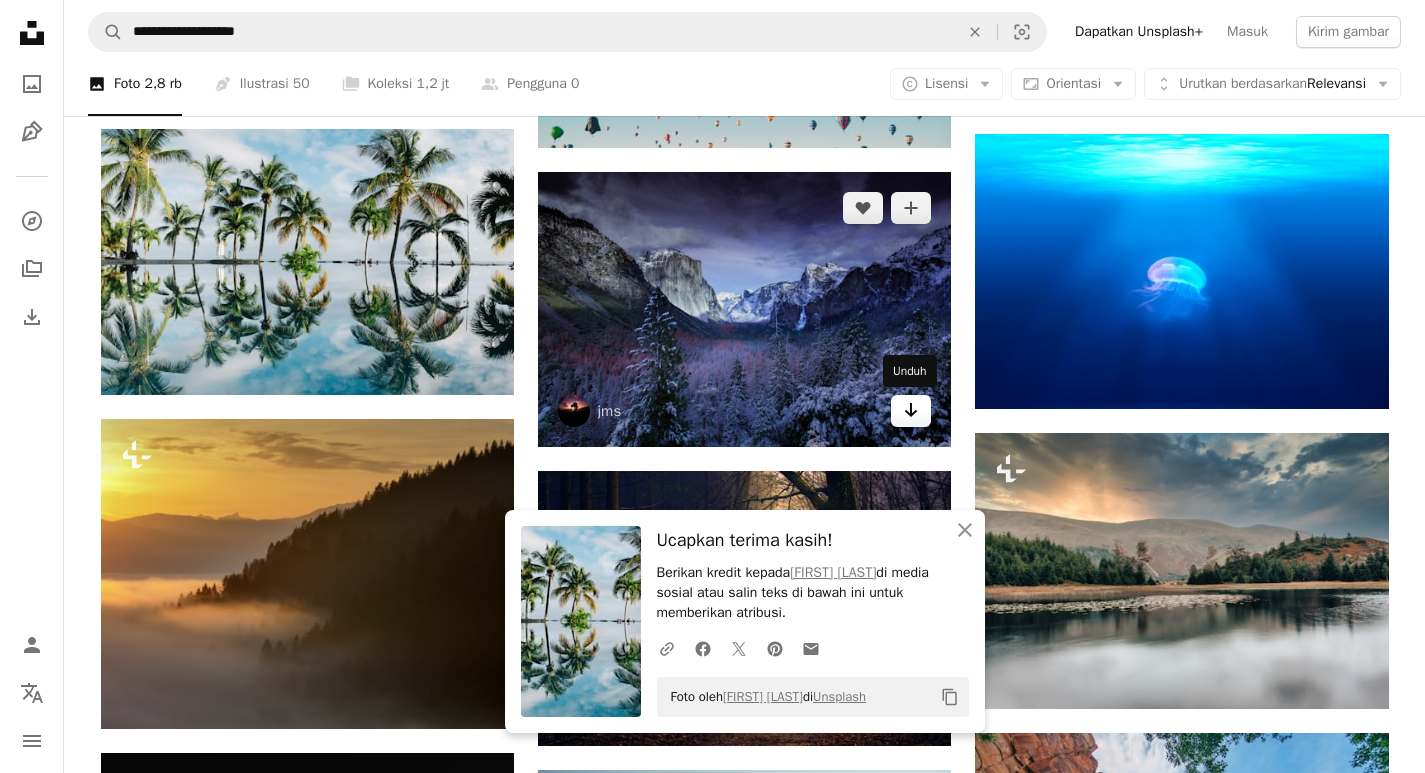 click on "Arrow pointing down" 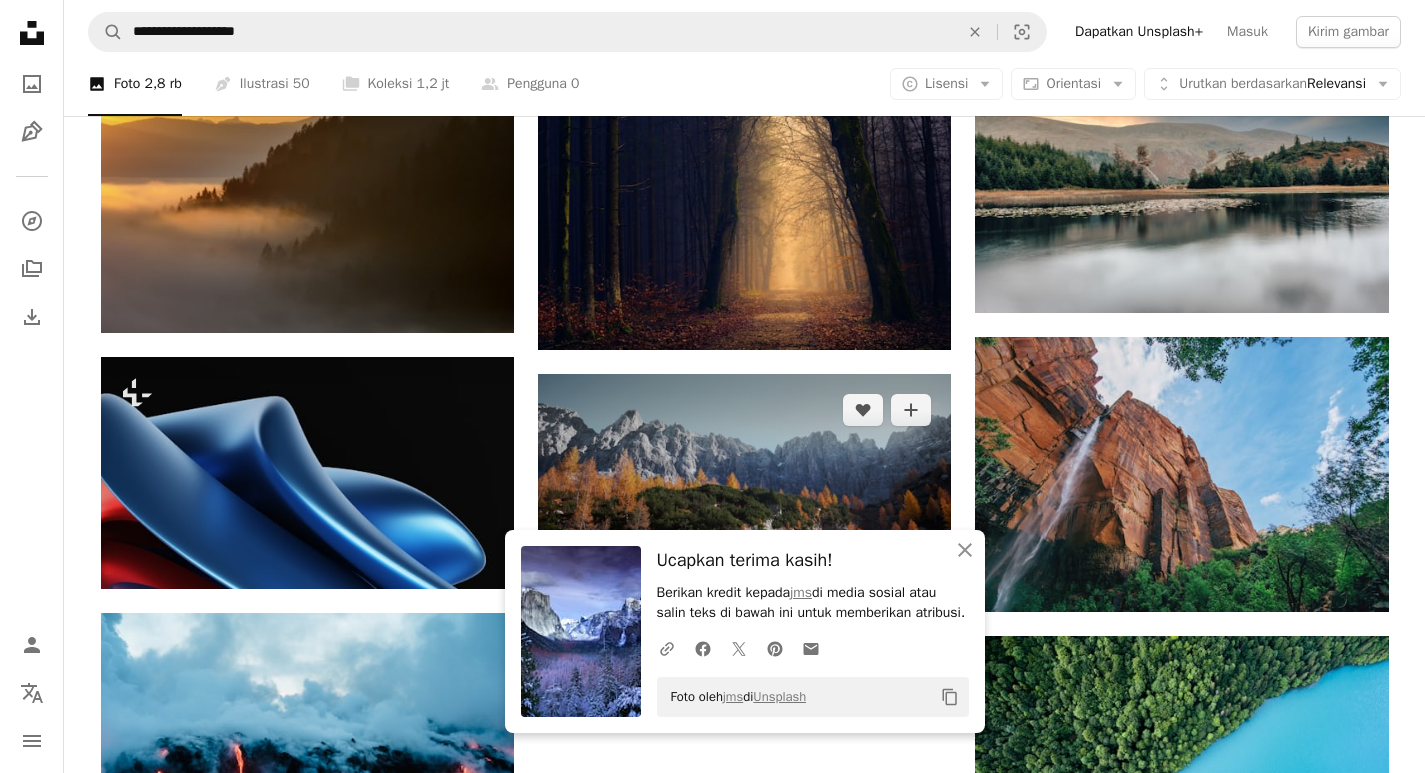 scroll, scrollTop: 1400, scrollLeft: 0, axis: vertical 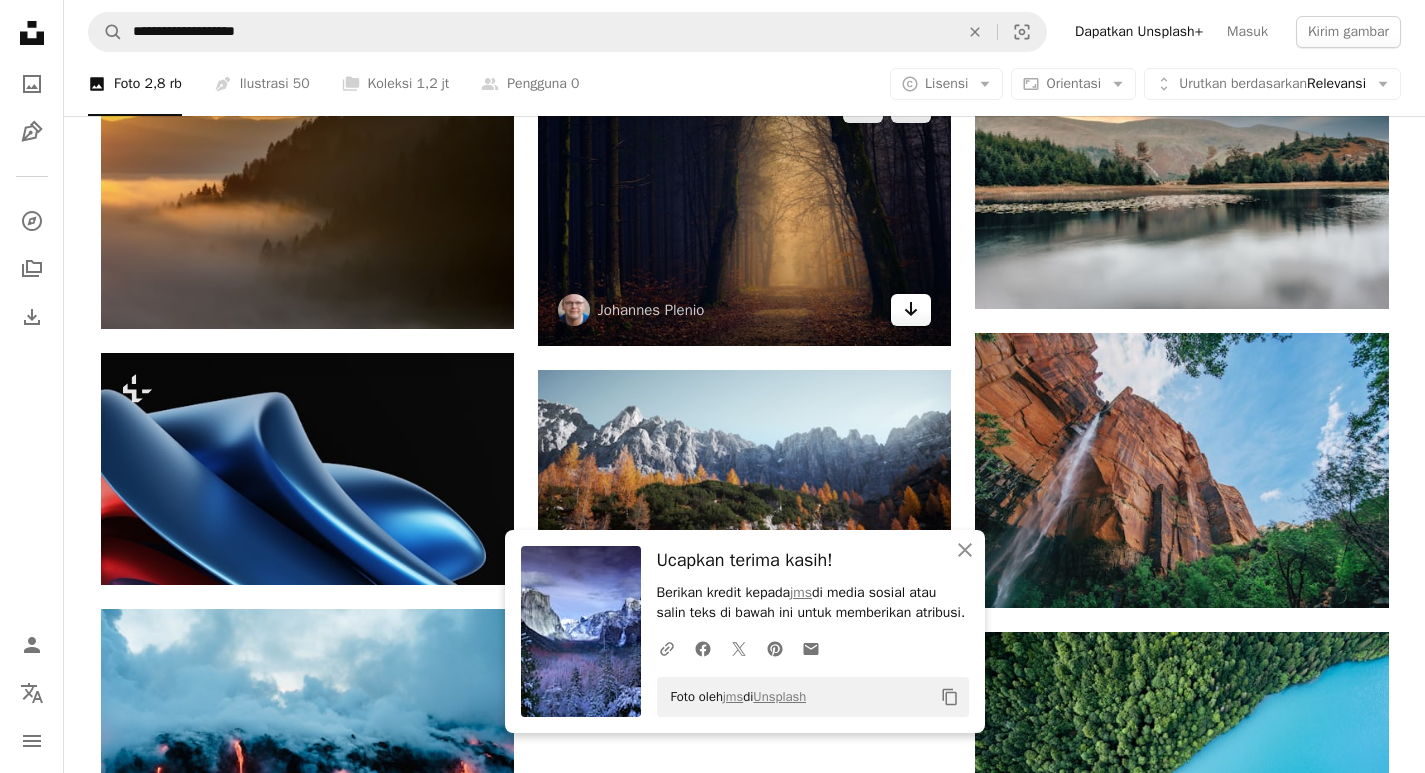 click 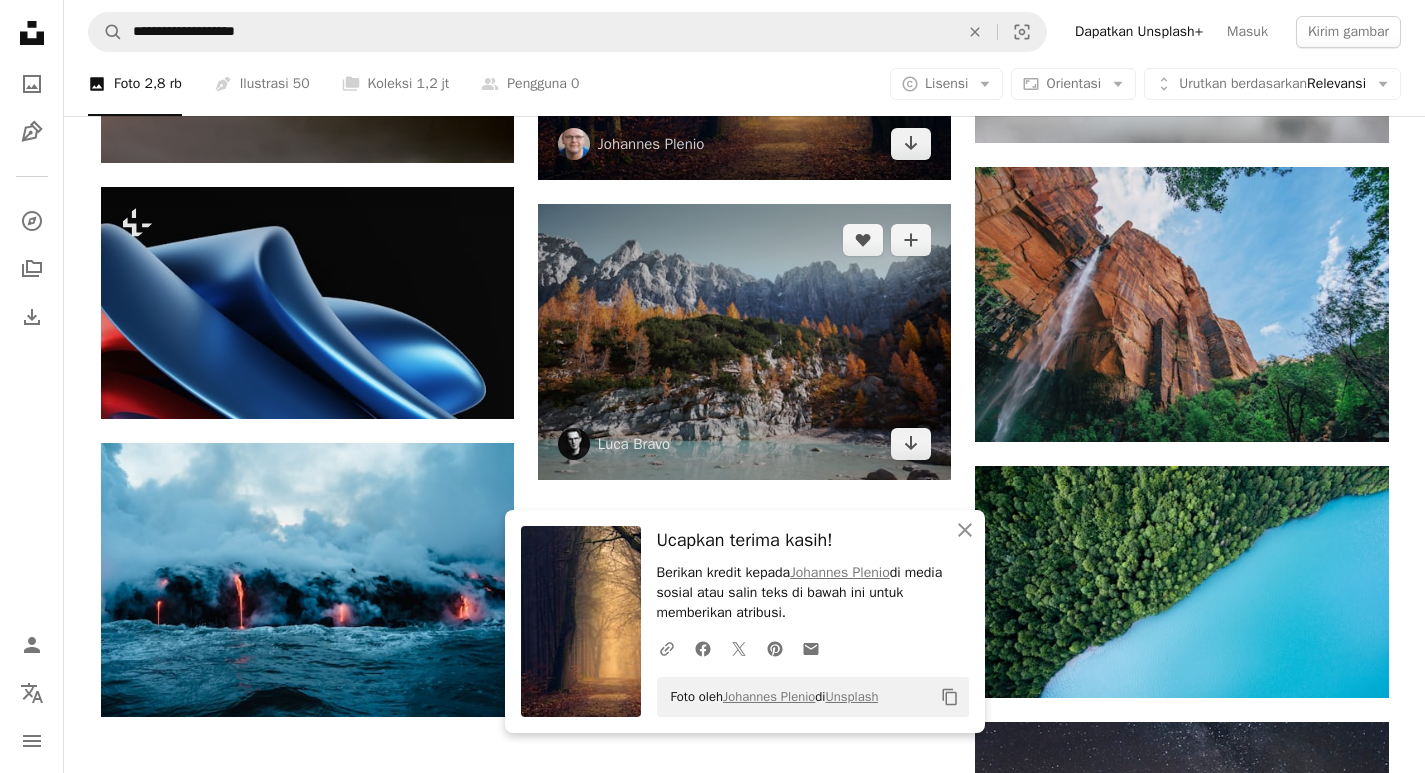 scroll, scrollTop: 1600, scrollLeft: 0, axis: vertical 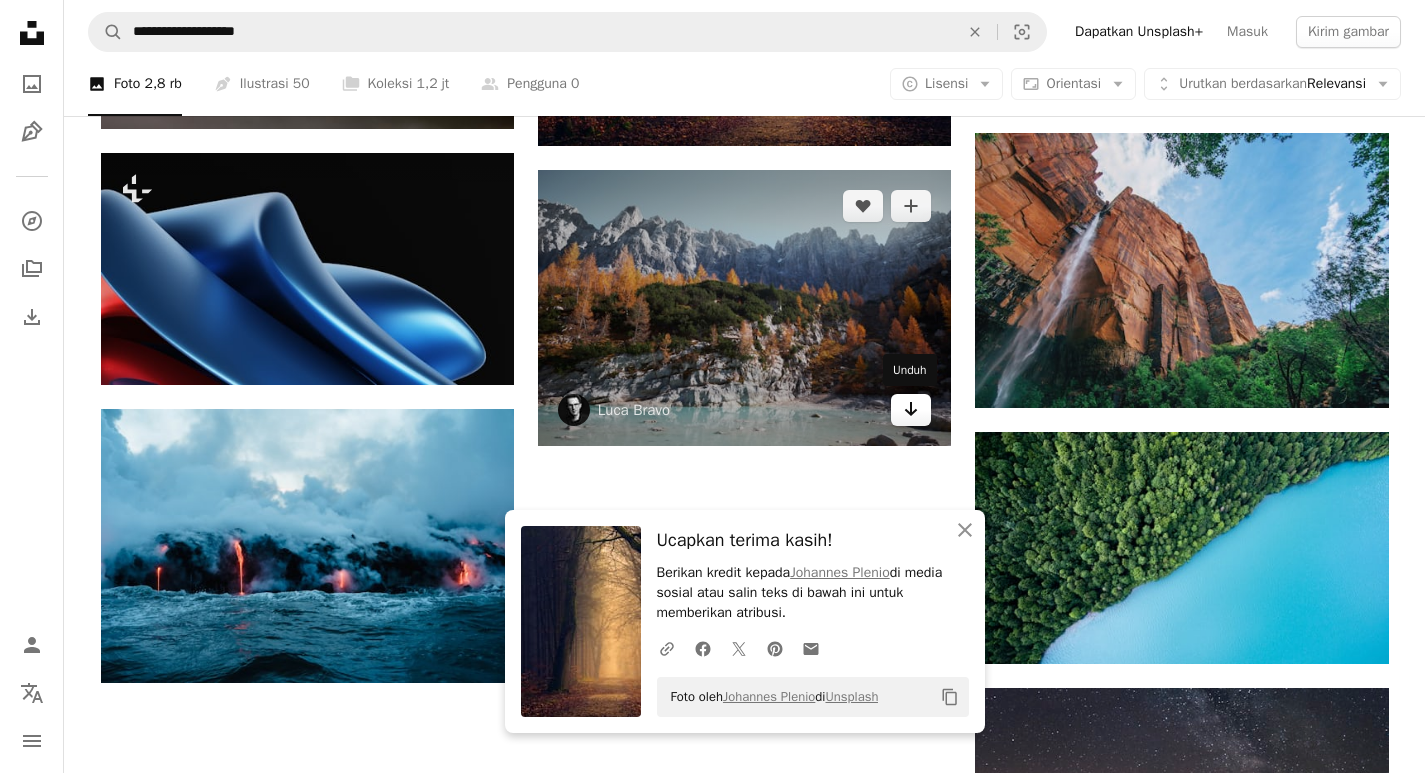 click 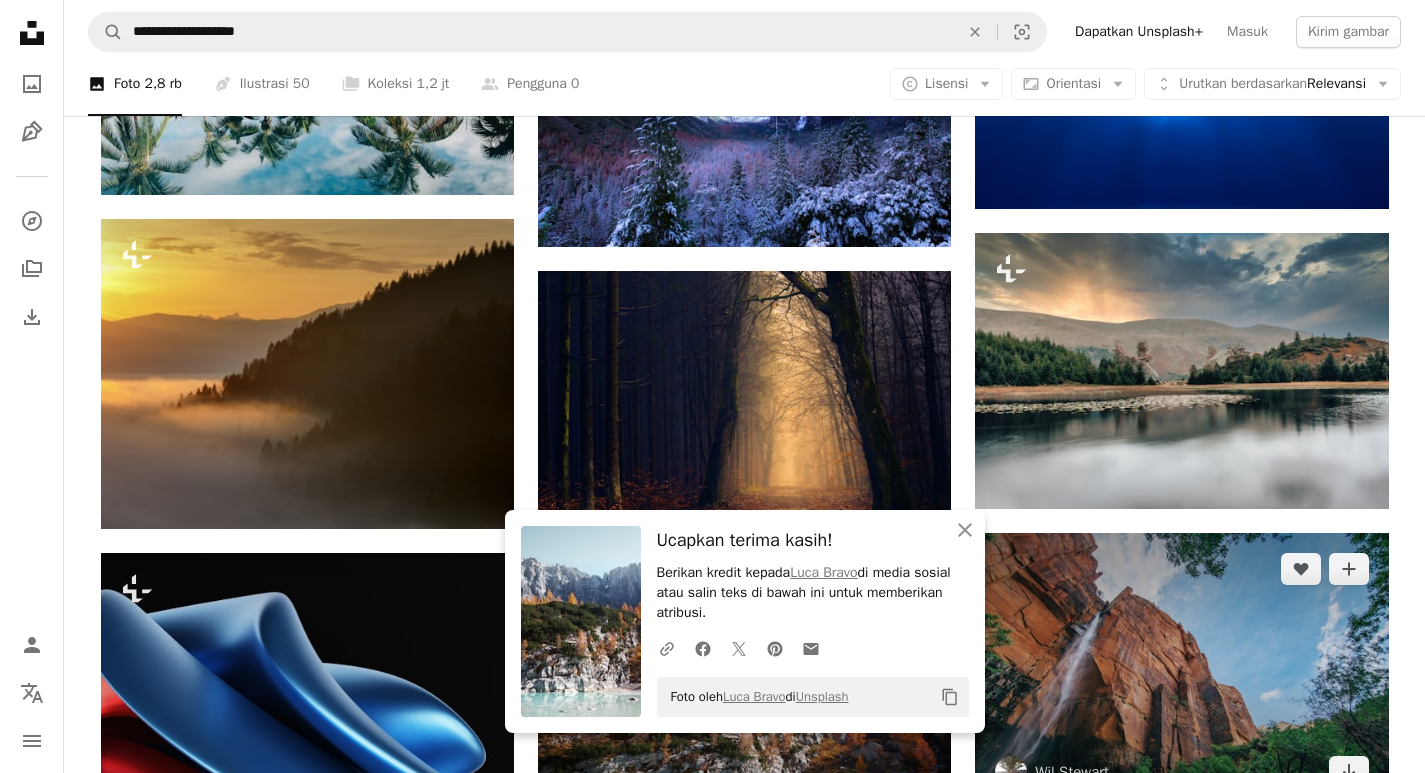 scroll, scrollTop: 1400, scrollLeft: 0, axis: vertical 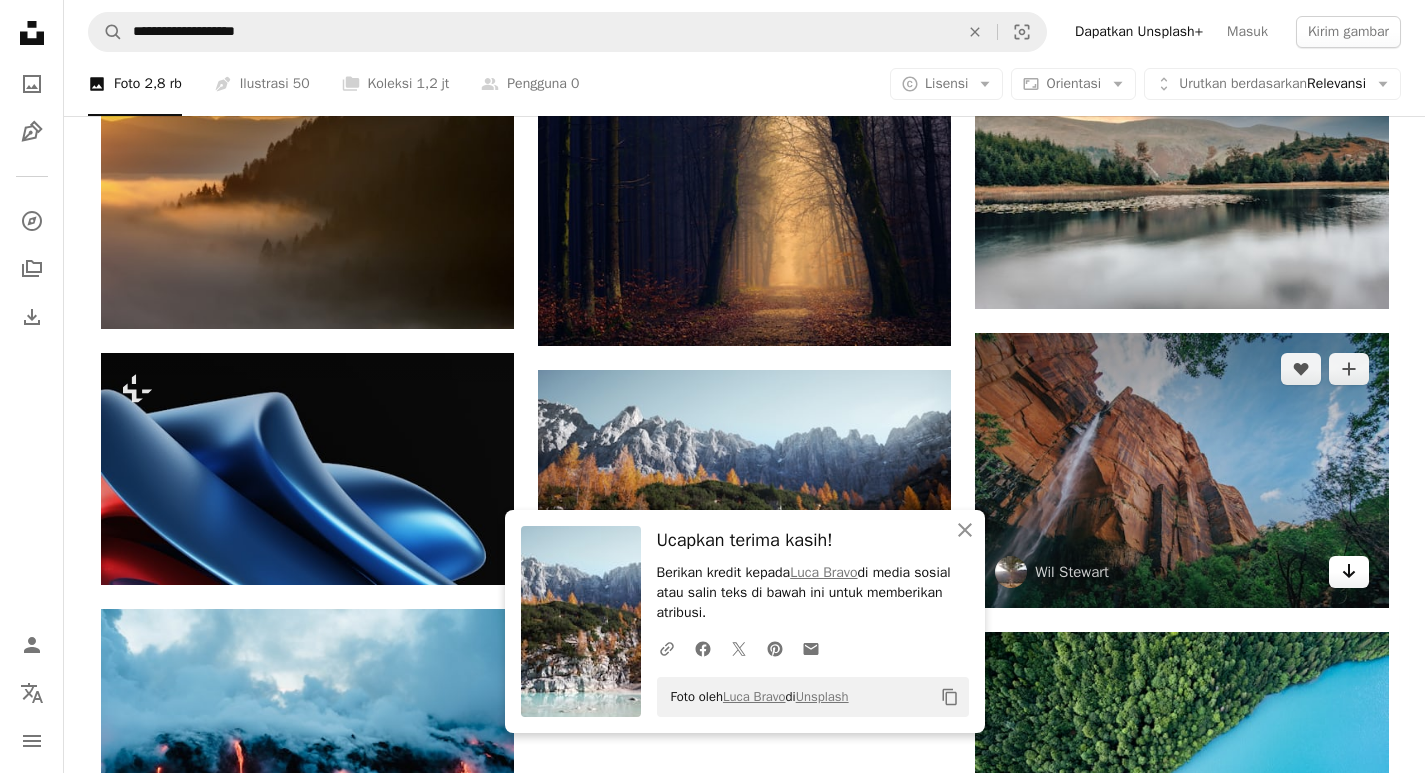 click 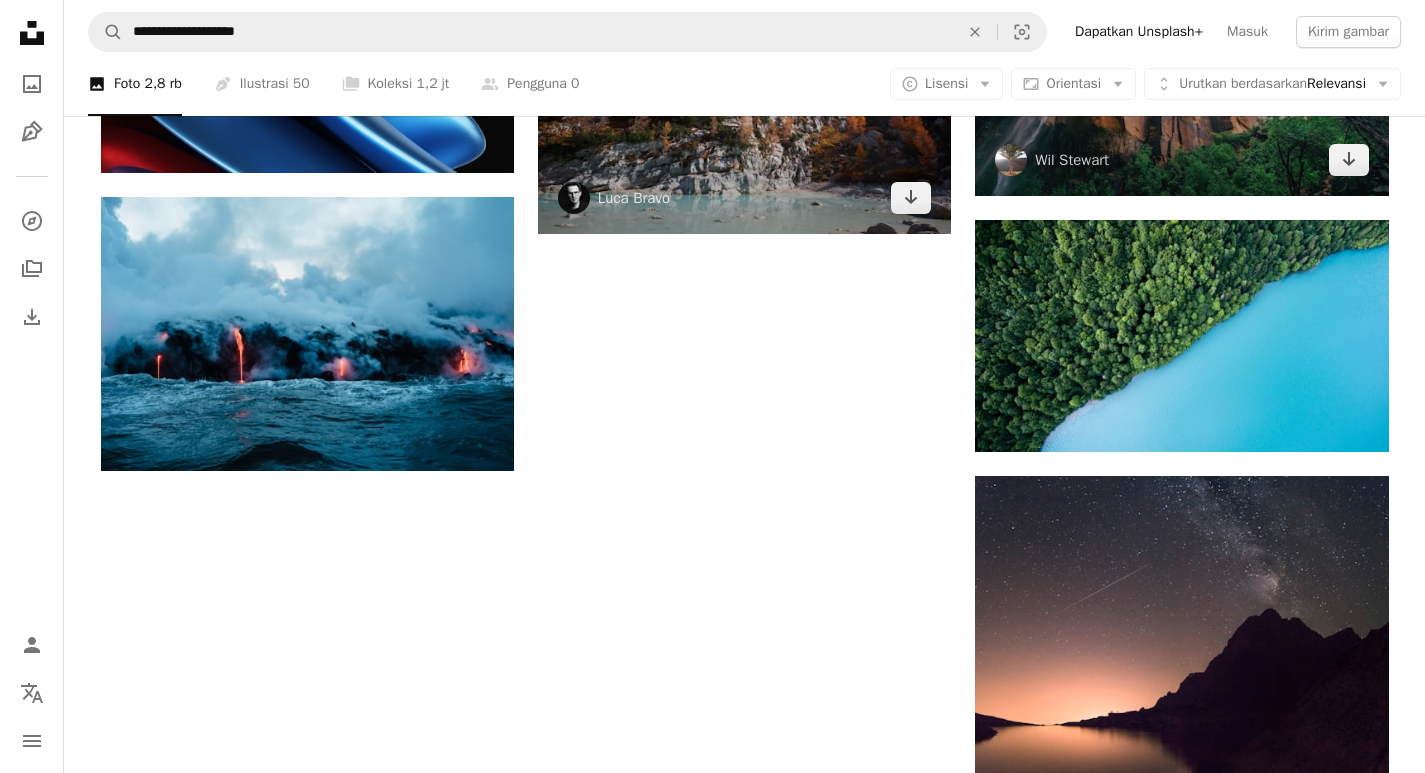 scroll, scrollTop: 1900, scrollLeft: 0, axis: vertical 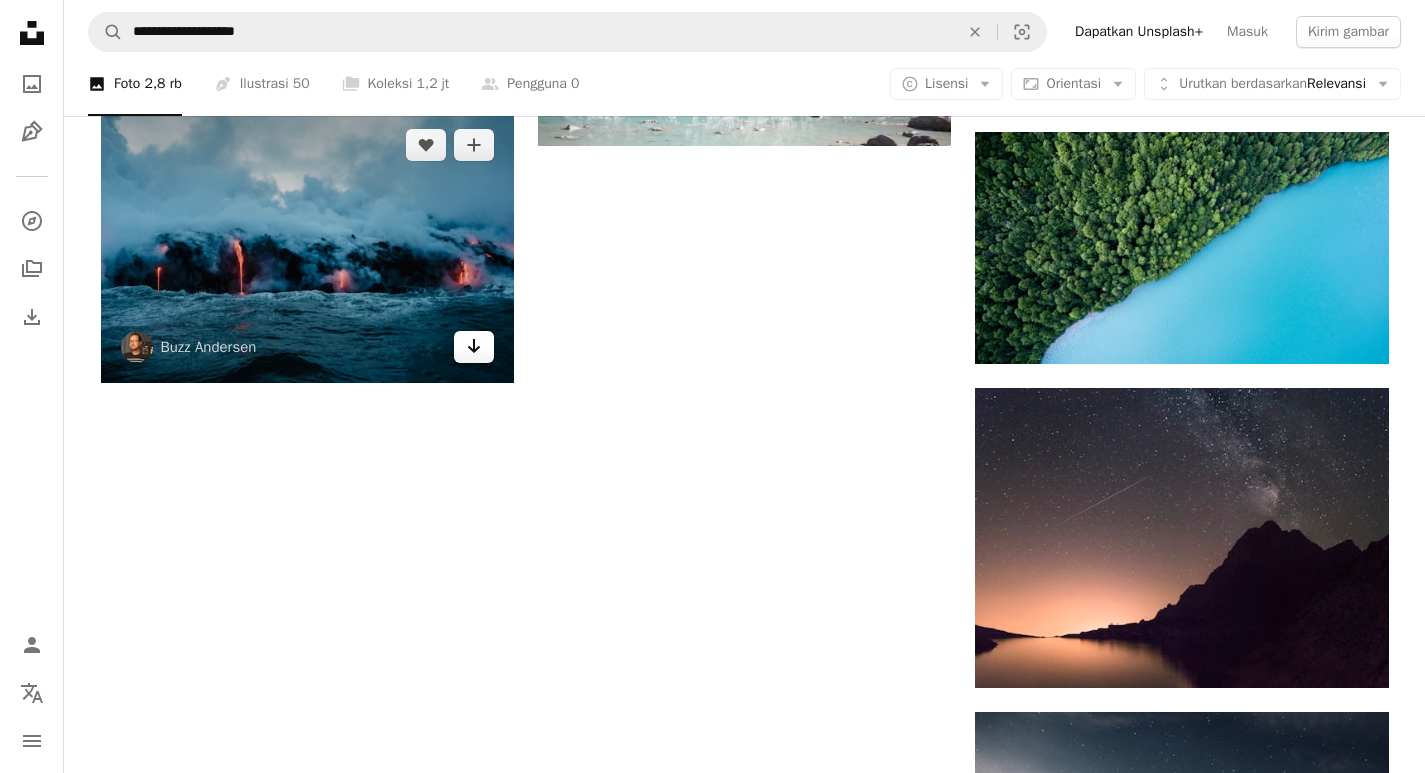 click 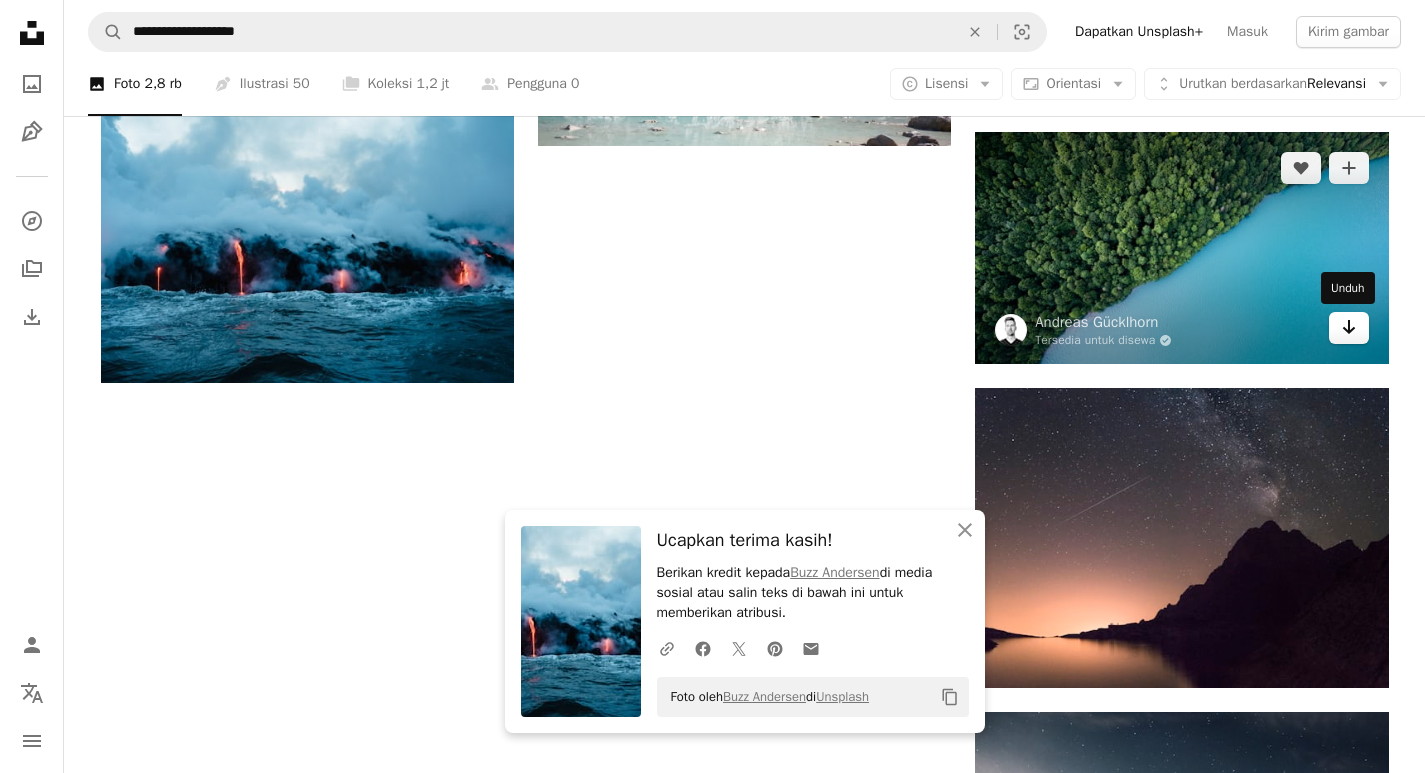 click on "Arrow pointing down" 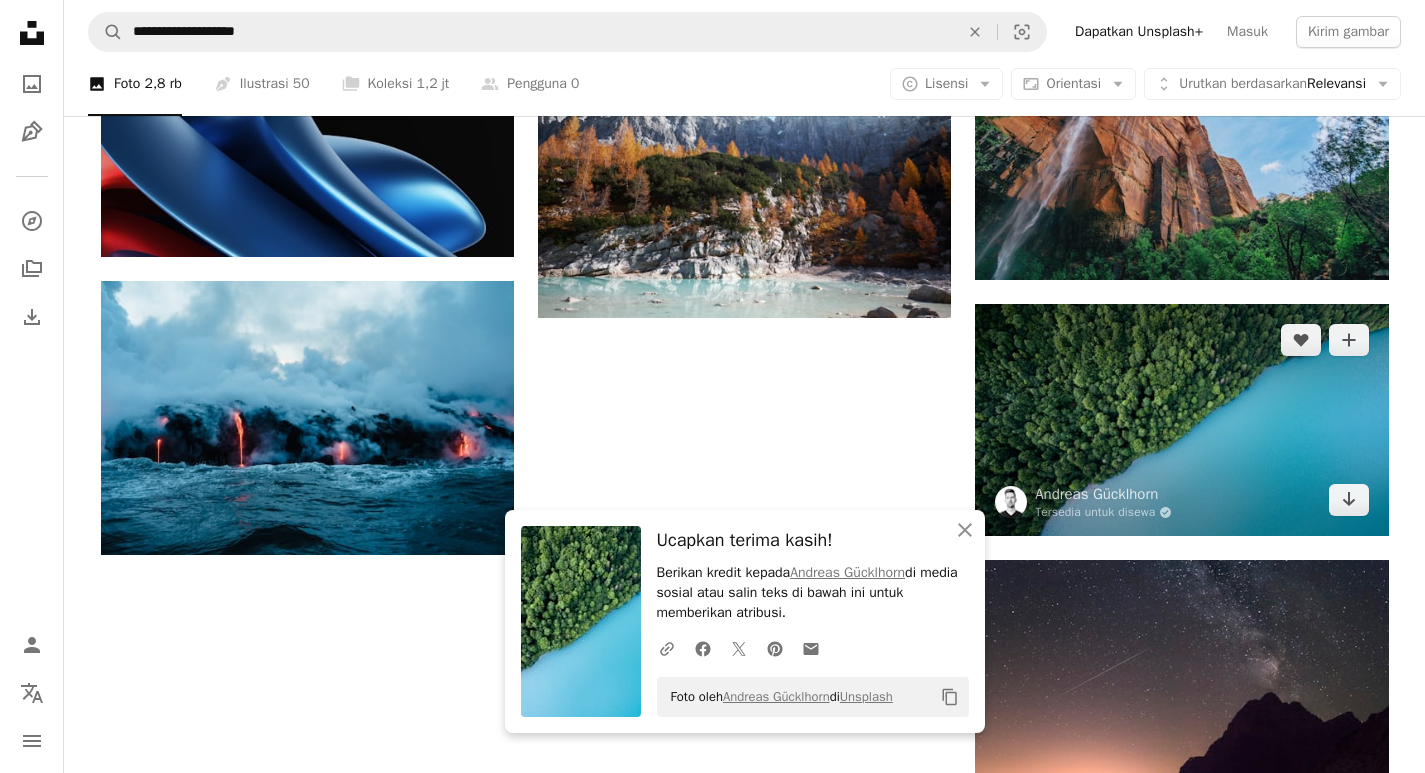 scroll, scrollTop: 1700, scrollLeft: 0, axis: vertical 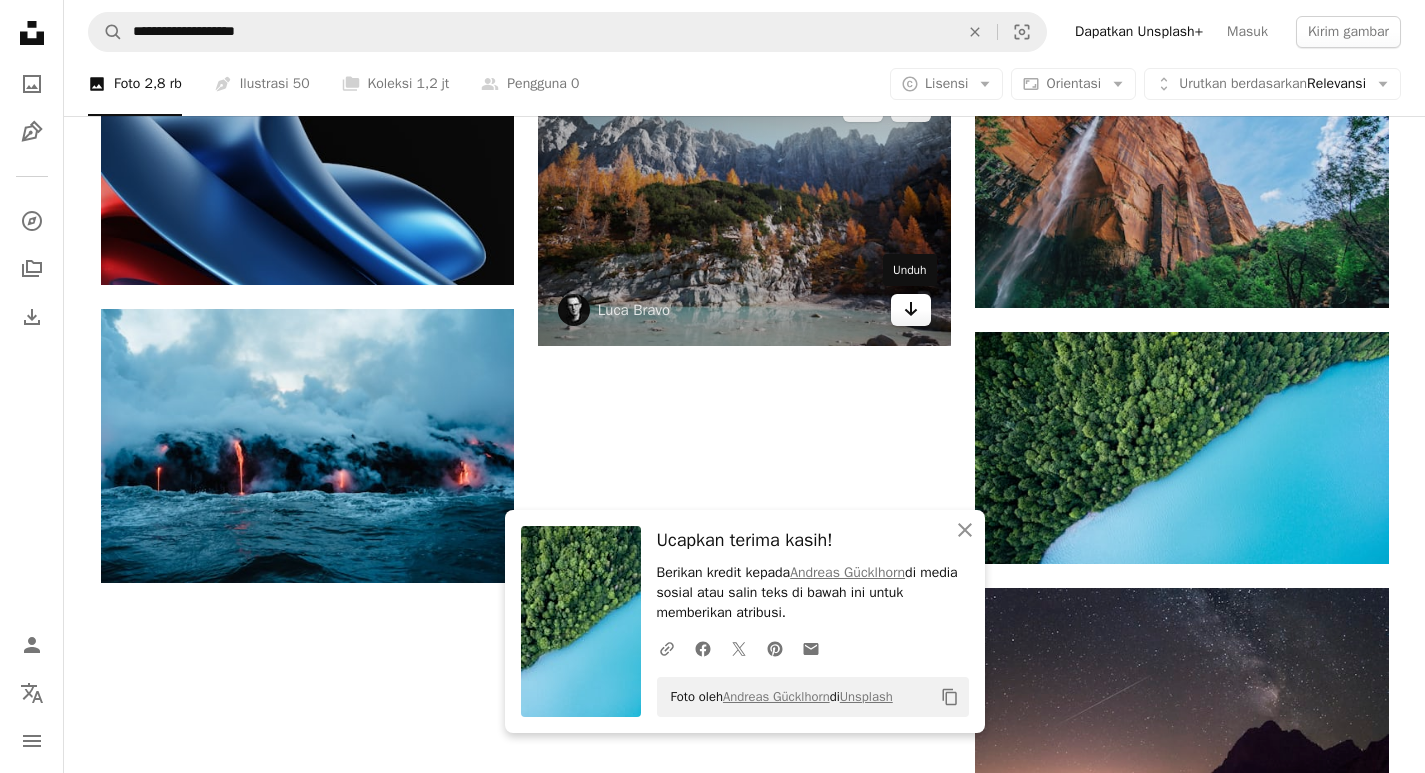 click on "Arrow pointing down" 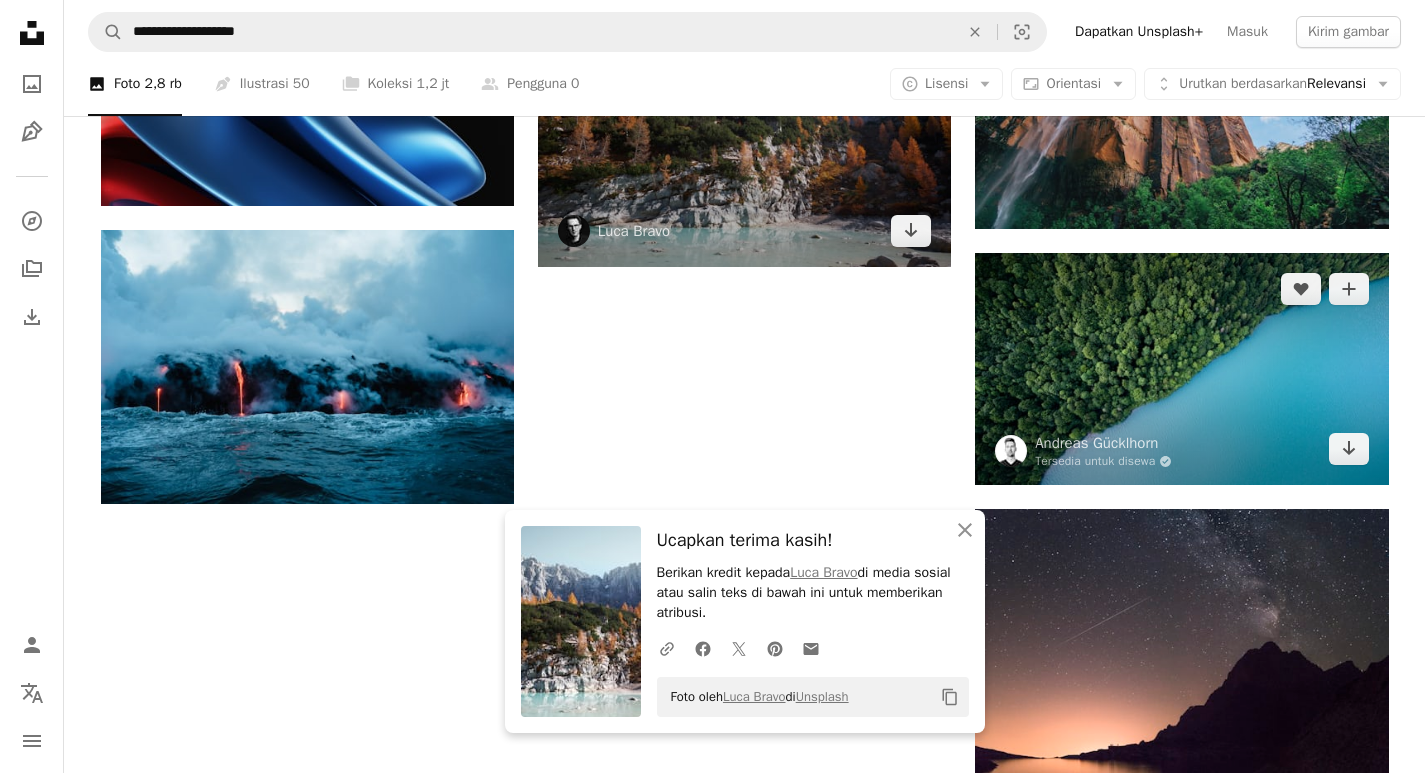 scroll, scrollTop: 2000, scrollLeft: 0, axis: vertical 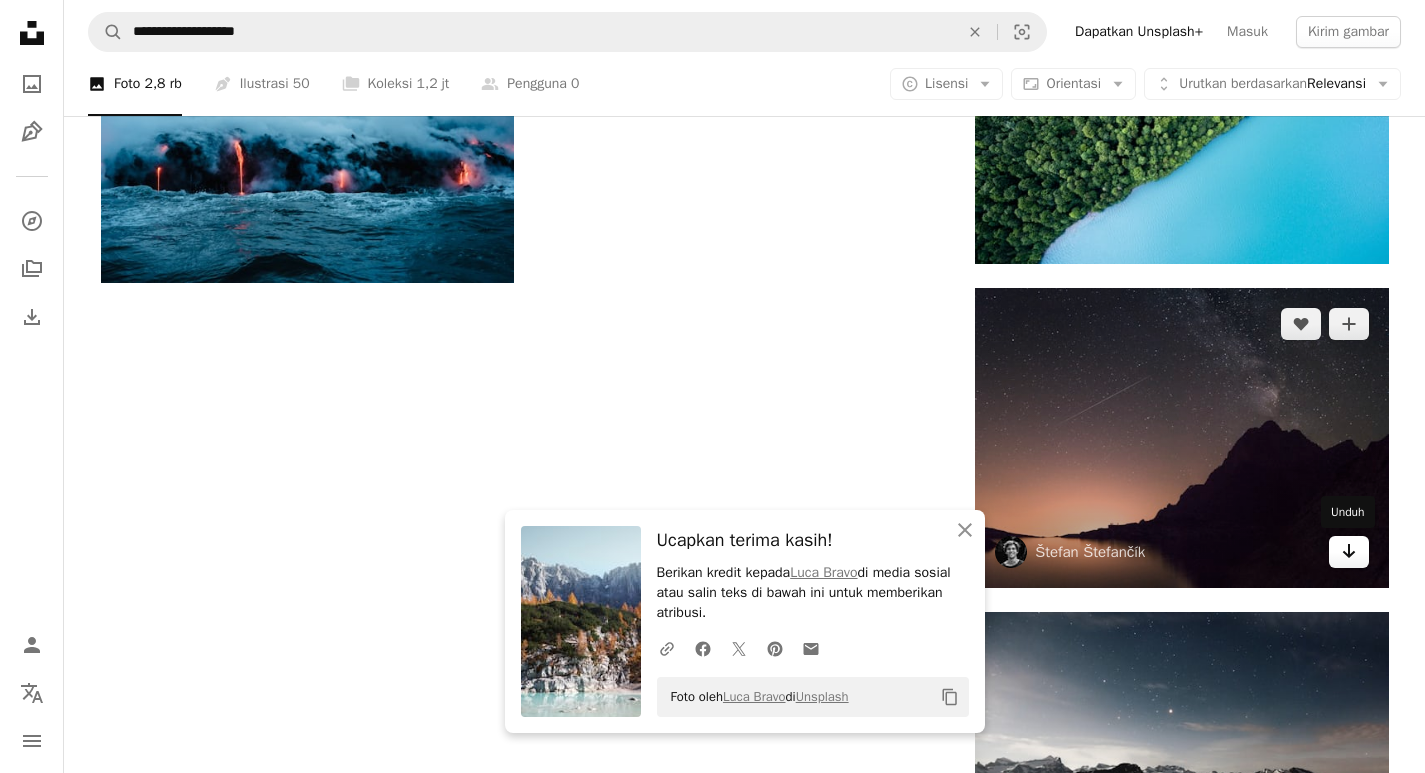 click on "Arrow pointing down" at bounding box center (1349, 552) 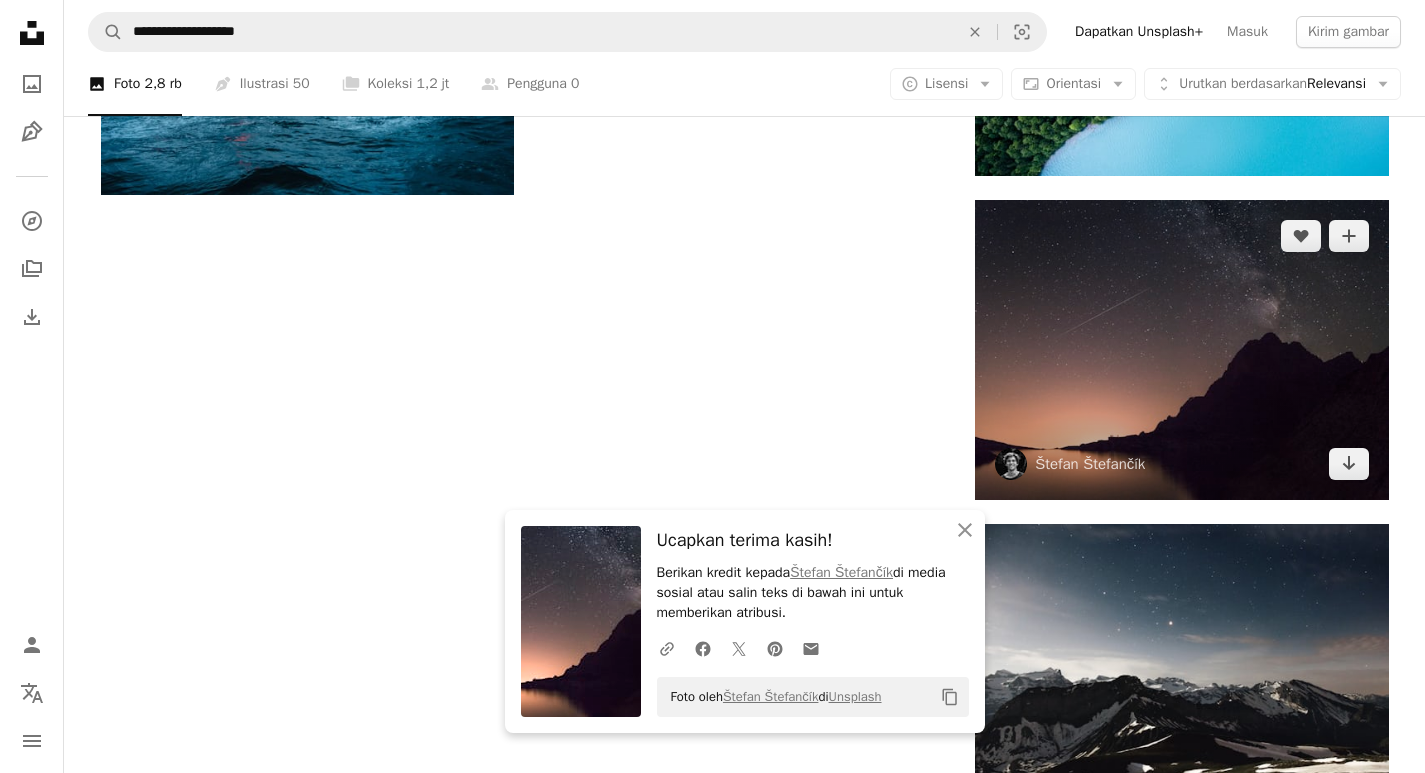 scroll, scrollTop: 2400, scrollLeft: 0, axis: vertical 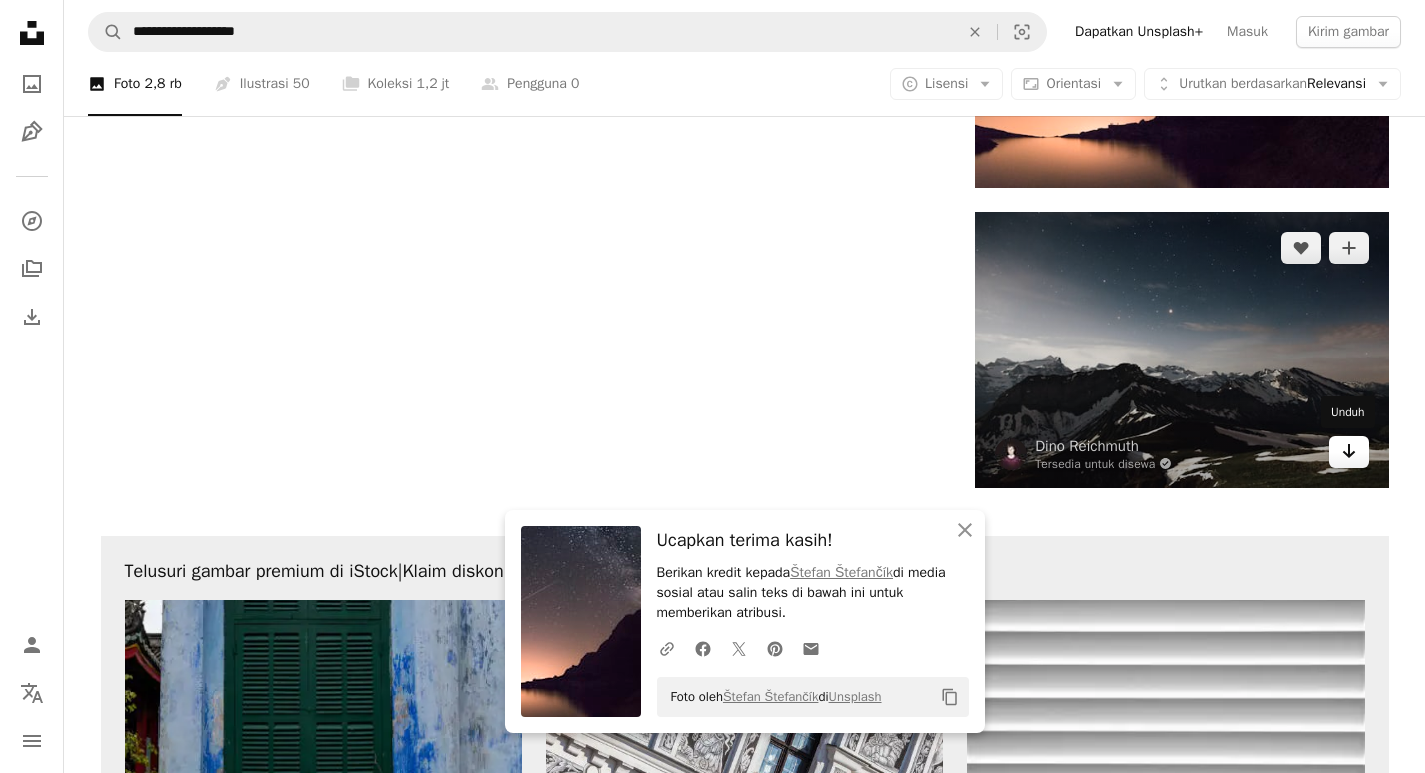 click on "Arrow pointing down" 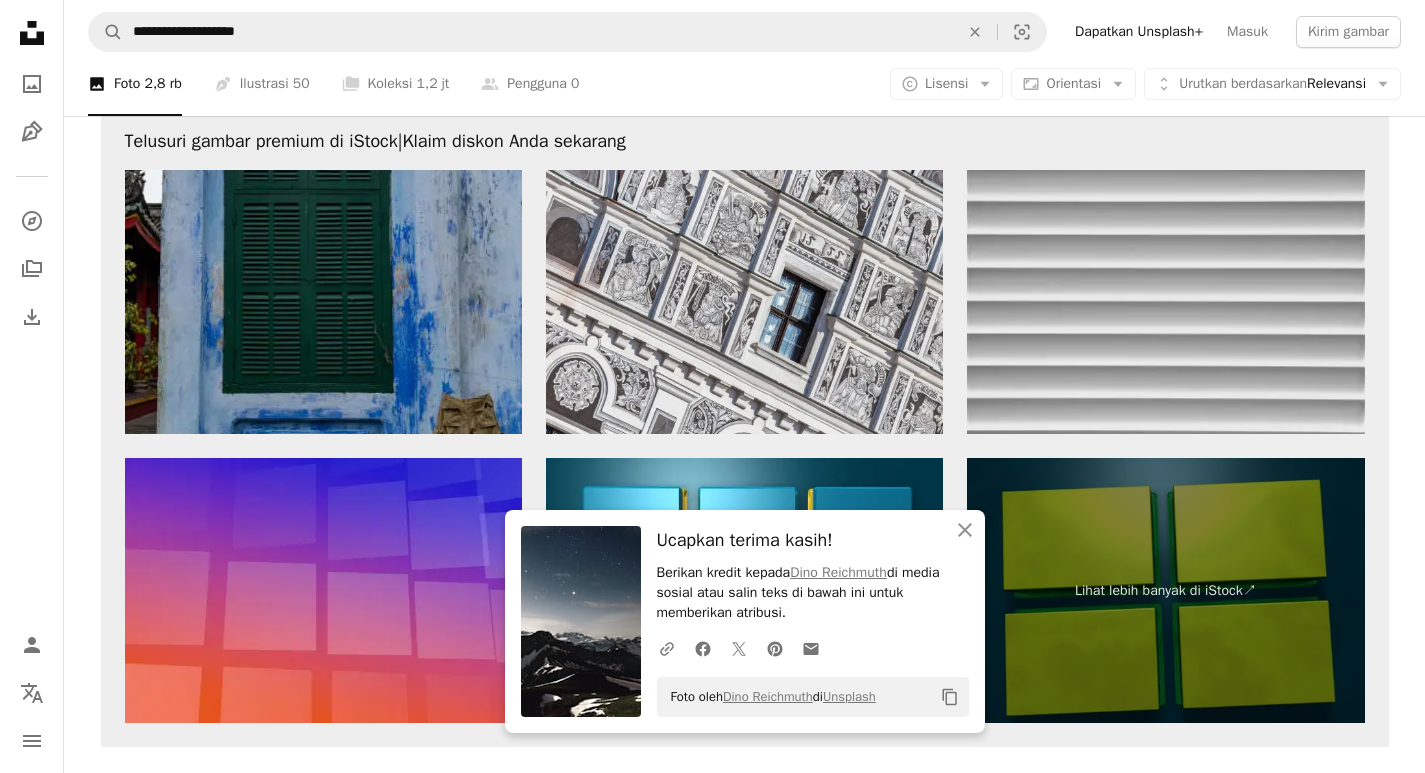 scroll, scrollTop: 2800, scrollLeft: 0, axis: vertical 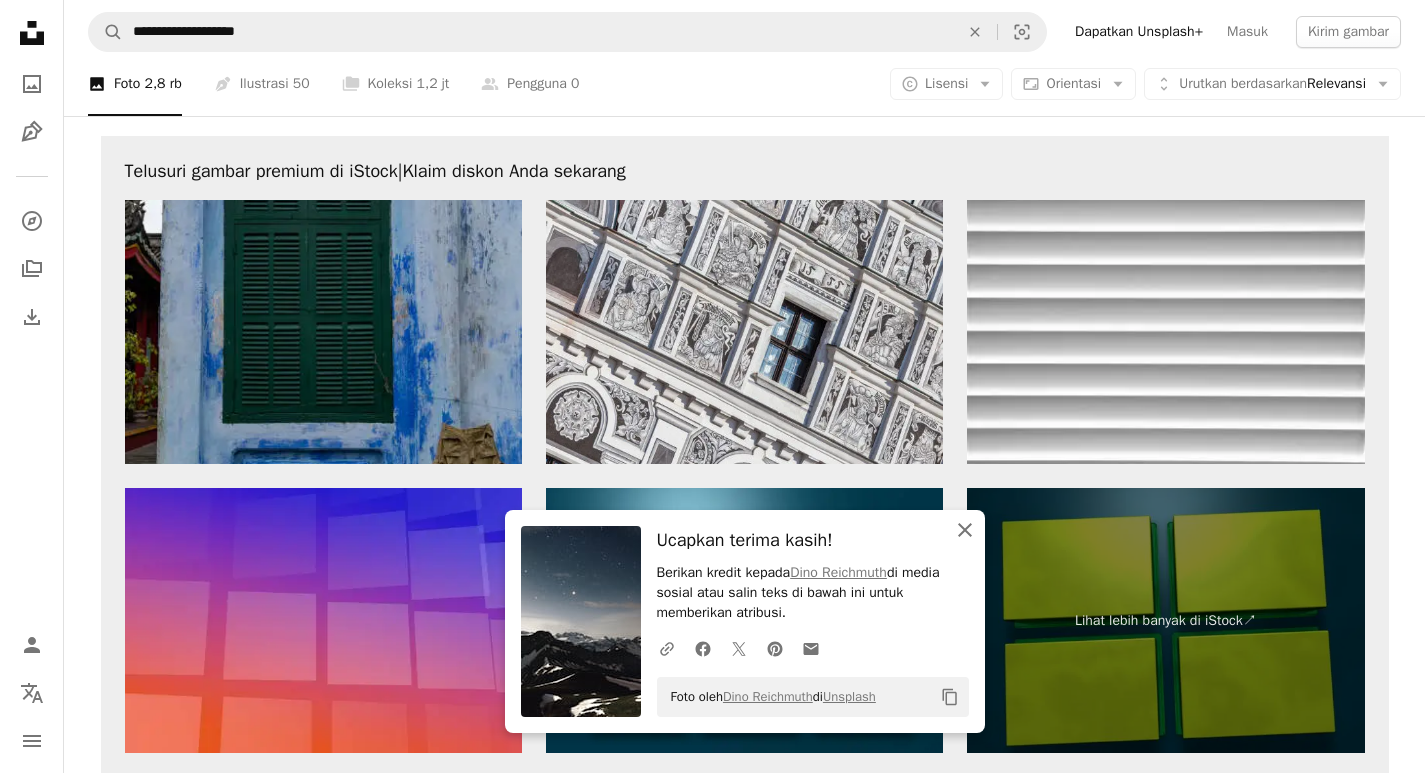 click on "An X shape" 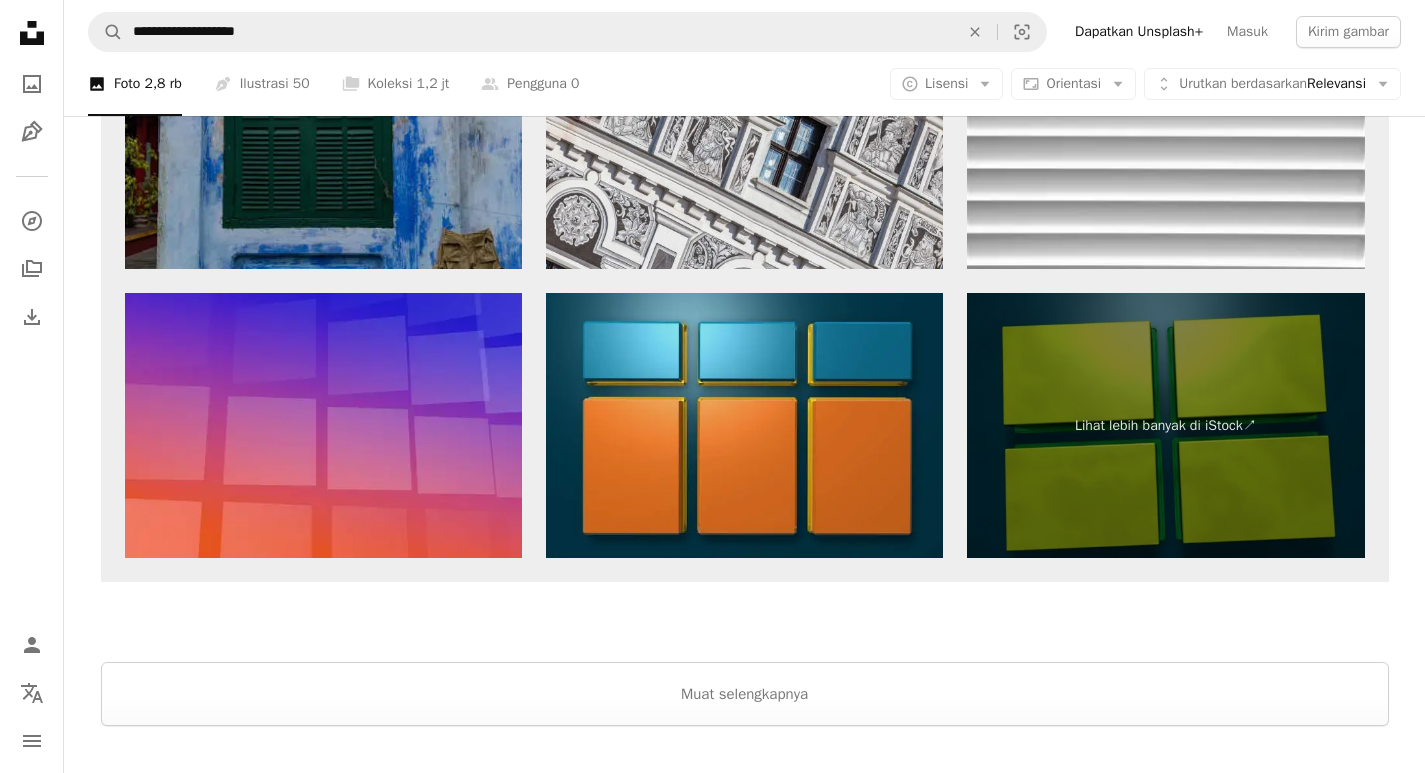 scroll, scrollTop: 3000, scrollLeft: 0, axis: vertical 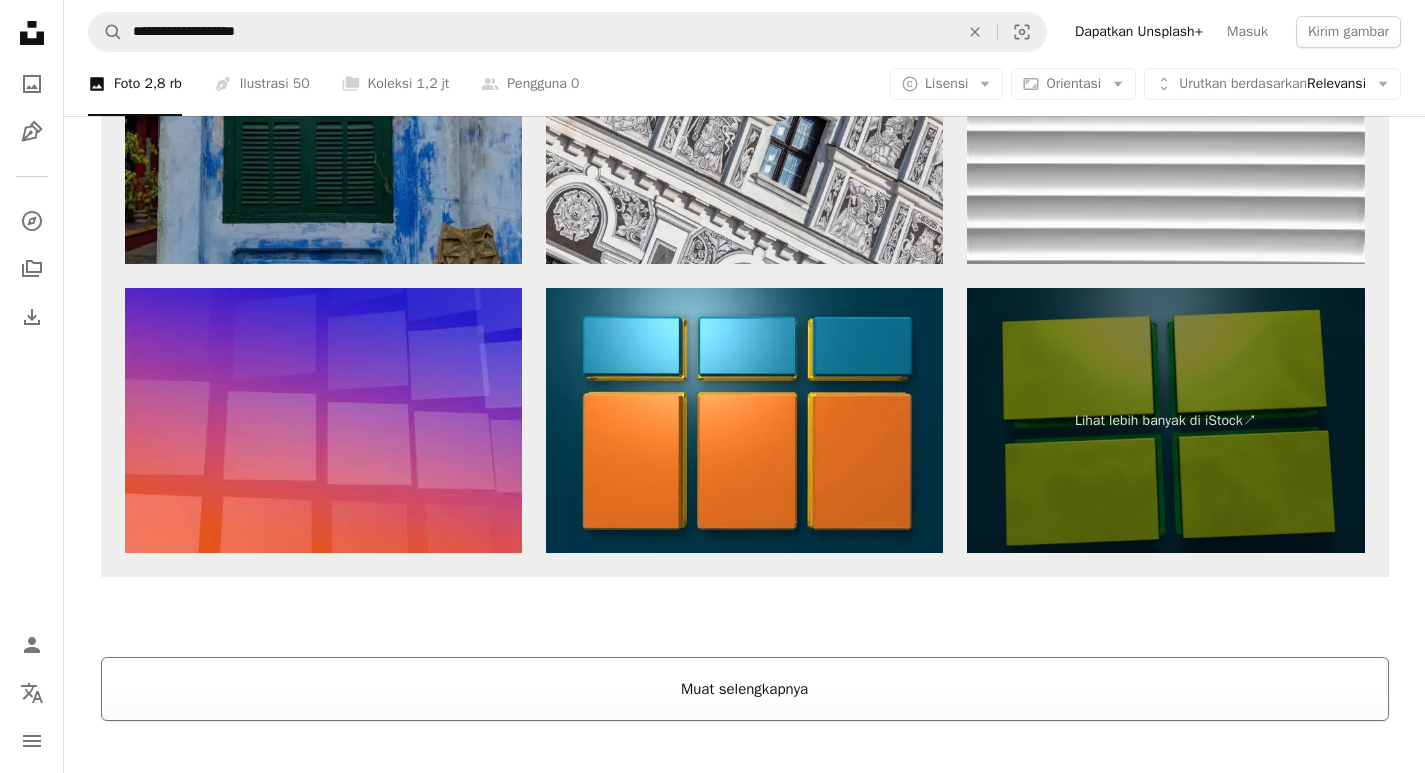 click on "Muat selengkapnya" at bounding box center (745, 689) 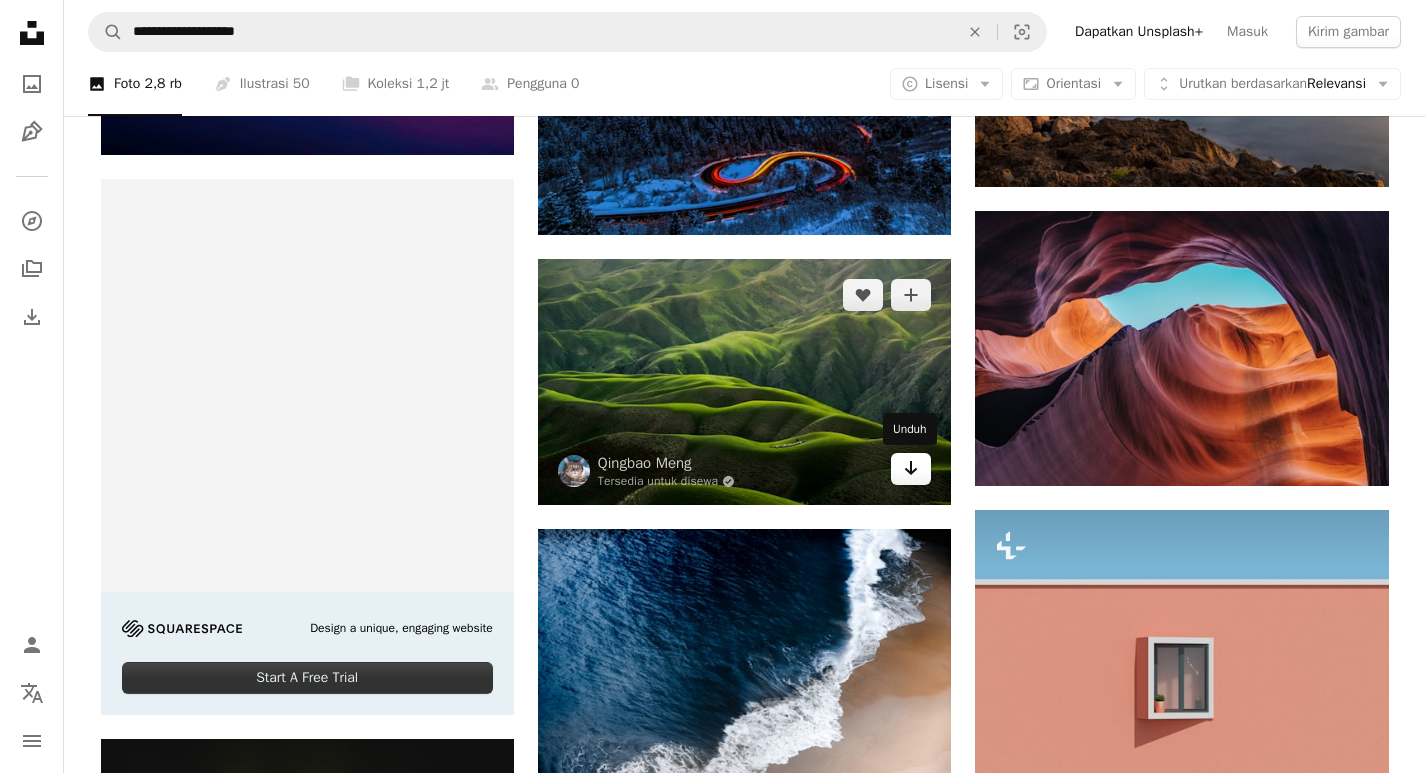 click on "Arrow pointing down" 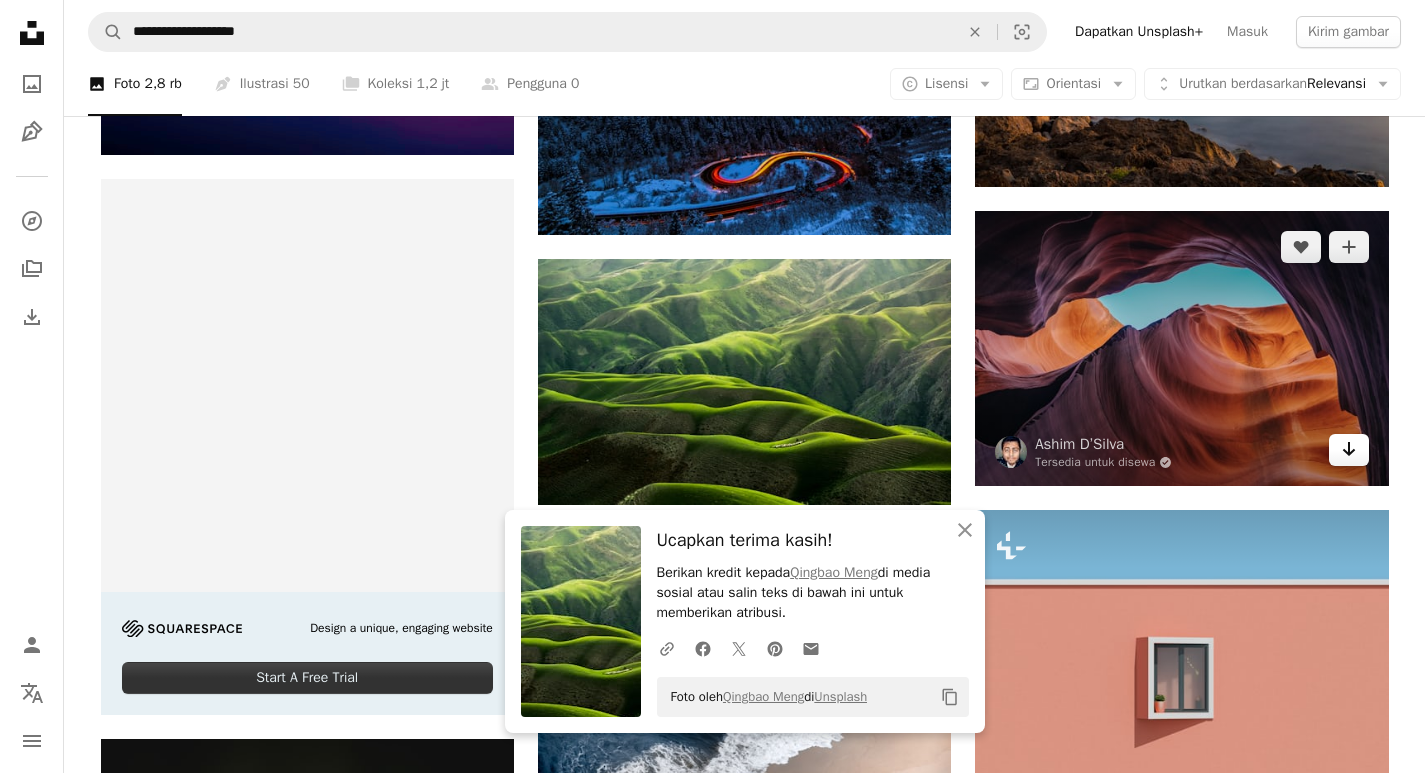 click on "Arrow pointing down" 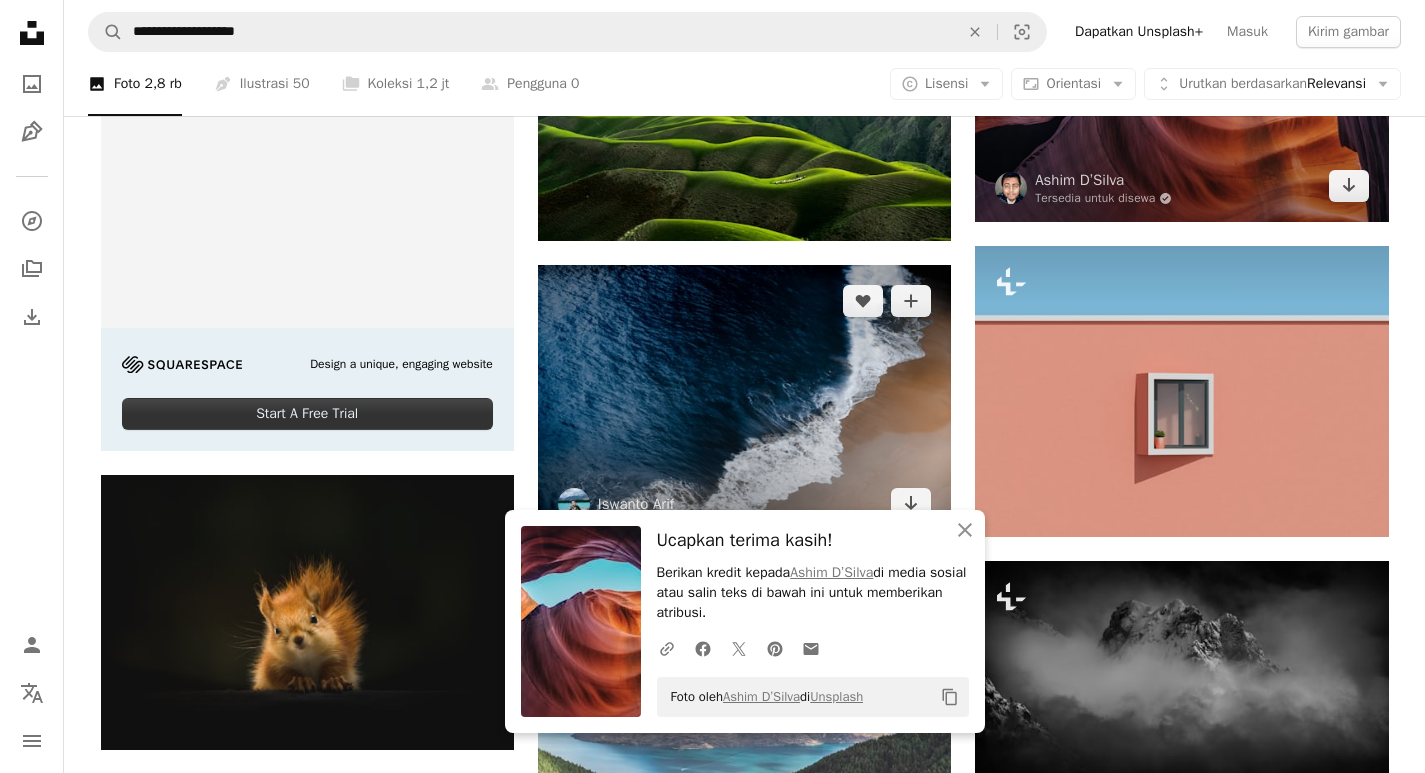 scroll, scrollTop: 3300, scrollLeft: 0, axis: vertical 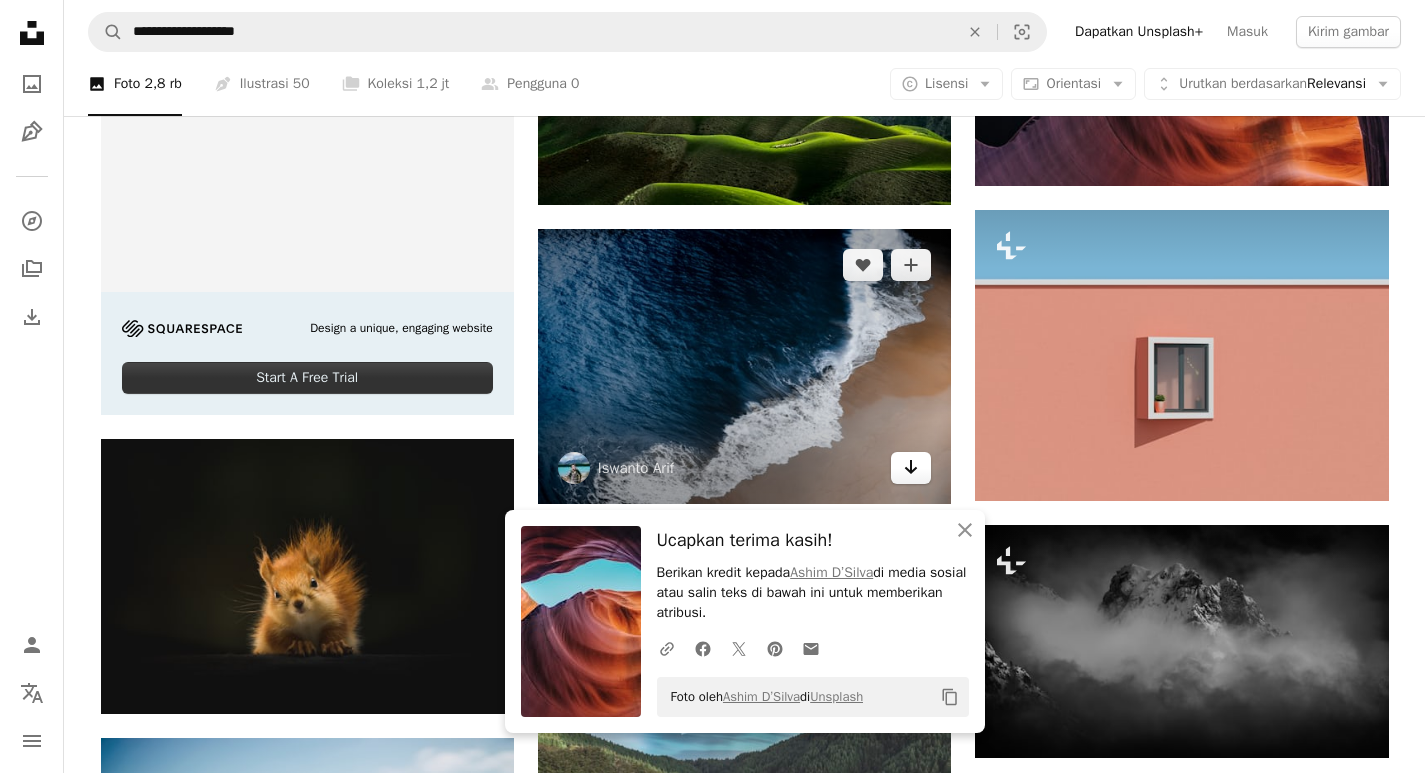 click on "Arrow pointing down" at bounding box center [911, 468] 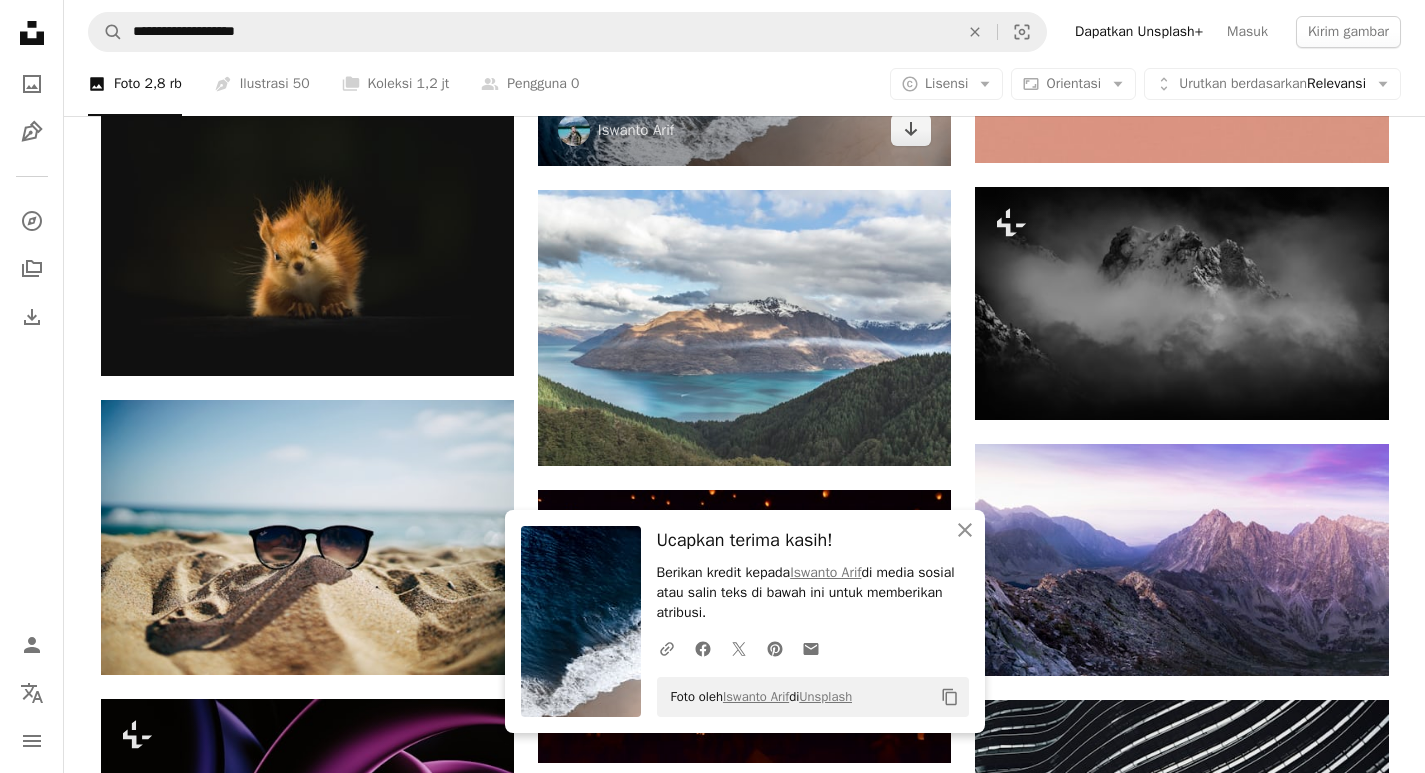 scroll, scrollTop: 3700, scrollLeft: 0, axis: vertical 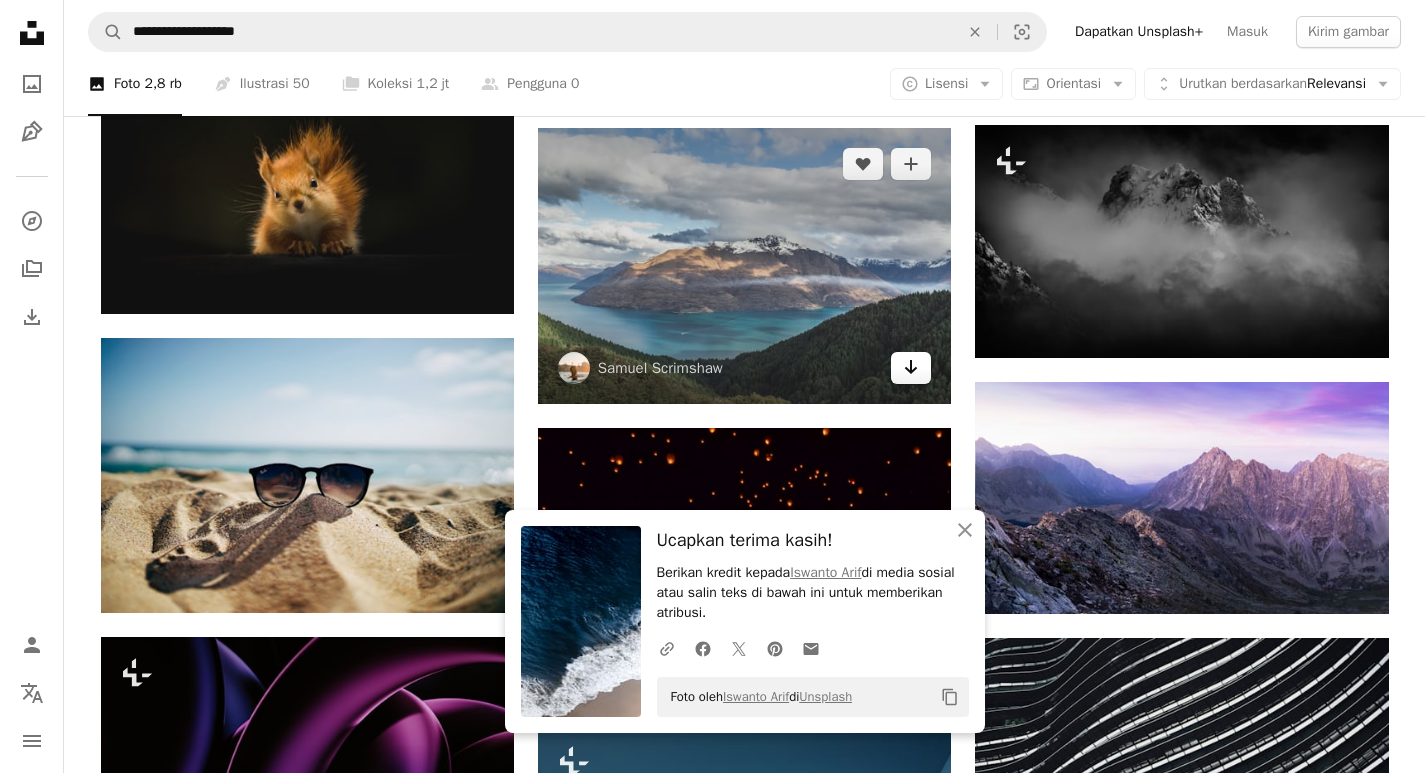 click 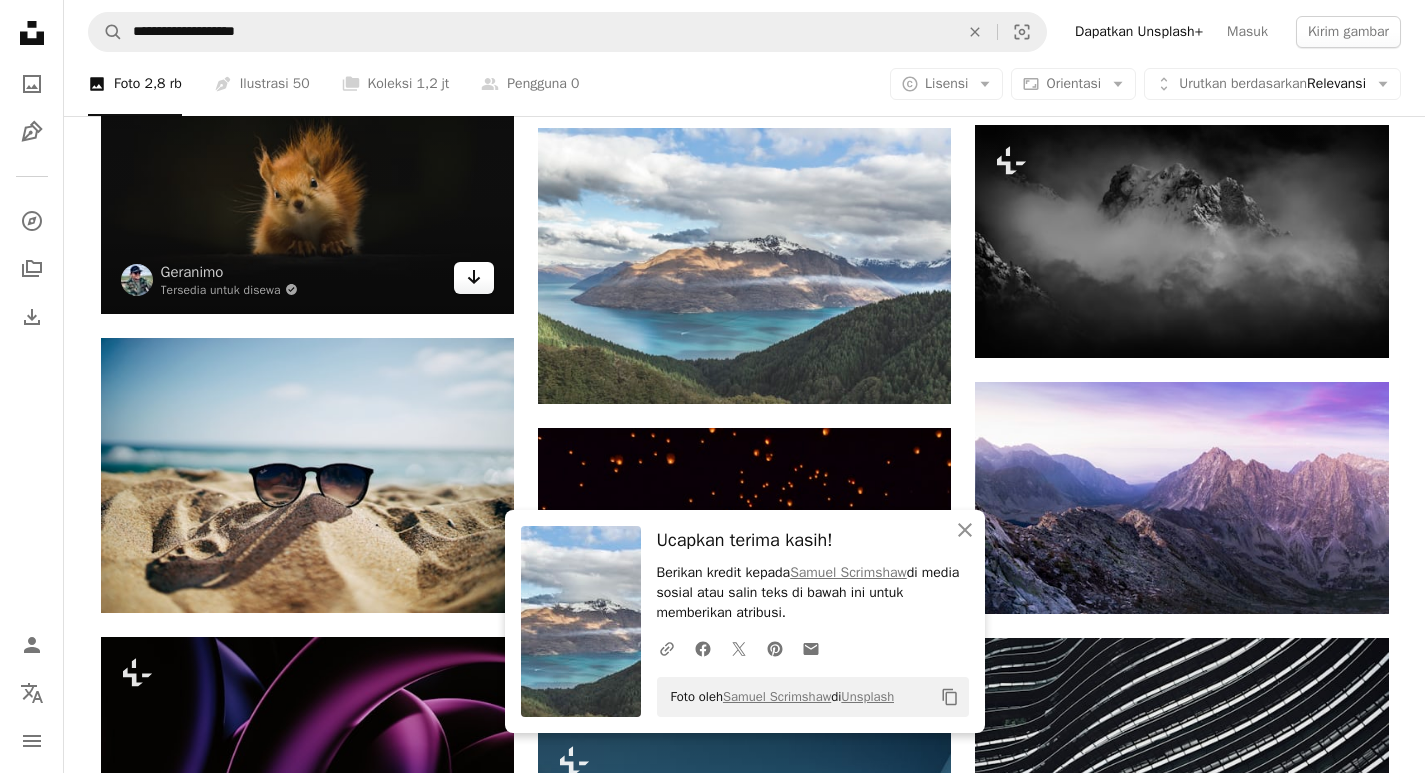 click on "Arrow pointing down" 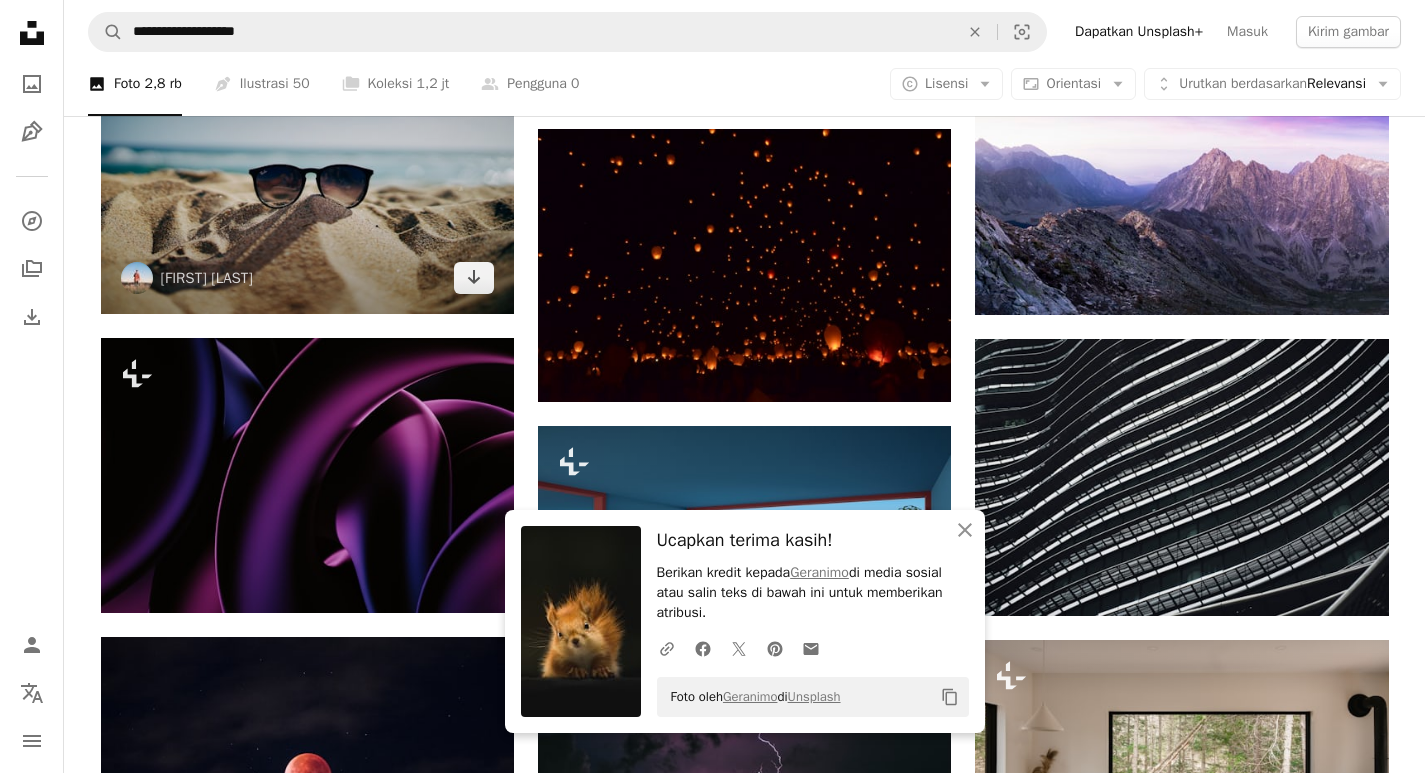 scroll, scrollTop: 4000, scrollLeft: 0, axis: vertical 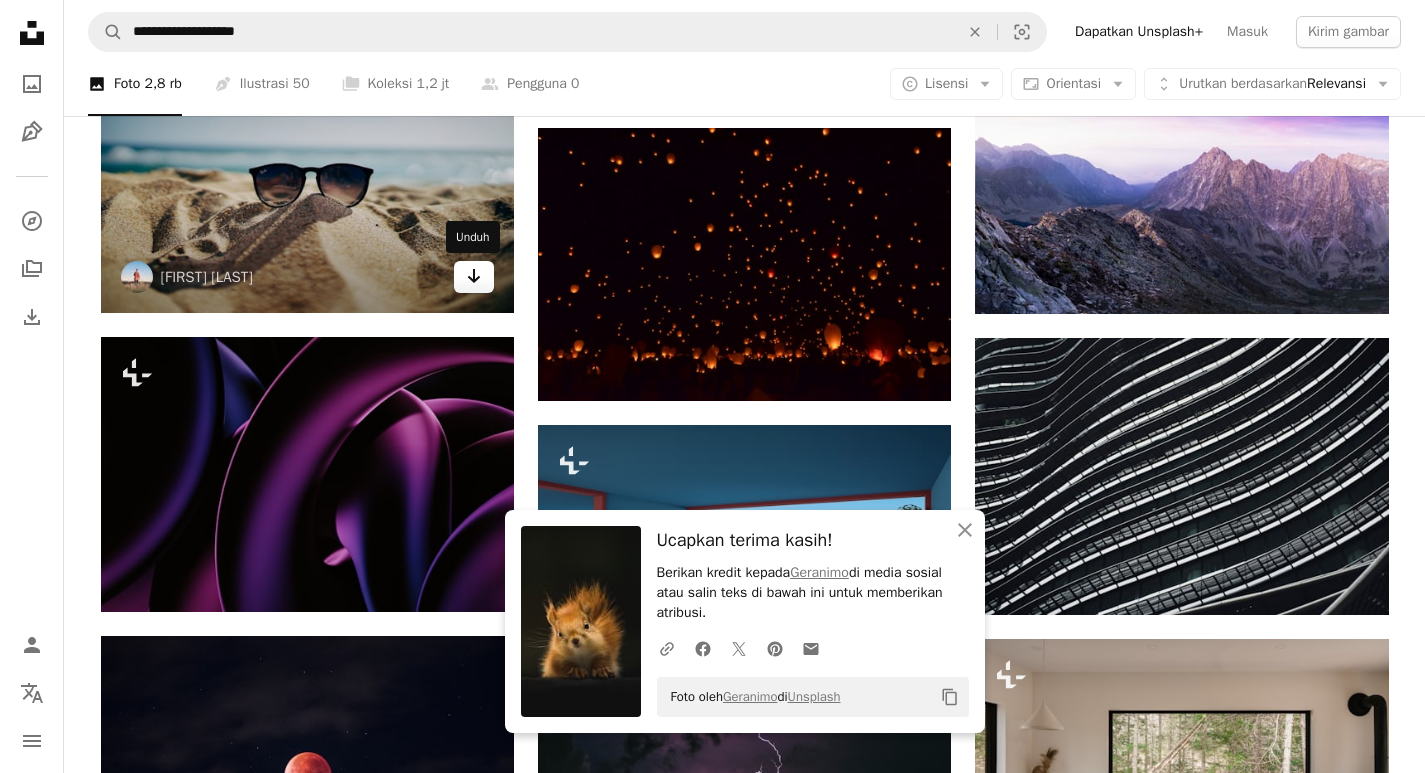 click on "Arrow pointing down" 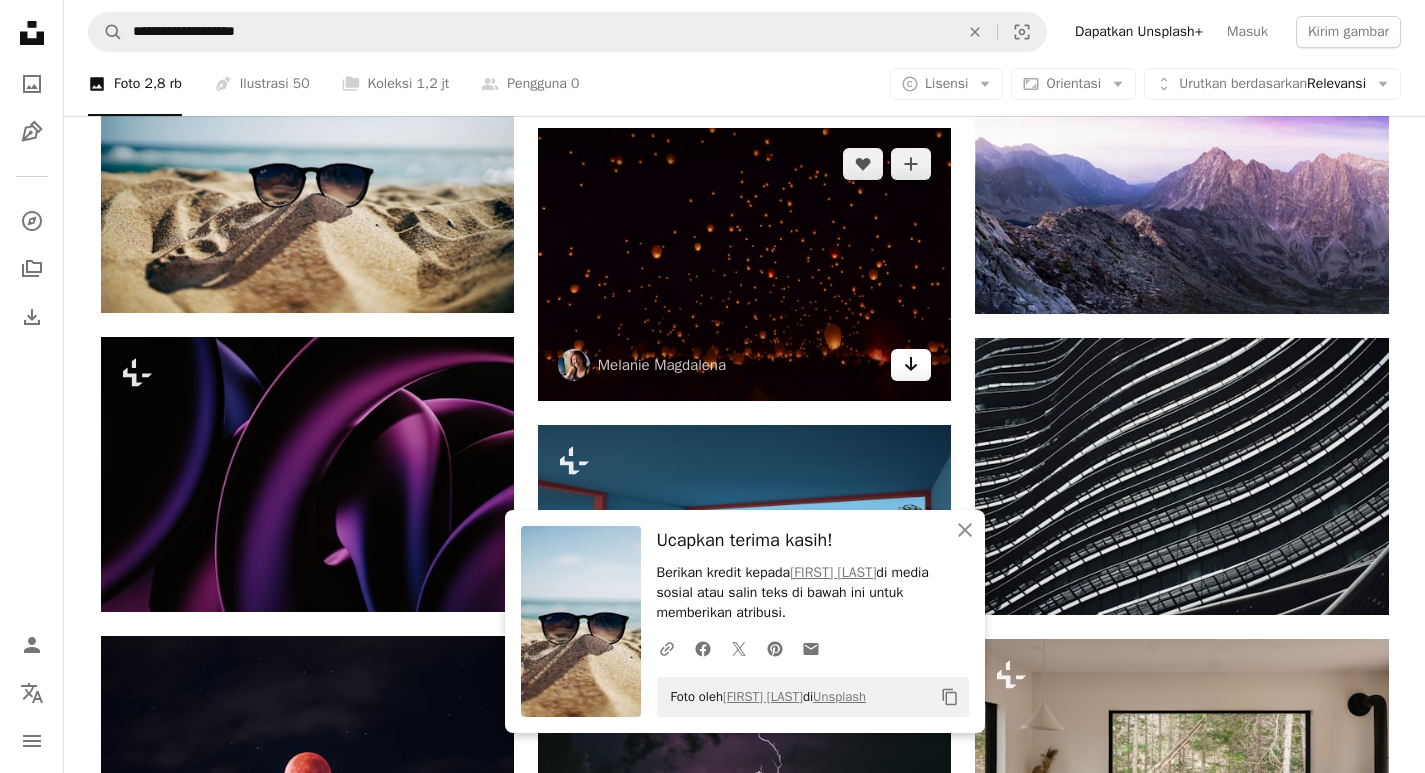 click on "Arrow pointing down" 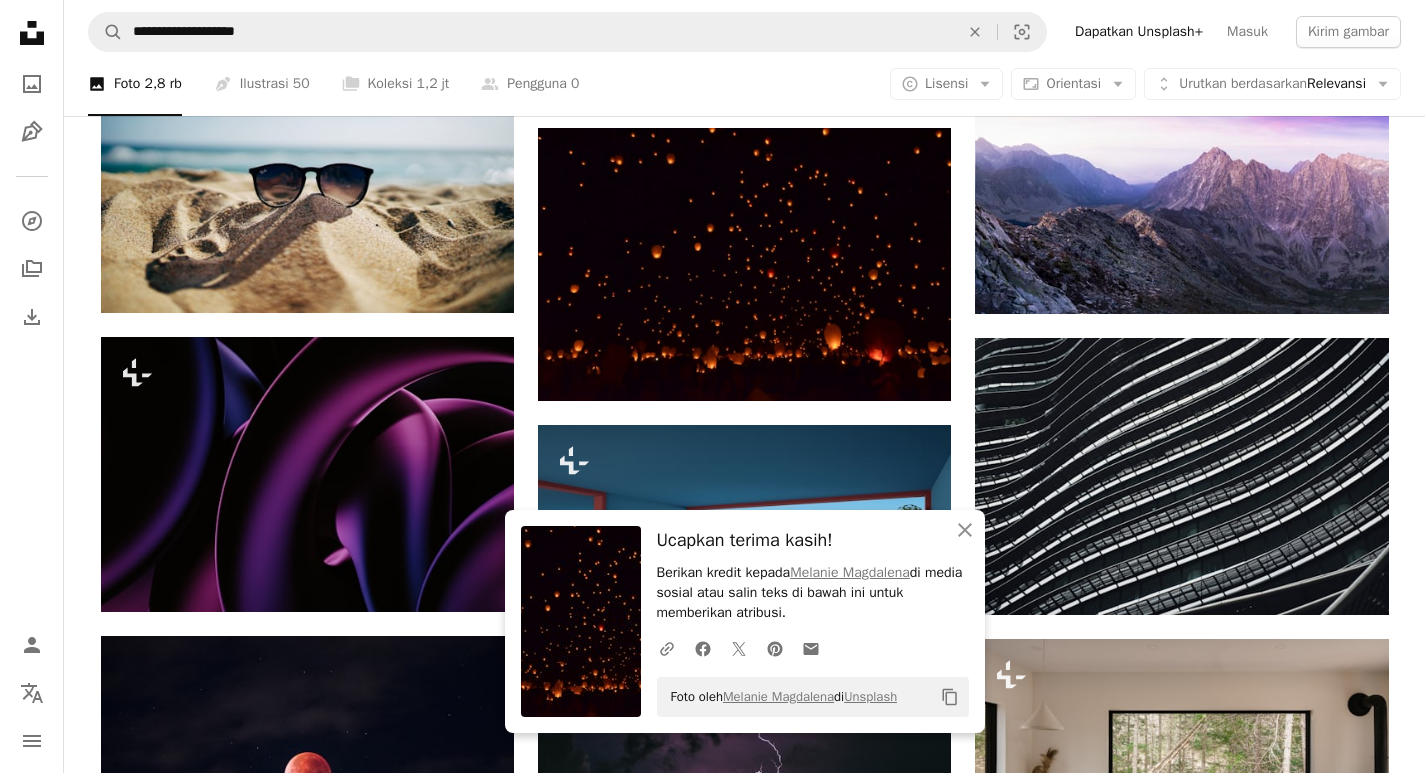 click on "Plus sign for Unsplash+ A heart A plus sign [FIRST] [LAST] Untuk Unsplash+ A lock Unduh A heart A plus sign Jonatan Pie Arrow pointing down A heart A plus sign Urban Vintage Tersedia untuk disewa A checkmark inside of a circle Arrow pointing down A heart A plus sign Dan Freeman Arrow pointing down Plus sign for Unsplash+ A heart A plus sign Ales Krivec Untuk Unsplash+ A lock Unduh Plus sign for Unsplash+ A heart A plus sign [FIRST] [LAST] Untuk Unsplash+ A lock Unduh A heart A plus sign Buzz Andersen Arrow pointing down A heart A plus sign NASA Arrow pointing down Plus sign for Unsplash+ A heart A plus sign Mohamed Nohassi Untuk Unsplash+ A lock Unduh A heart A plus sign Wade Meng Arrow pointing down –– ––– ––– –– ––– – –– ––– –– –– –––– –– Design a unique, engaging website Start A Free Trial A heart A plus sign Geranimo Tersedia untuk disewa A checkmark inside of a circle Untuk" at bounding box center [744, -249] 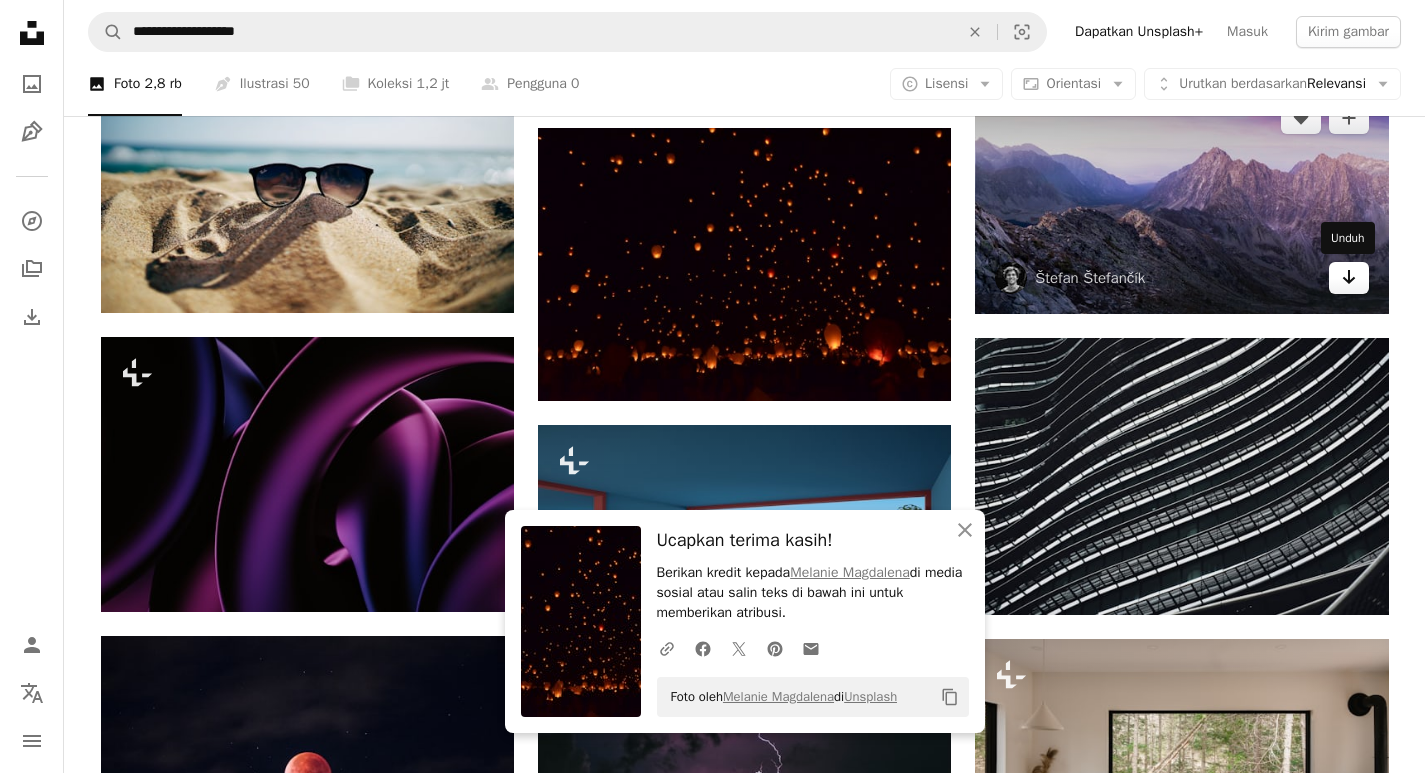 click on "Arrow pointing down" 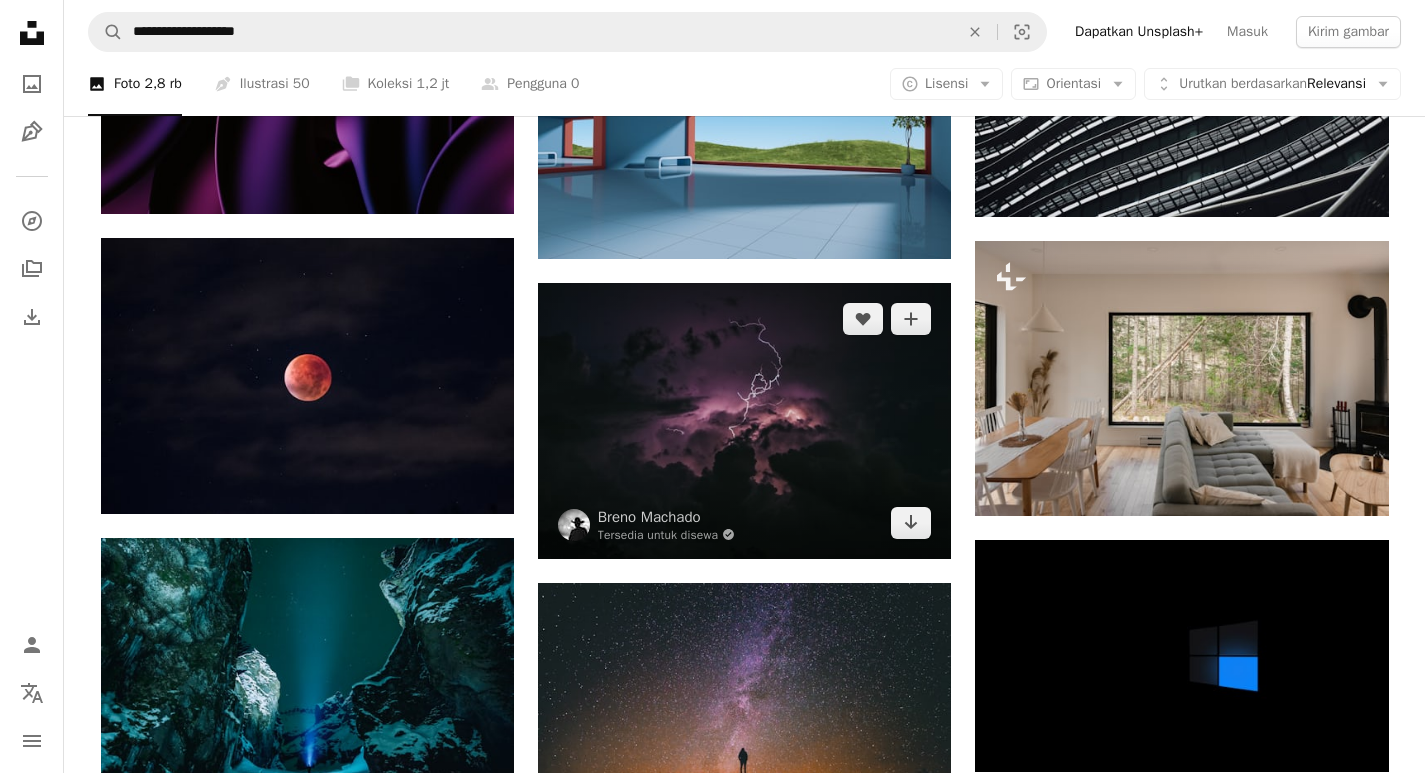 scroll, scrollTop: 4400, scrollLeft: 0, axis: vertical 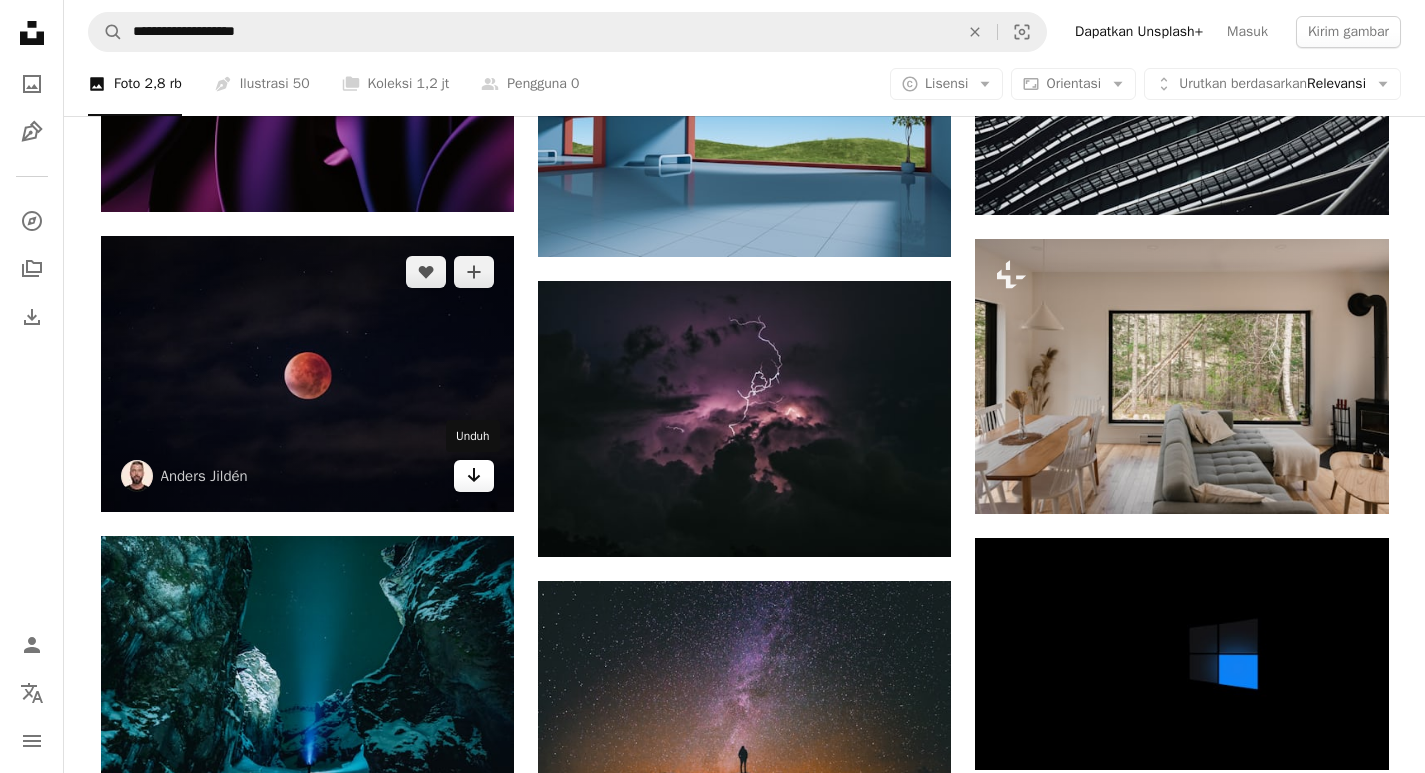 click on "Arrow pointing down" 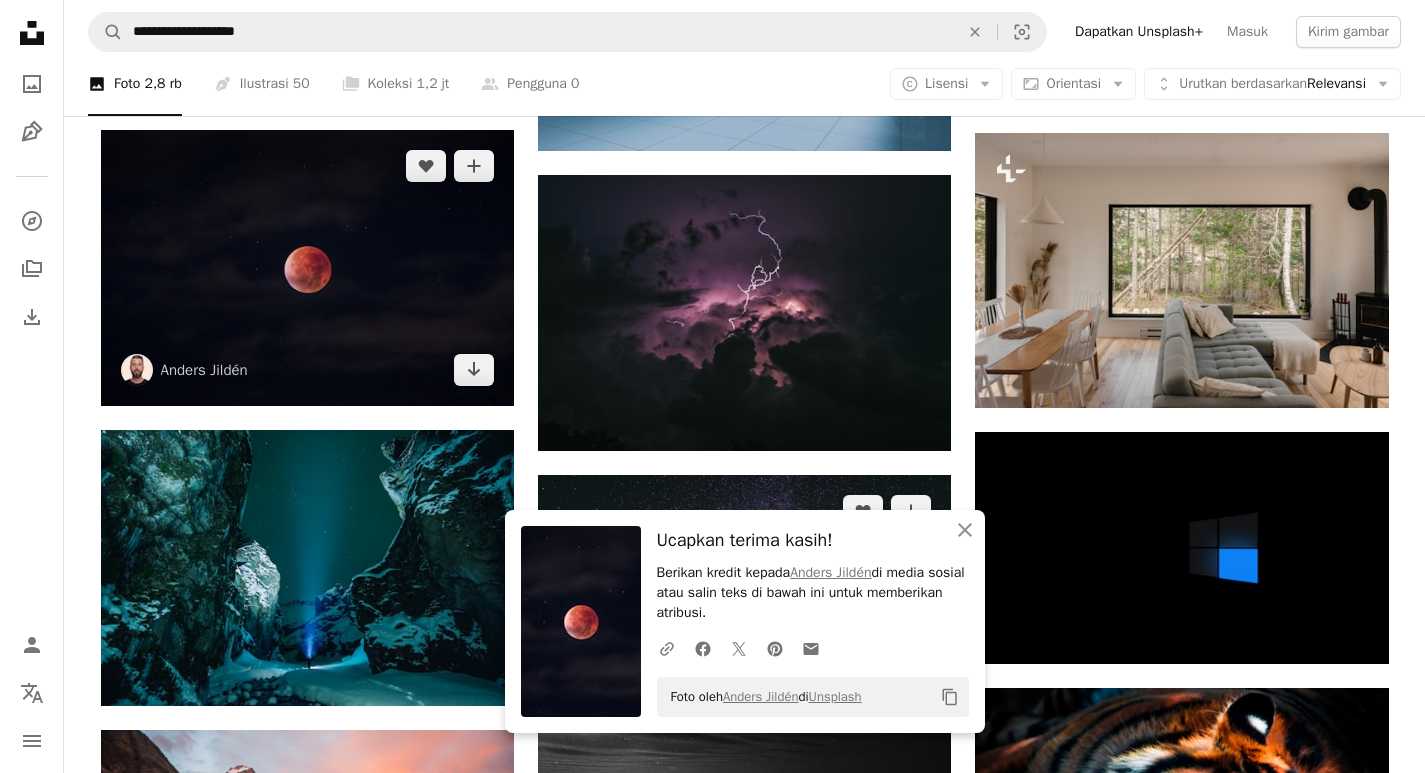 scroll, scrollTop: 4700, scrollLeft: 0, axis: vertical 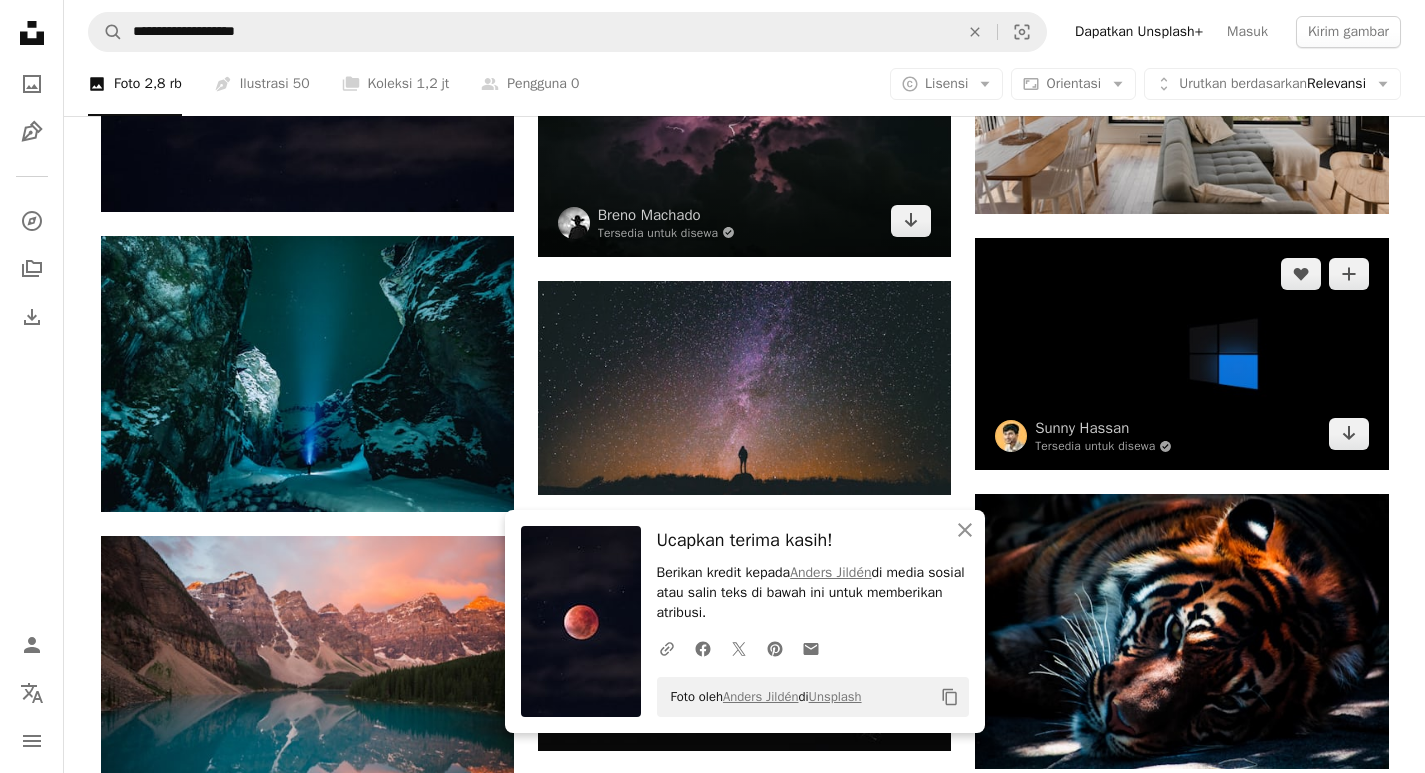 click on "Arrow pointing down" 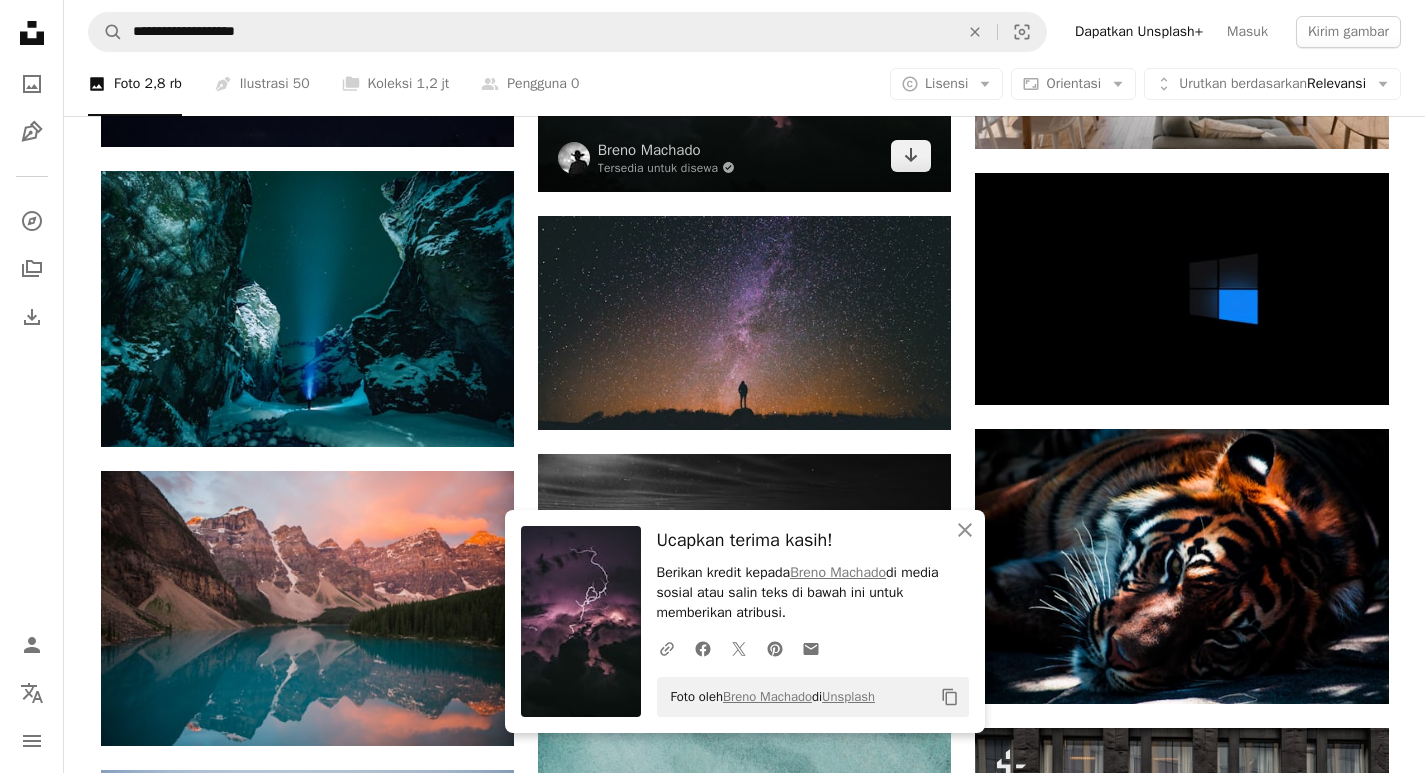 scroll, scrollTop: 4800, scrollLeft: 0, axis: vertical 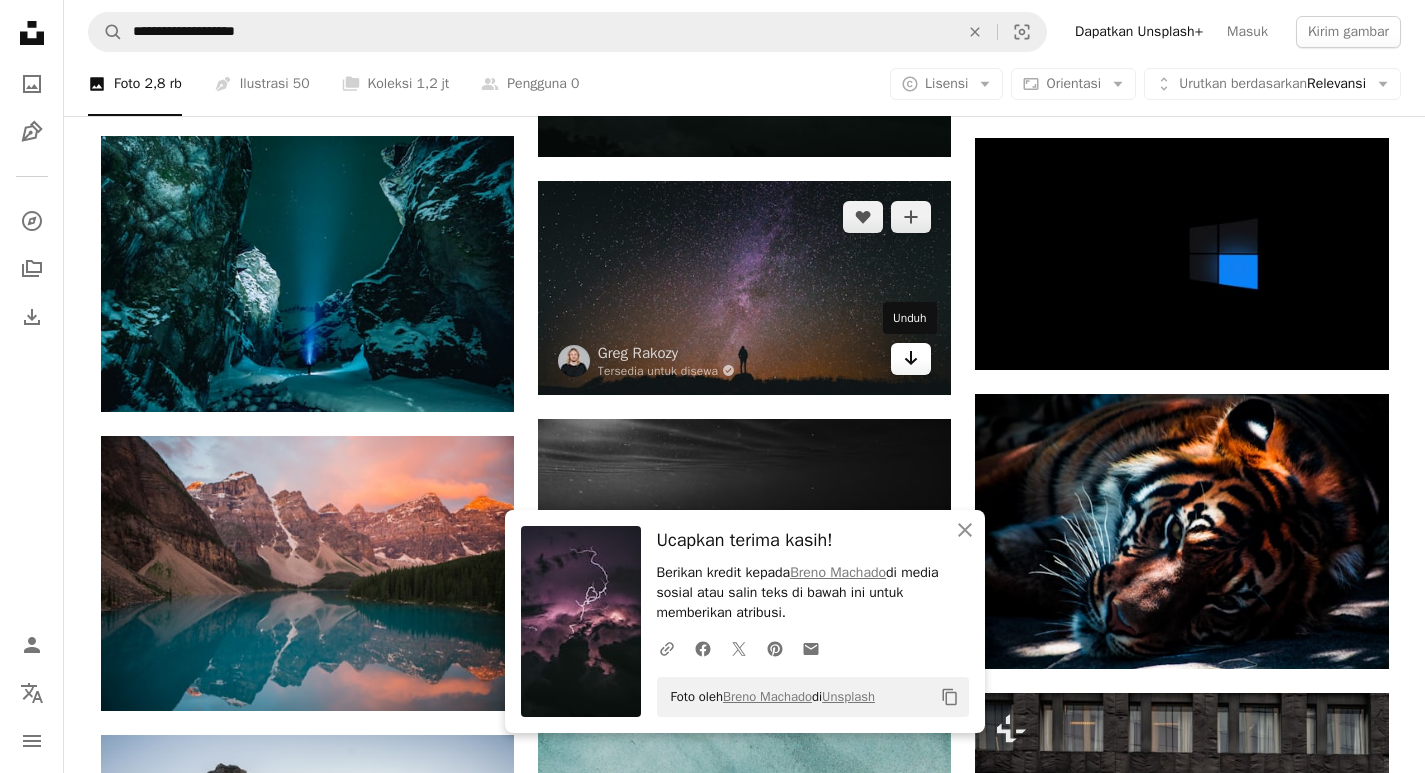 click on "Arrow pointing down" 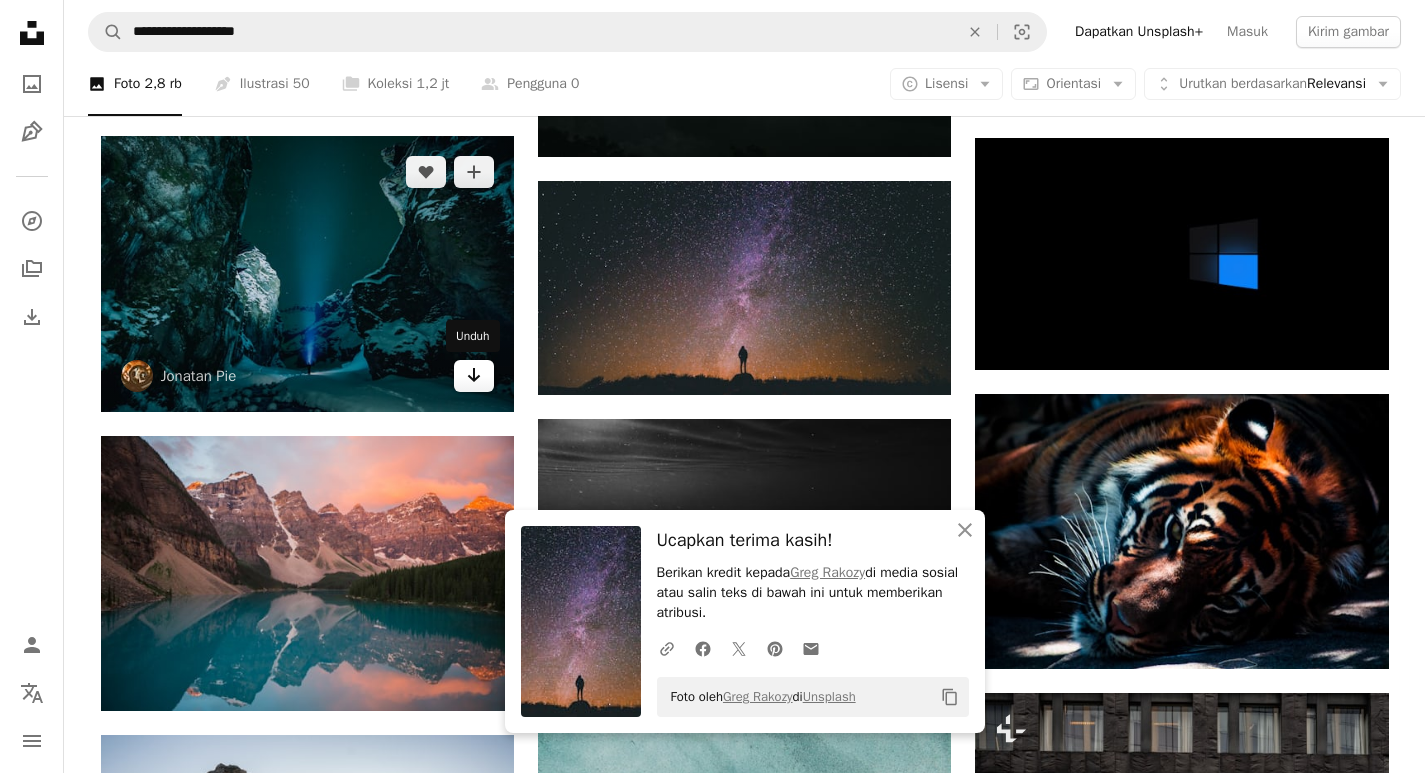 click on "Arrow pointing down" at bounding box center [474, 376] 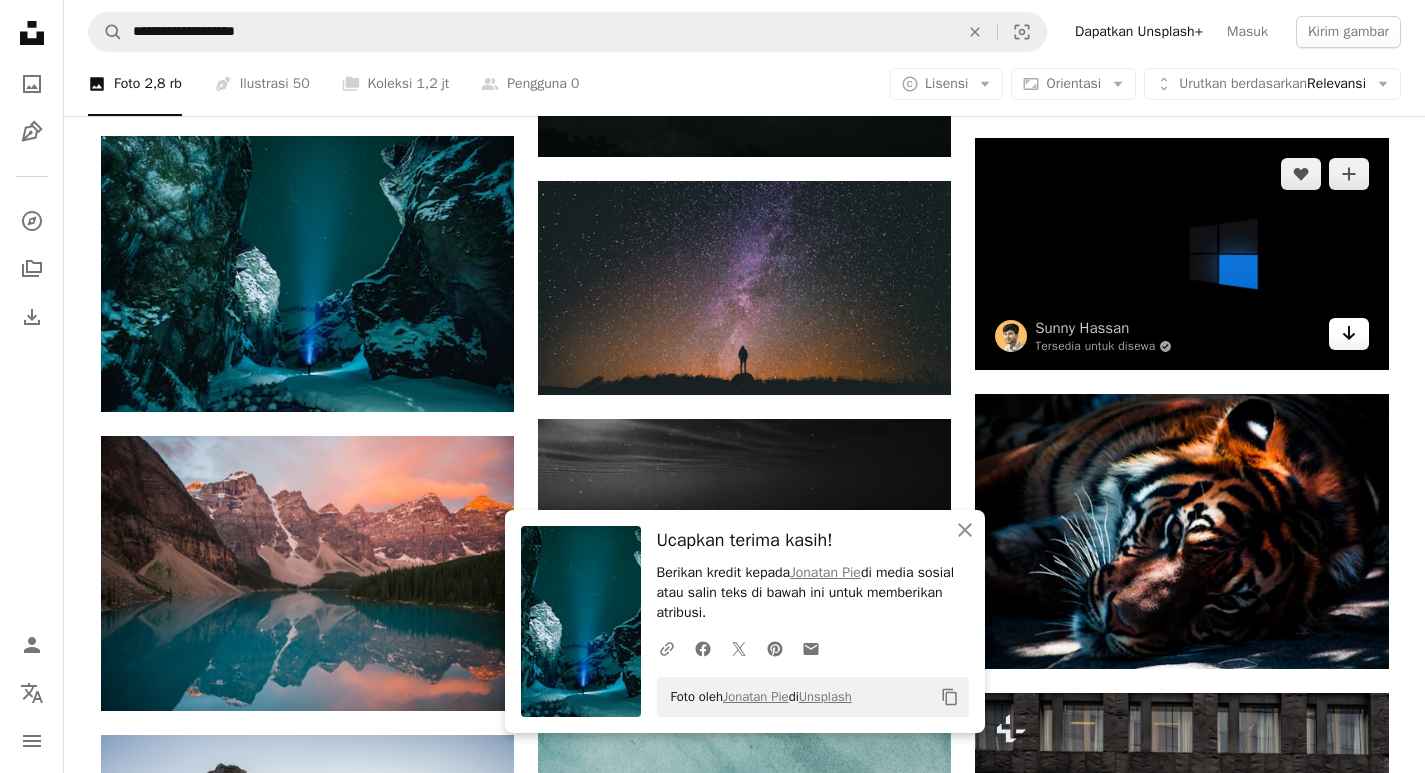 click on "Arrow pointing down" at bounding box center (1349, 334) 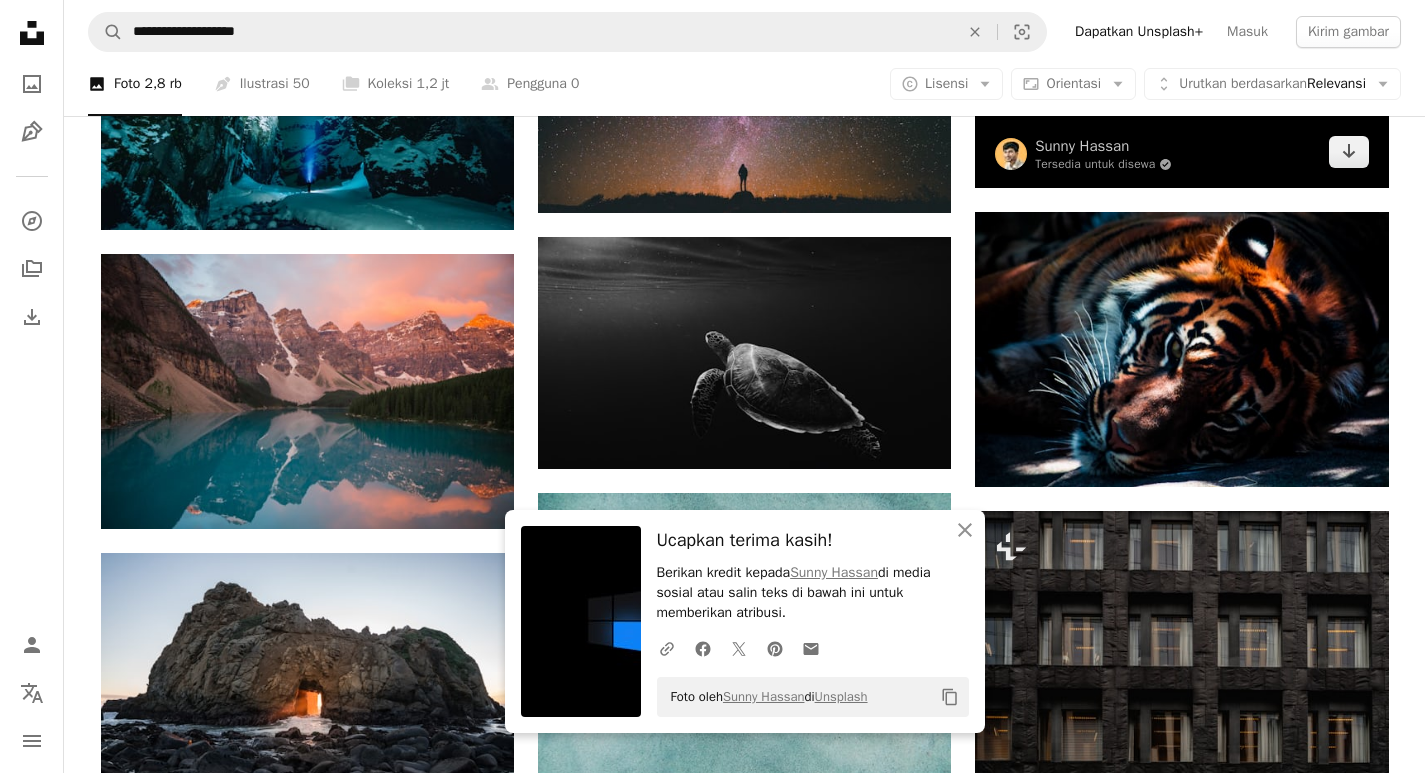 scroll, scrollTop: 5000, scrollLeft: 0, axis: vertical 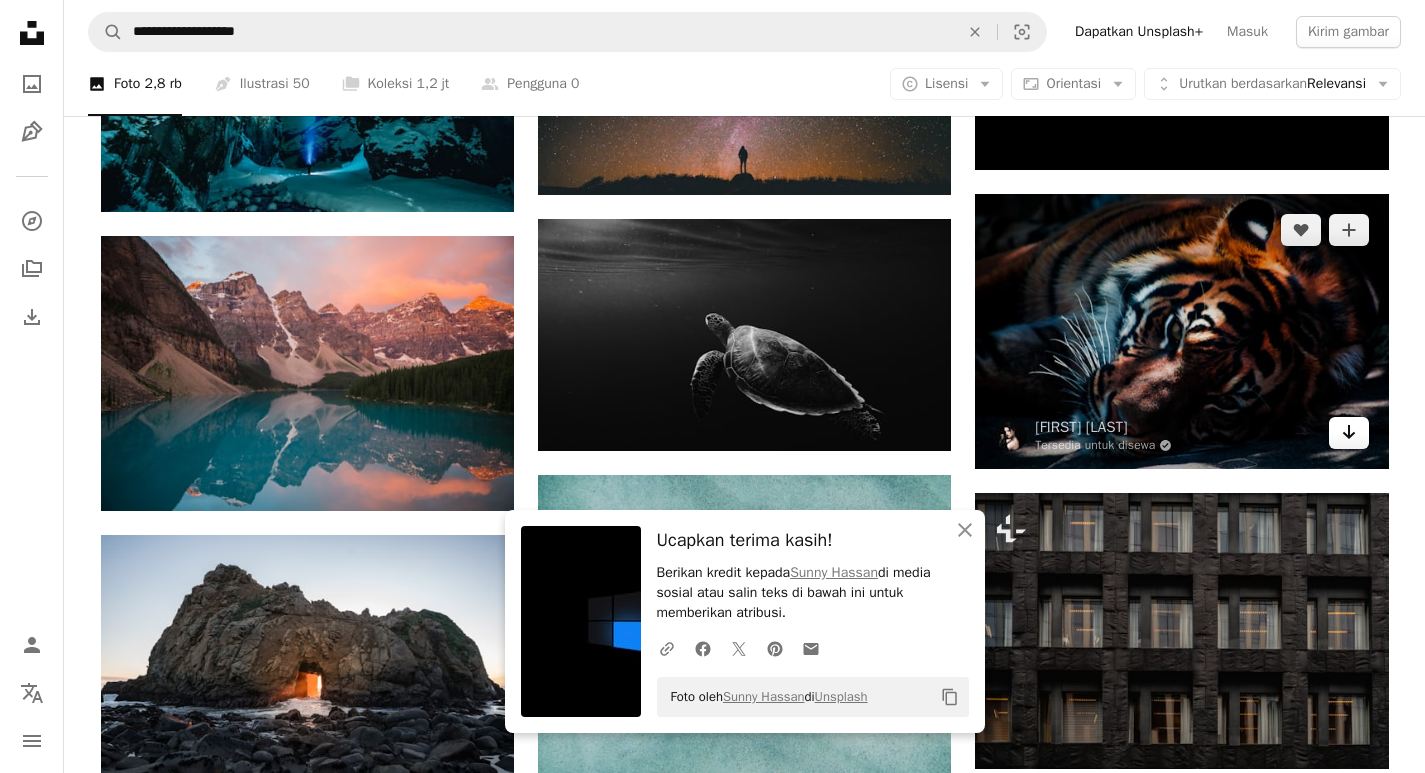 click 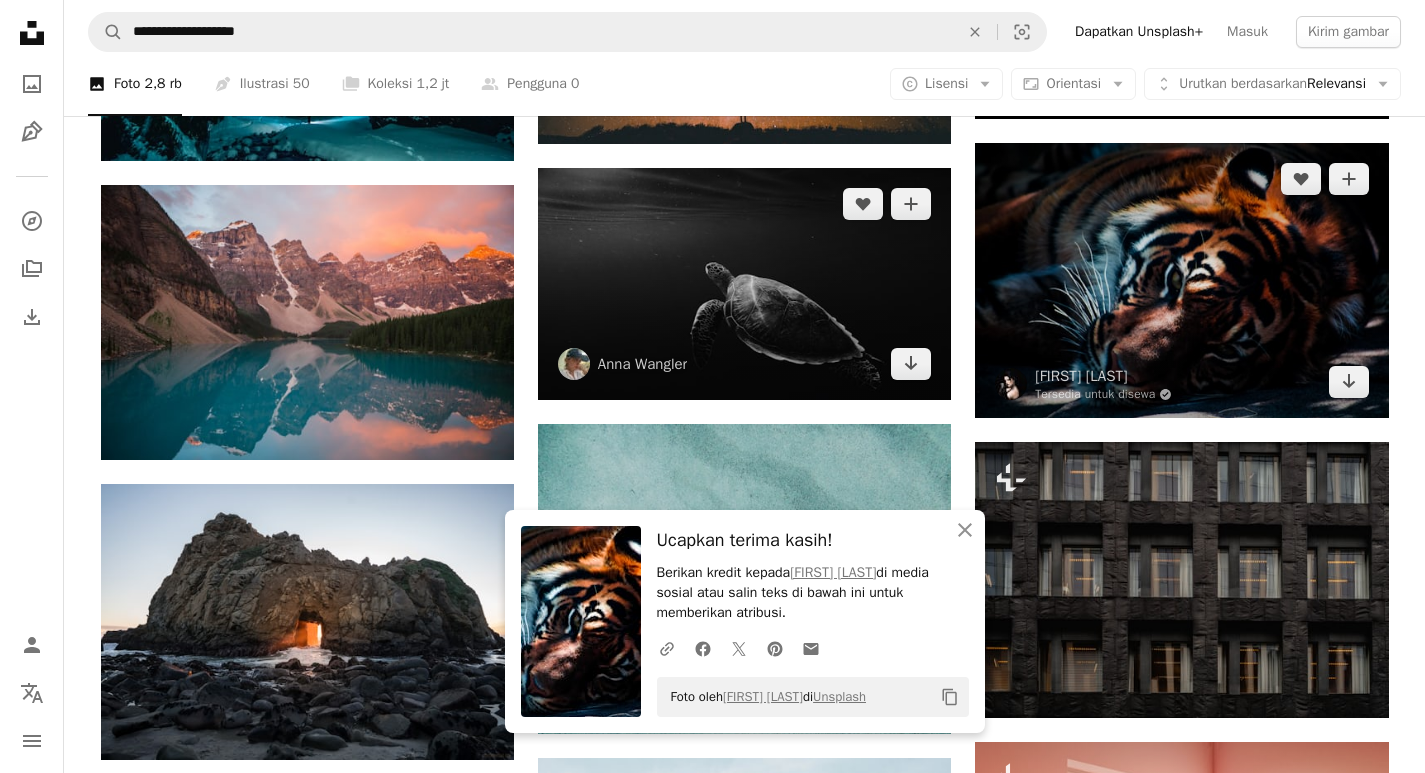 scroll, scrollTop: 5100, scrollLeft: 0, axis: vertical 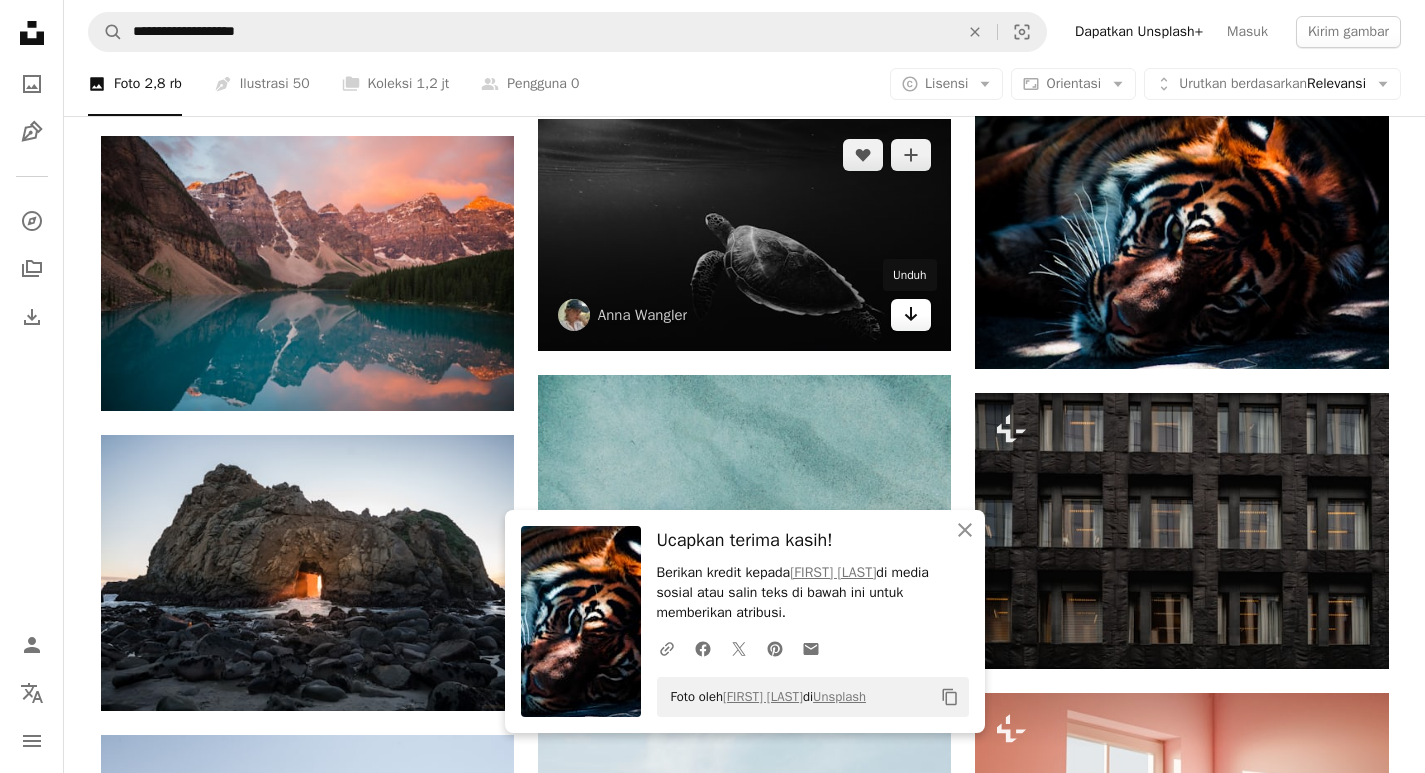 click on "Arrow pointing down" 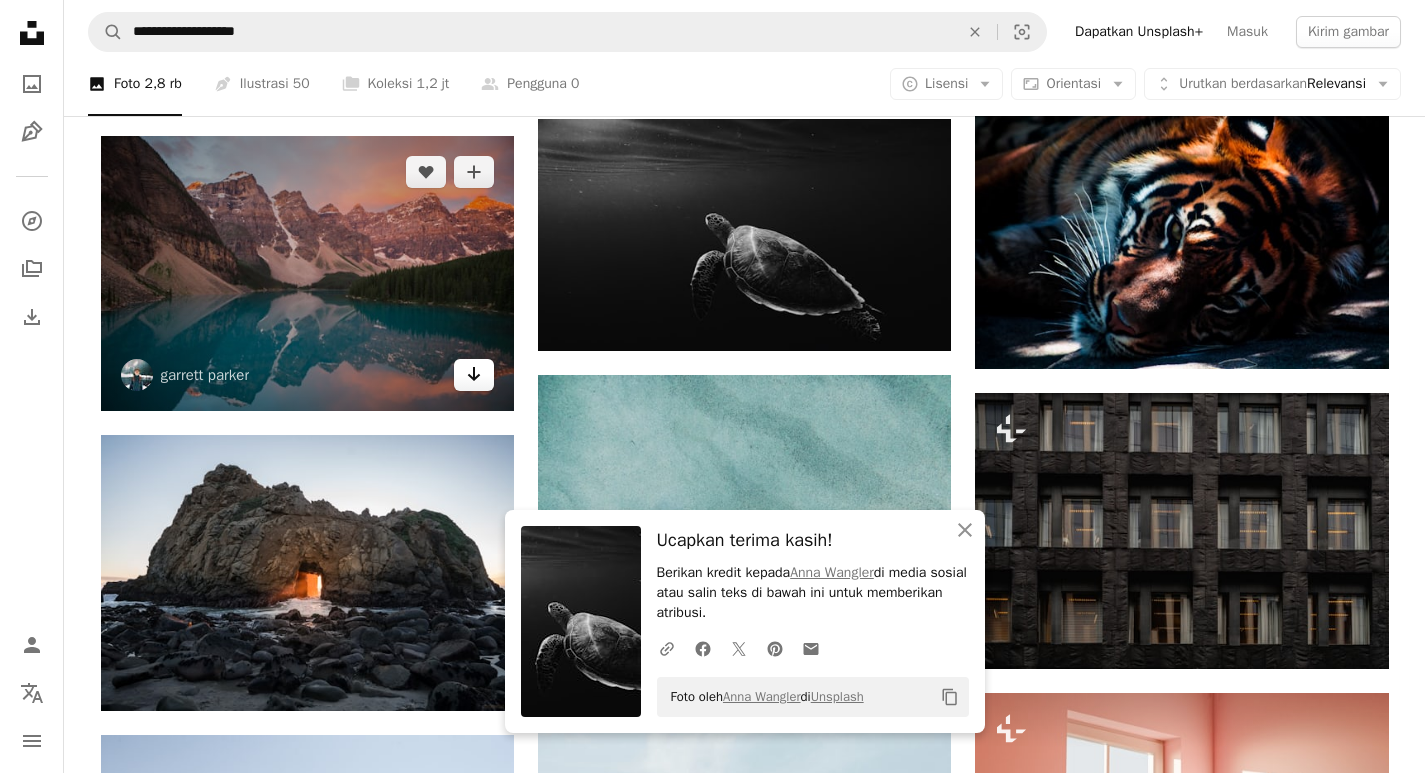 click on "Arrow pointing down" 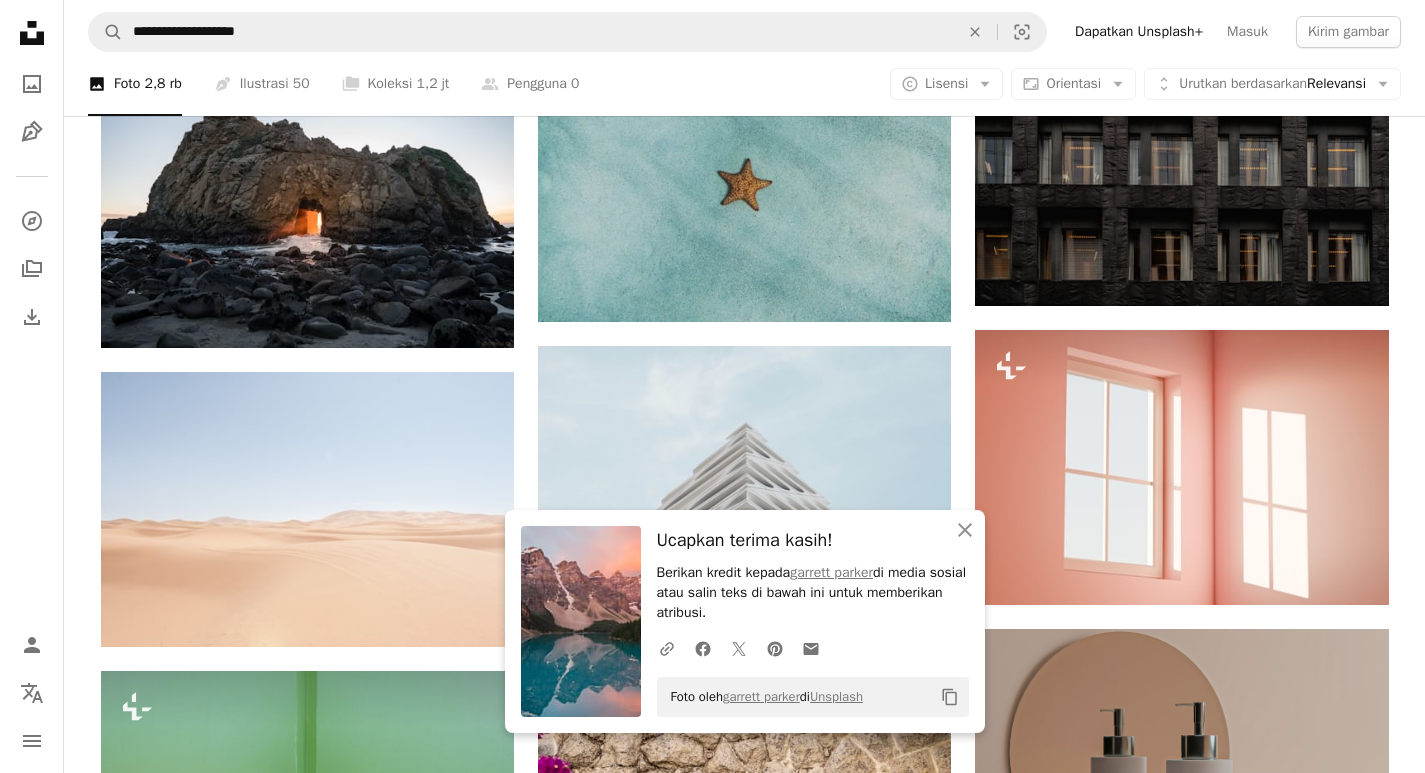 scroll, scrollTop: 5500, scrollLeft: 0, axis: vertical 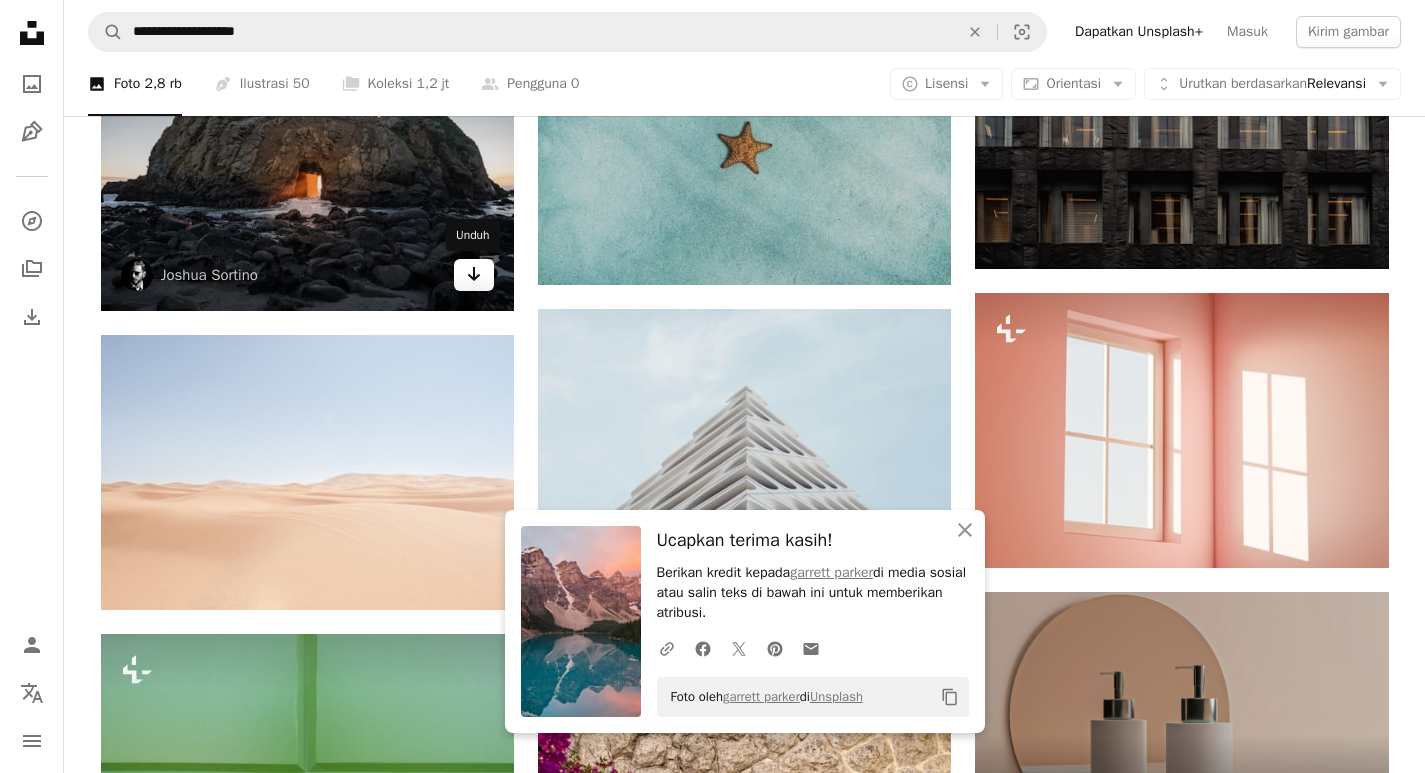click on "Arrow pointing down" 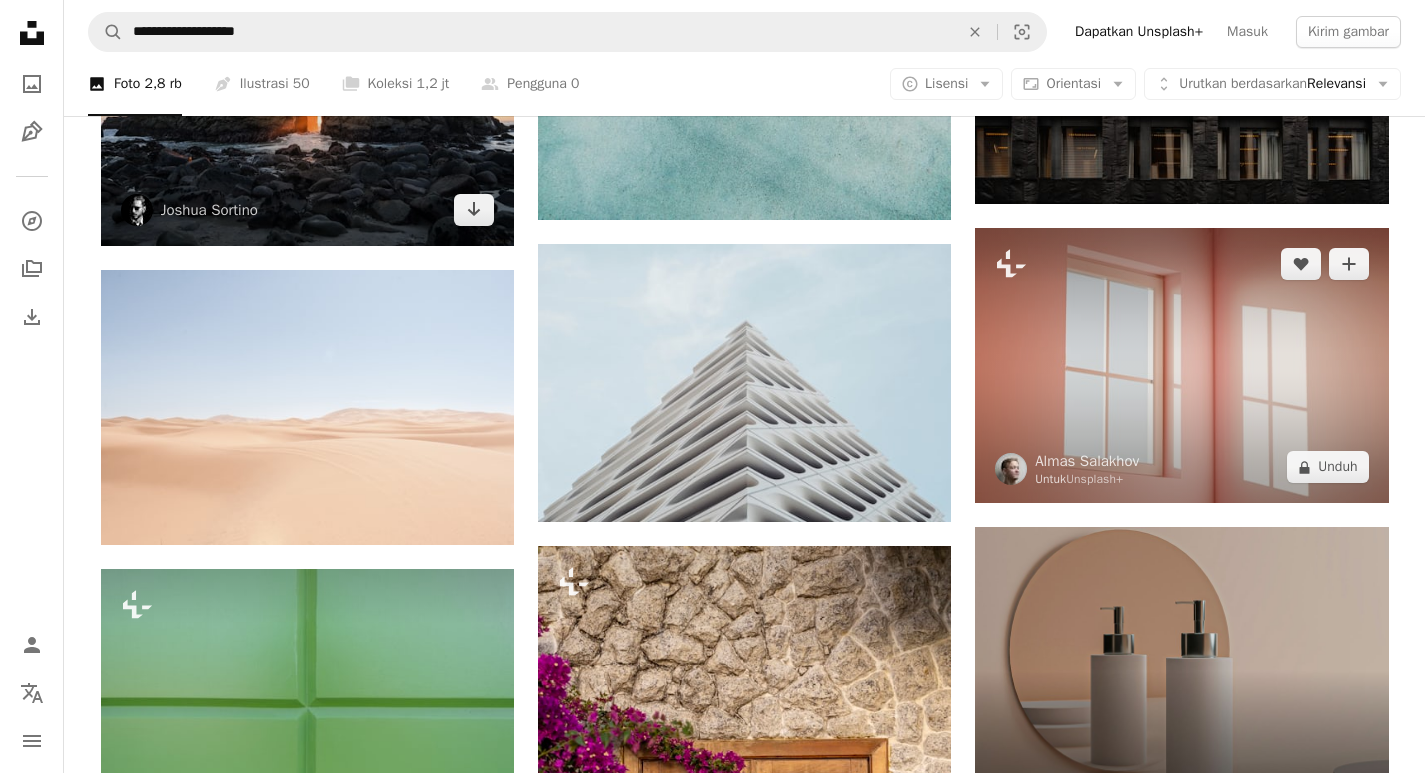 scroll, scrollTop: 5600, scrollLeft: 0, axis: vertical 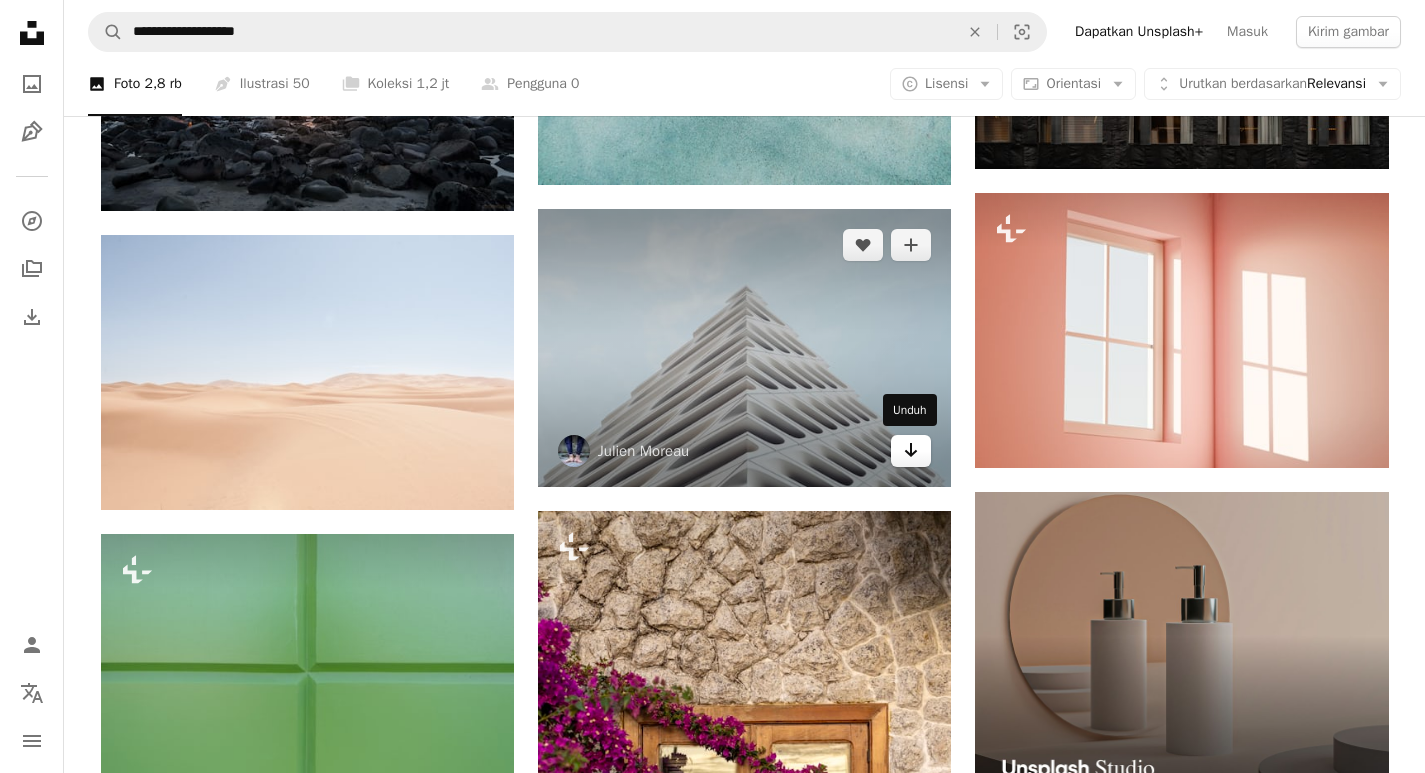 click on "Arrow pointing down" 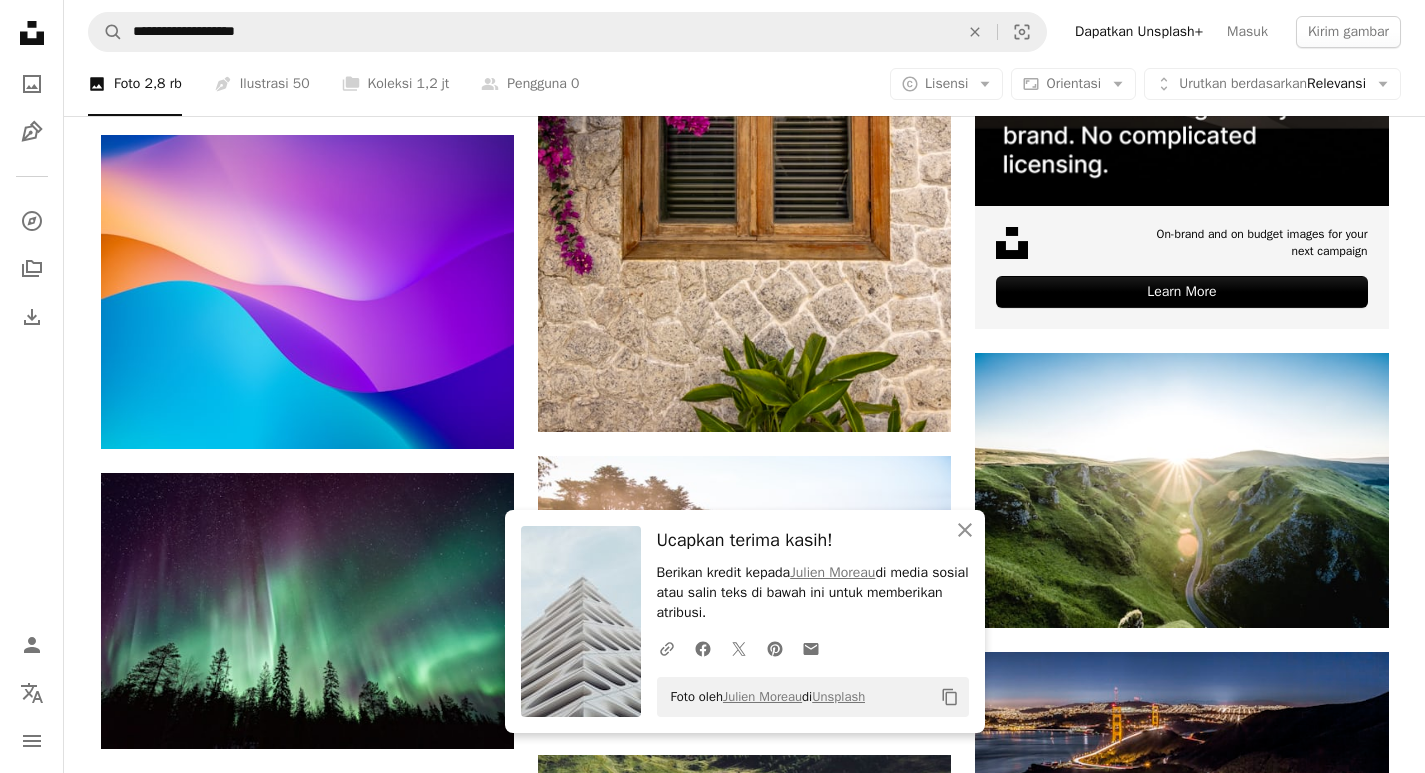 scroll, scrollTop: 6300, scrollLeft: 0, axis: vertical 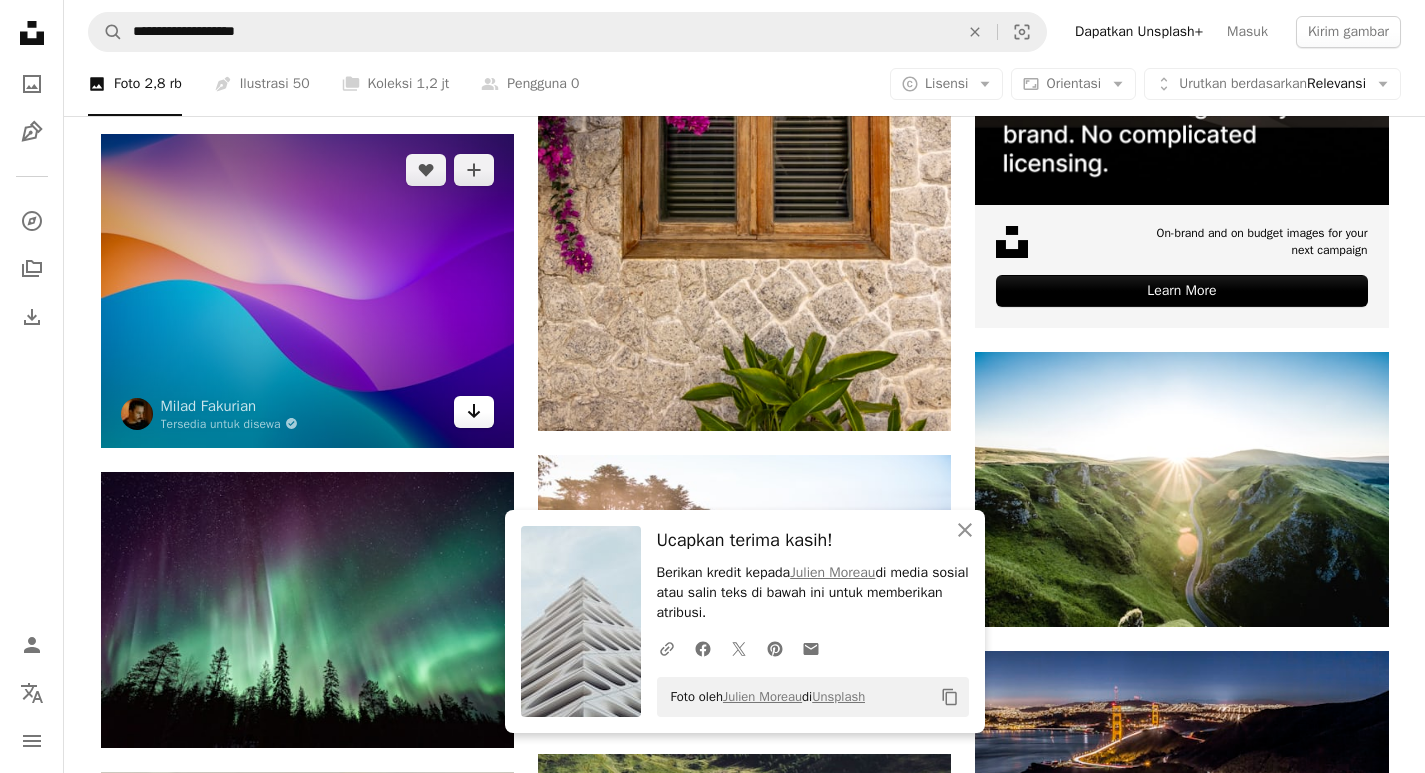 click on "Arrow pointing down" 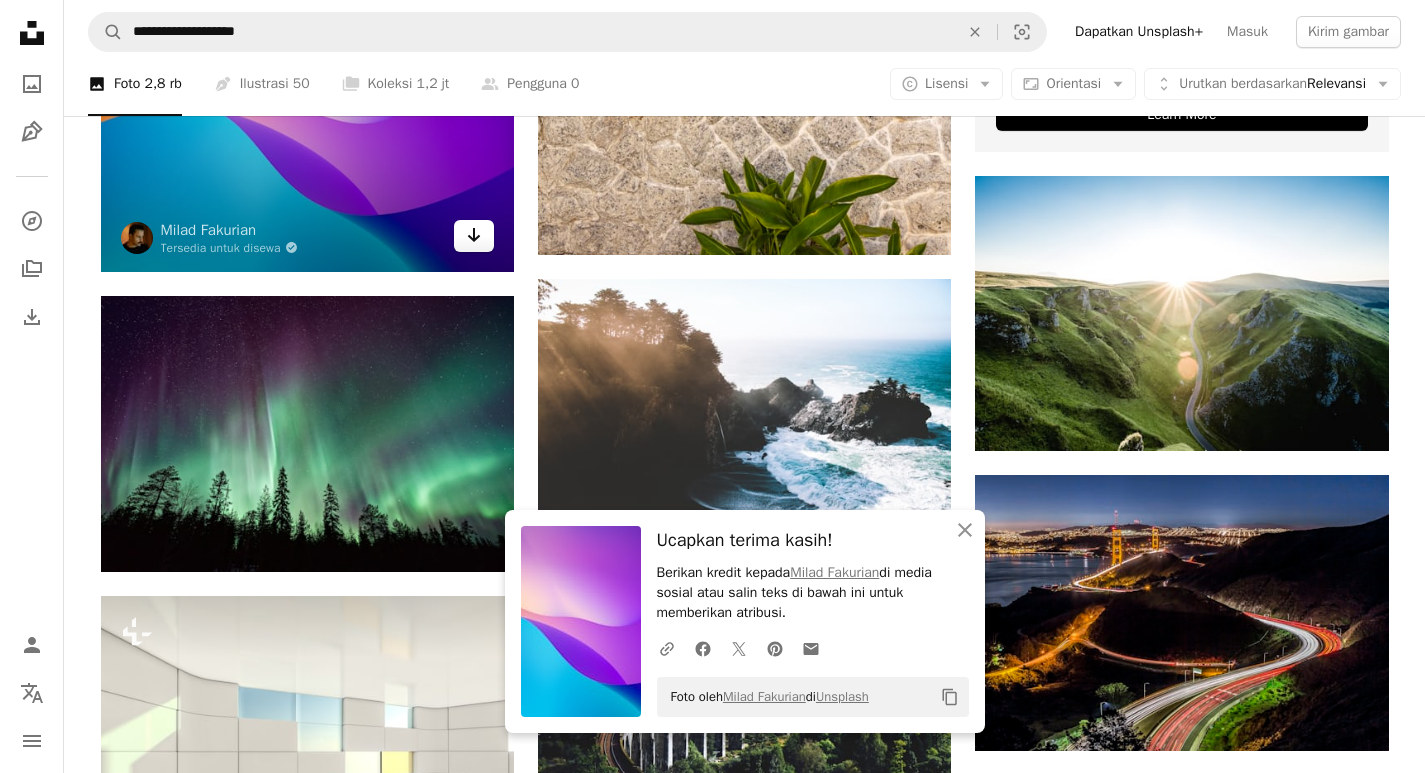 scroll, scrollTop: 6600, scrollLeft: 0, axis: vertical 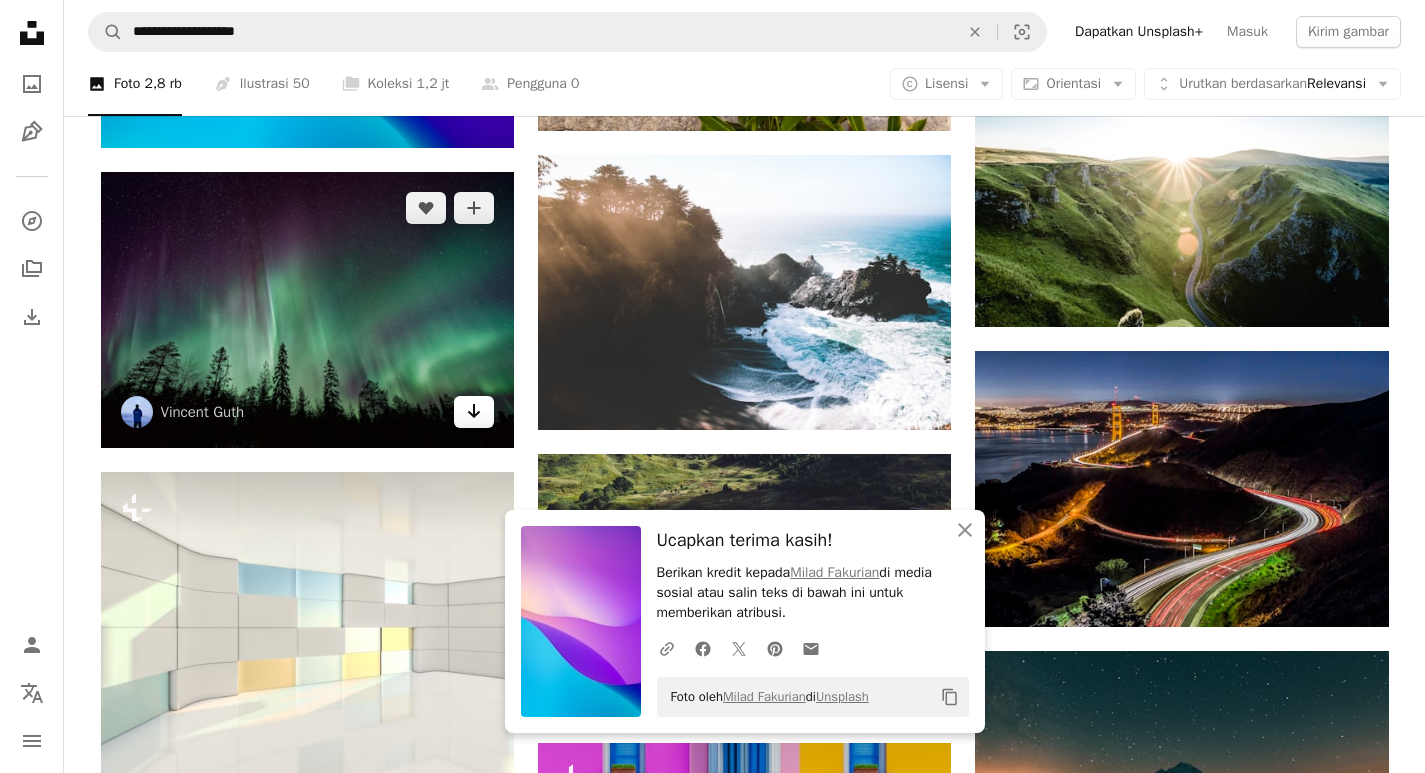 click on "Arrow pointing down" 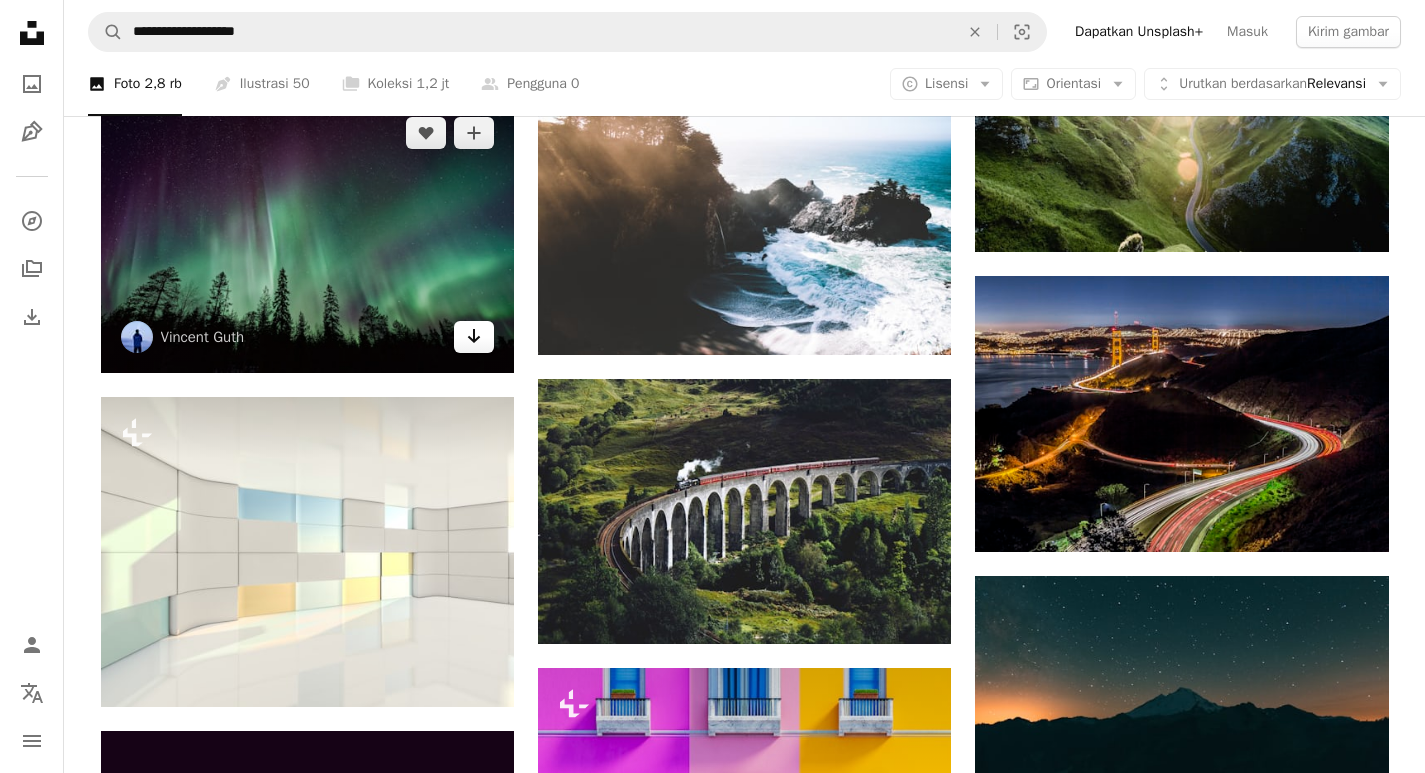 scroll, scrollTop: 6900, scrollLeft: 0, axis: vertical 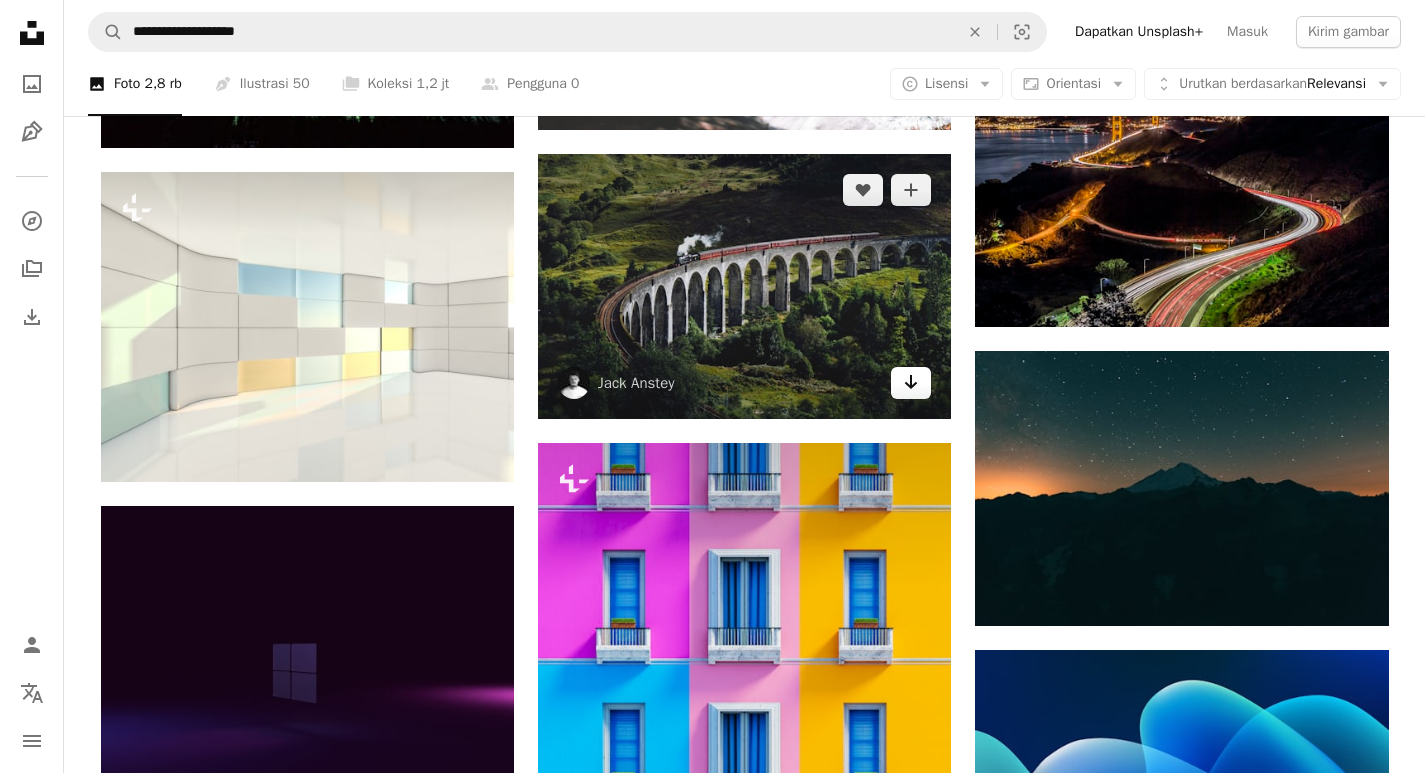 click on "Arrow pointing down" 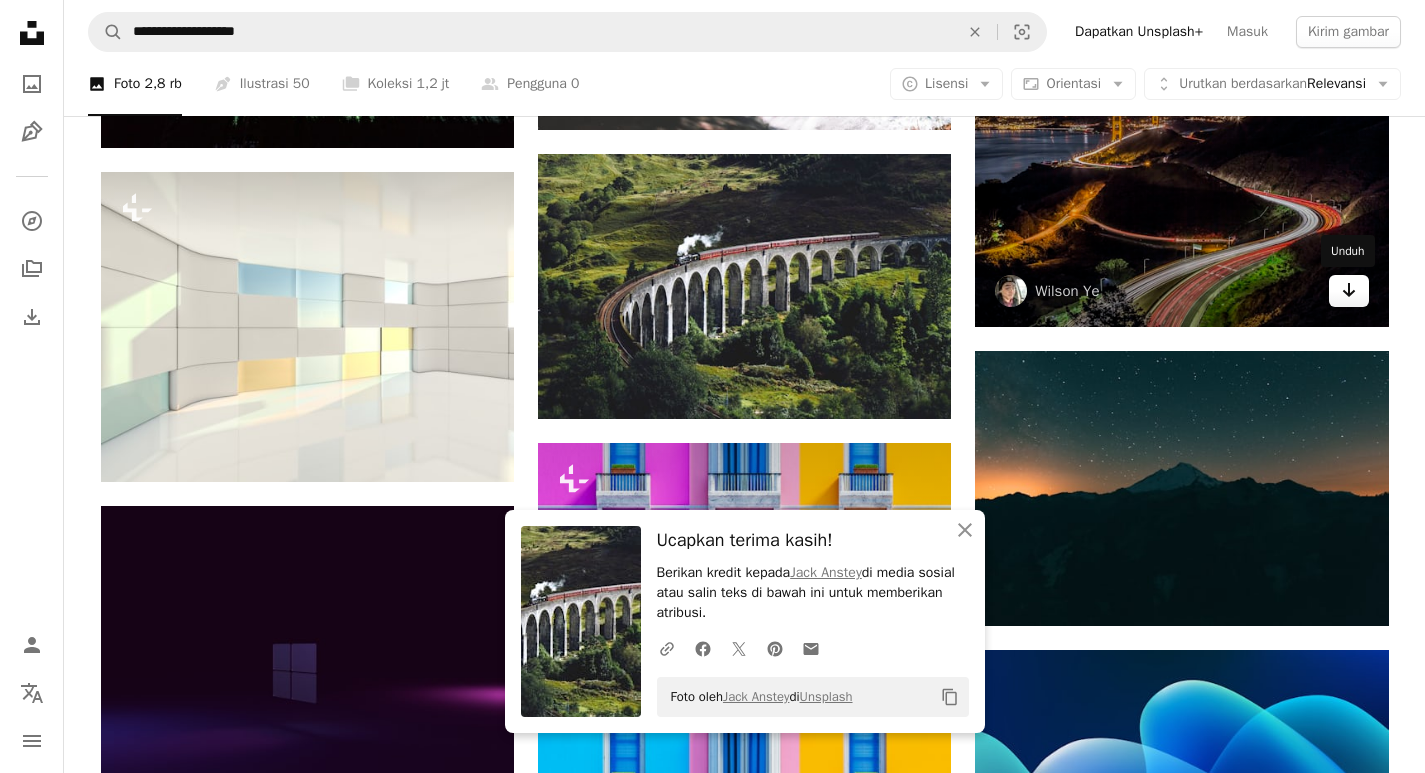 click on "Arrow pointing down" 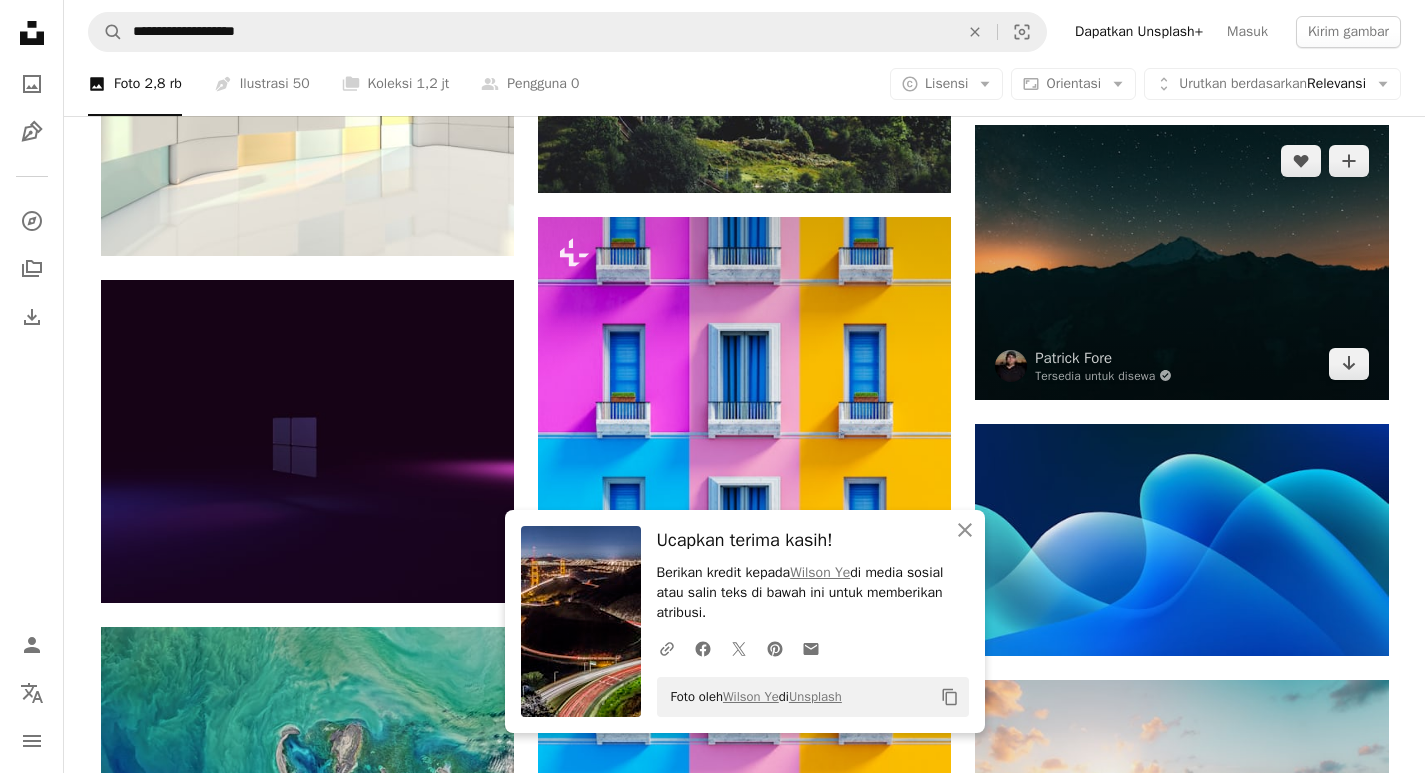 scroll, scrollTop: 7200, scrollLeft: 0, axis: vertical 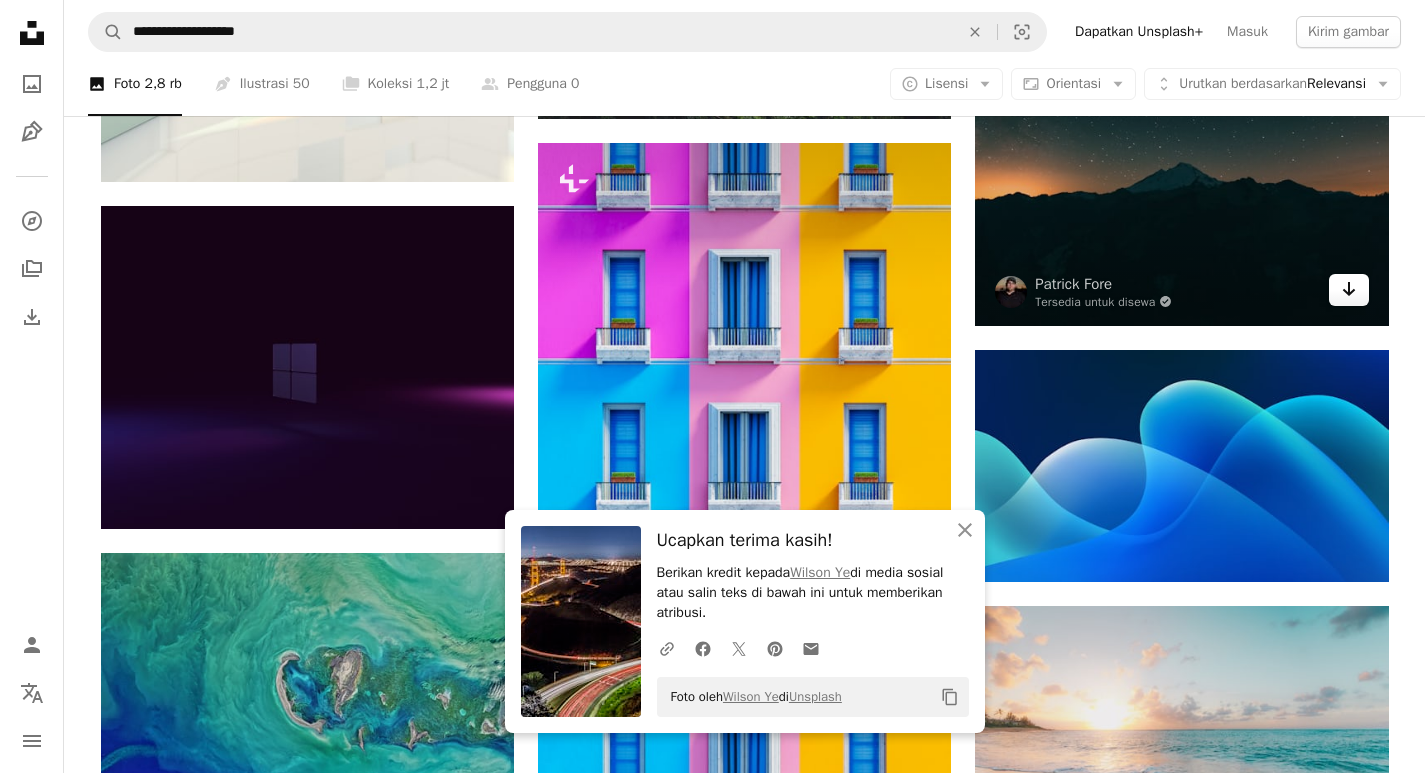 click on "Arrow pointing down" at bounding box center [1349, 290] 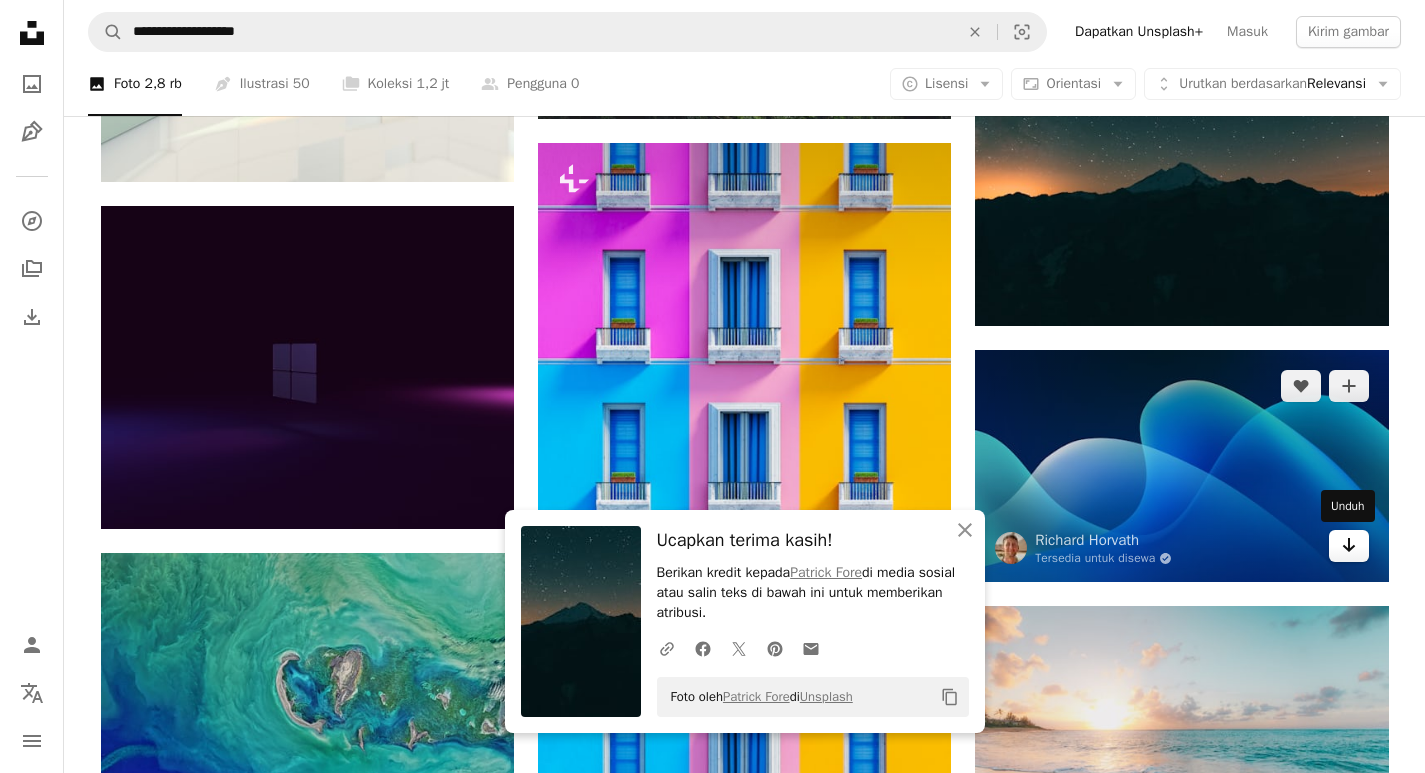 click on "Arrow pointing down" 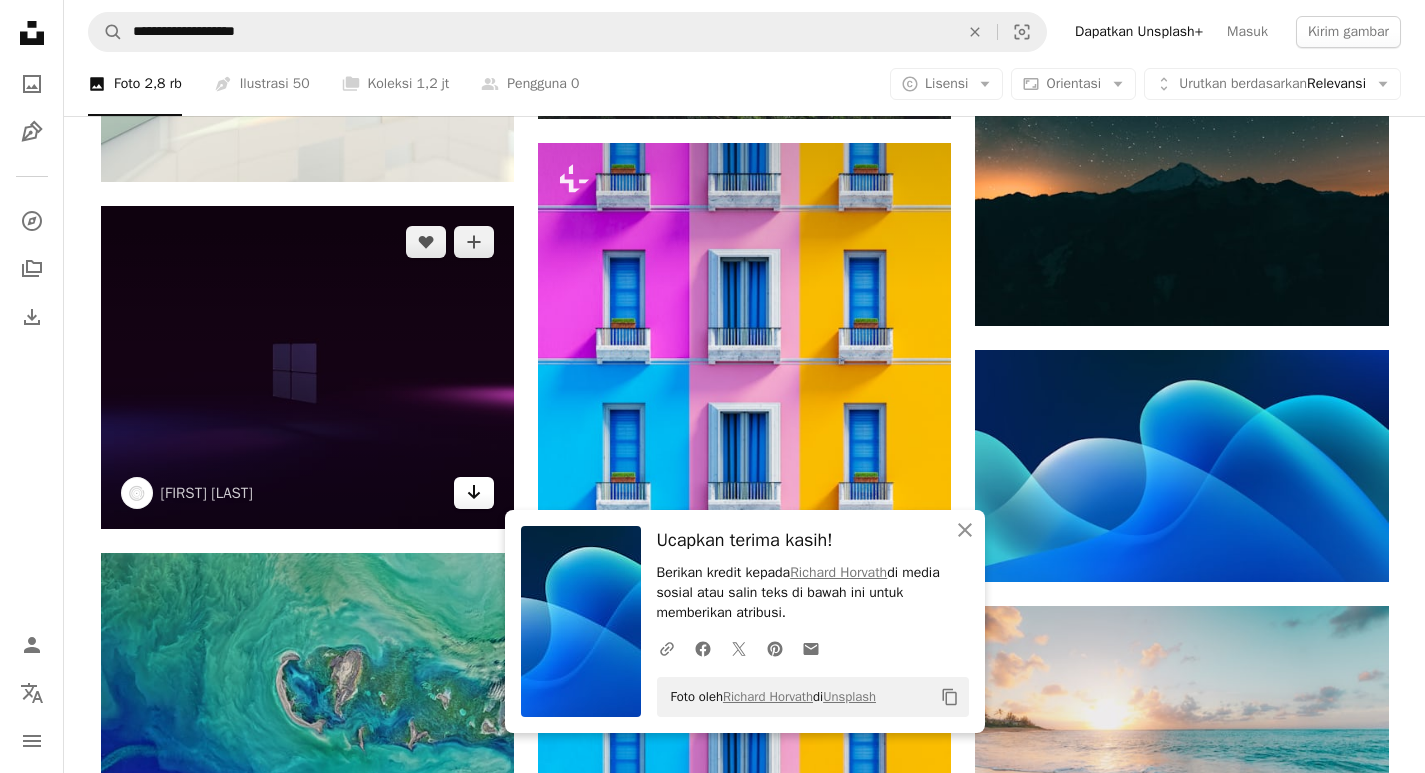 click 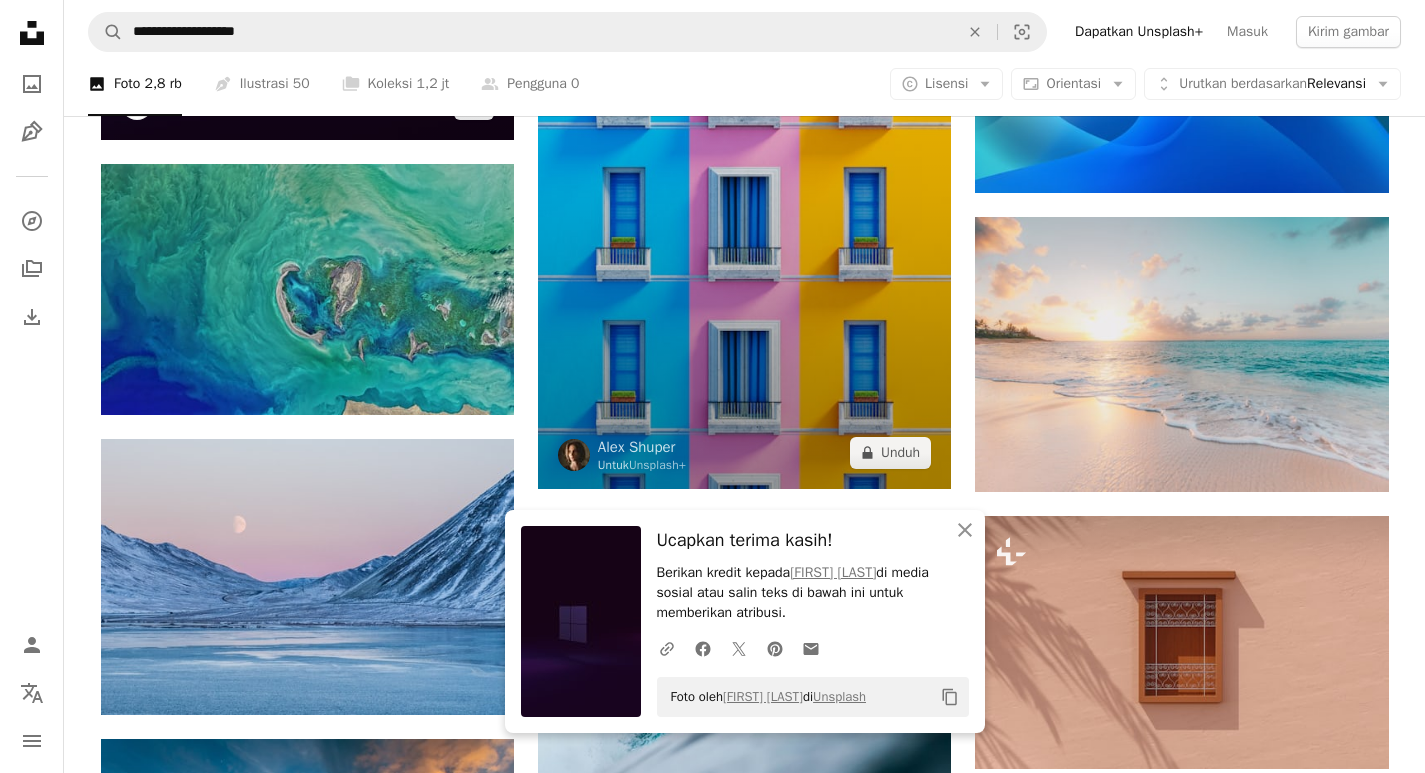 scroll, scrollTop: 7600, scrollLeft: 0, axis: vertical 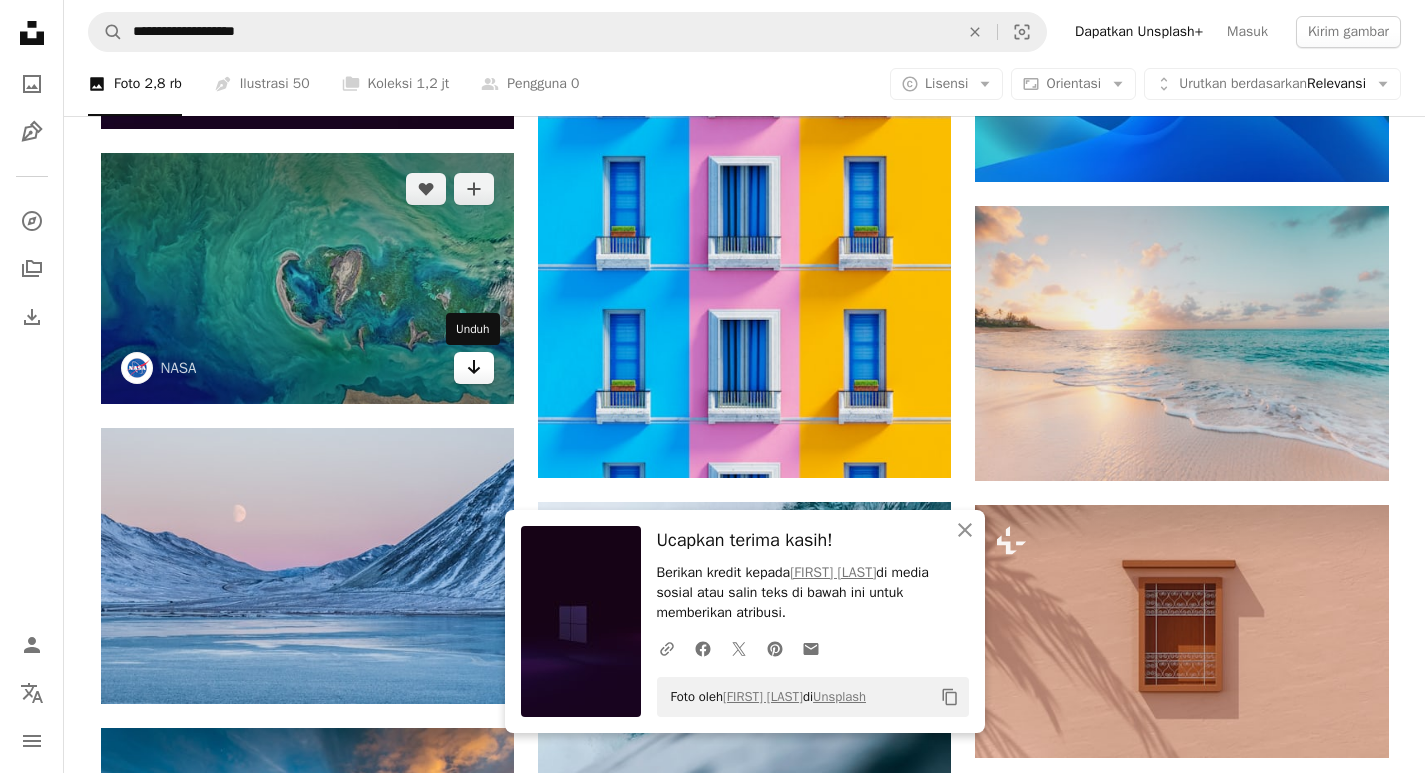 click on "Arrow pointing down" 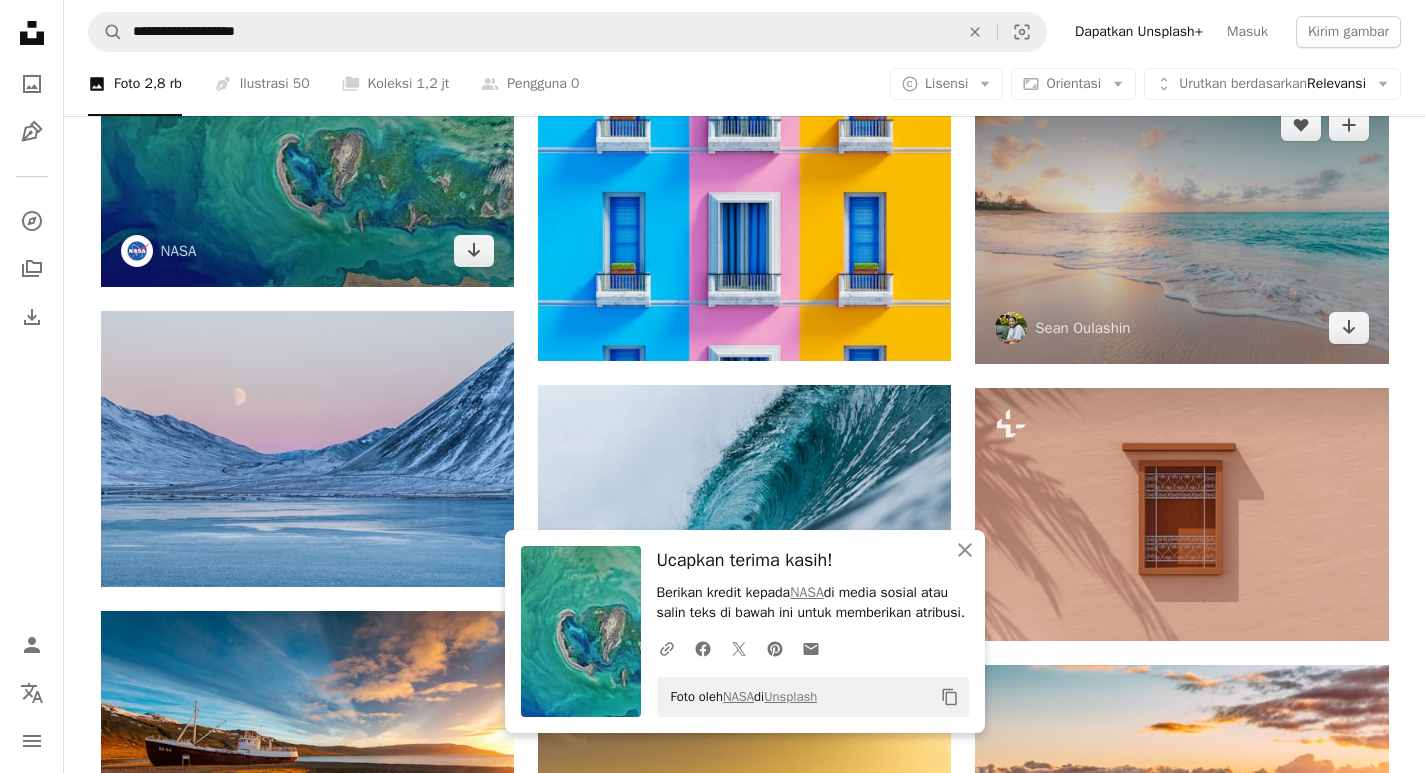 scroll, scrollTop: 7800, scrollLeft: 0, axis: vertical 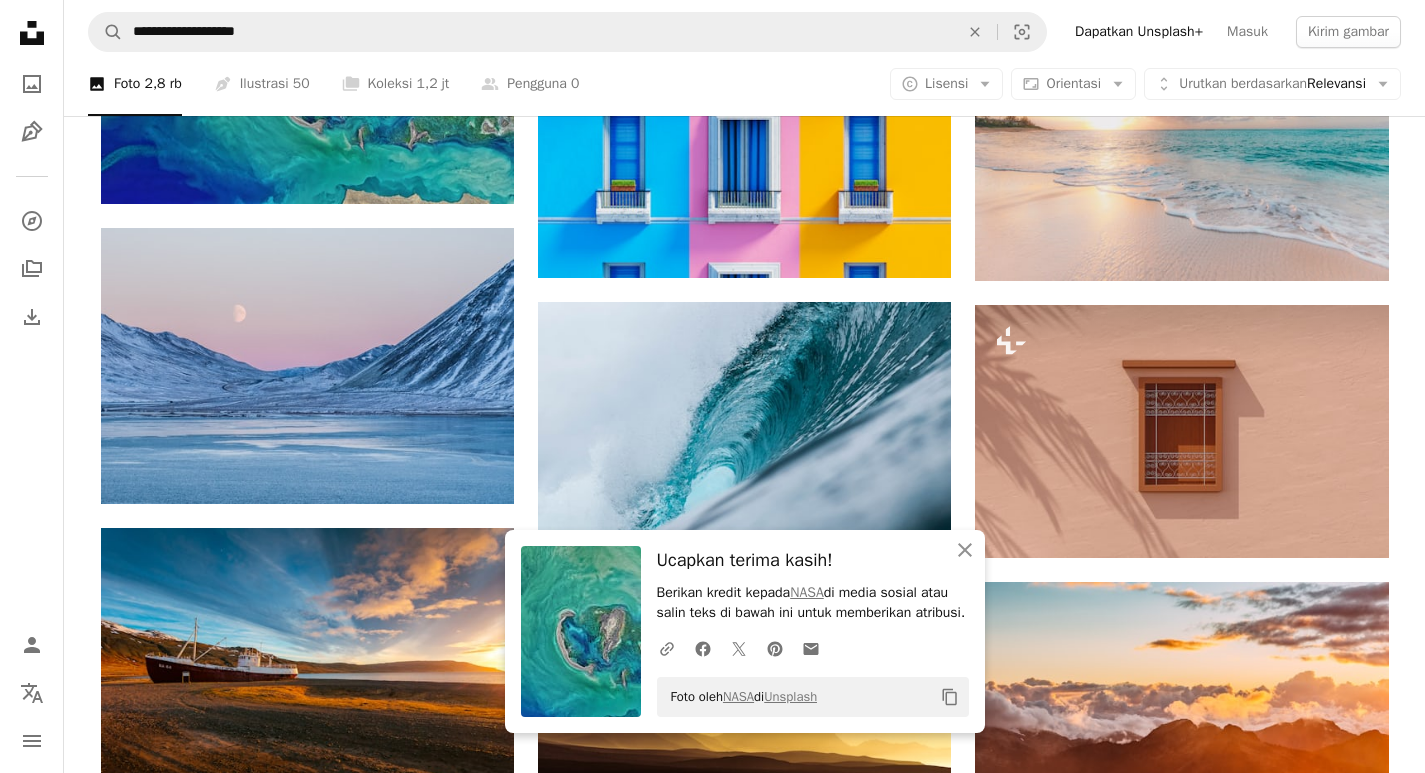 click on "Plus sign for Unsplash+ A heart A plus sign [FIRST] [LAST] Untuk Unsplash+ A lock Unduh A heart A plus sign Jonatan Pie Arrow pointing down A heart A plus sign Urban Vintage Tersedia untuk disewa A checkmark inside of a circle Arrow pointing down A heart A plus sign Dan Freeman Arrow pointing down Plus sign for Unsplash+ A heart A plus sign Ales Krivec Untuk Unsplash+ A lock Unduh Plus sign for Unsplash+ A heart A plus sign [FIRST] [LAST] Untuk Unsplash+ A lock Unduh A heart A plus sign Buzz Andersen Arrow pointing down A heart A plus sign NASA Arrow pointing down Plus sign for Unsplash+ A heart A plus sign Mohamed Nohassi Untuk Unsplash+ A lock Unduh A heart A plus sign Wade Meng Arrow pointing down –– ––– ––– –– ––– – –– ––– –– –– –––– –– Design a unique, engaging website Start A Free Trial A heart A plus sign Geranimo Tersedia untuk disewa A checkmark inside of a circle Untuk" at bounding box center (745, -1796) 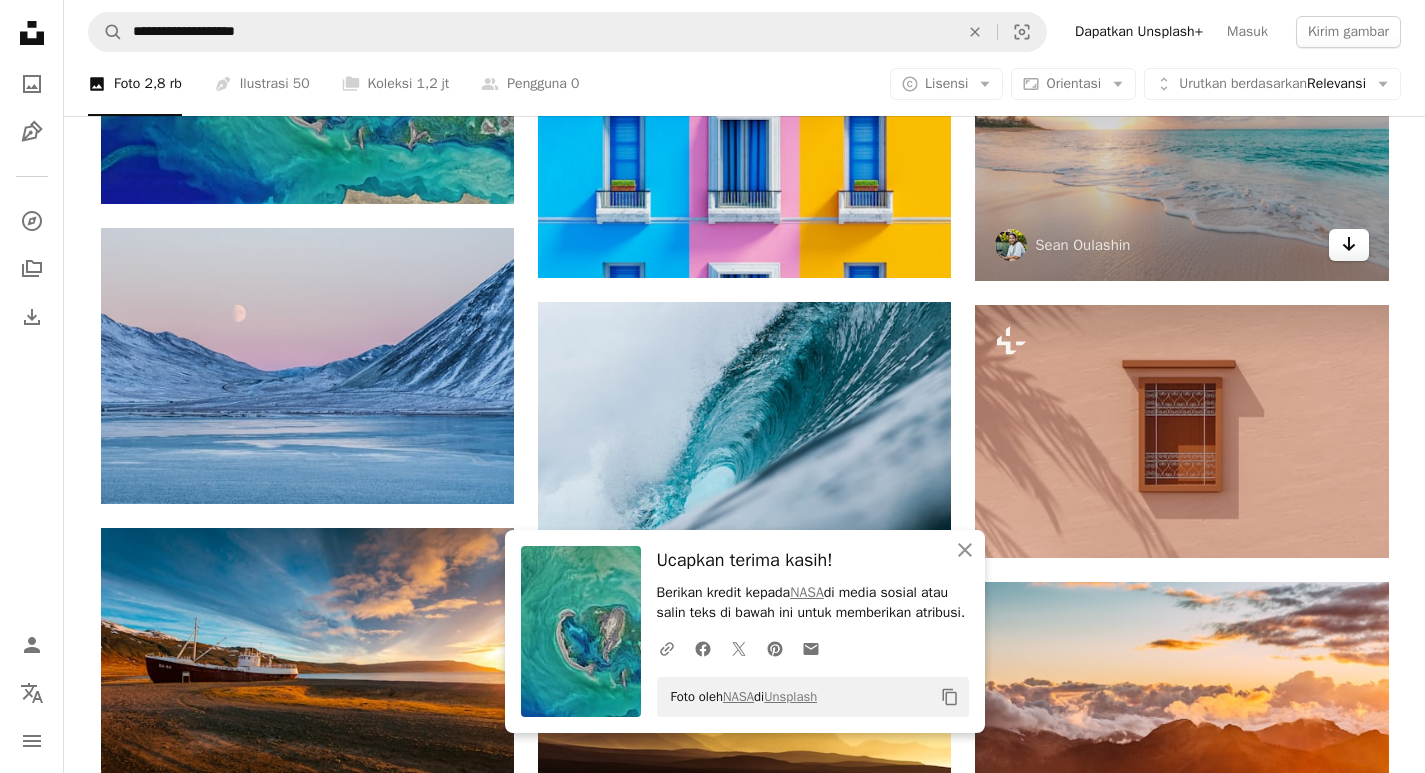 click on "Arrow pointing down" 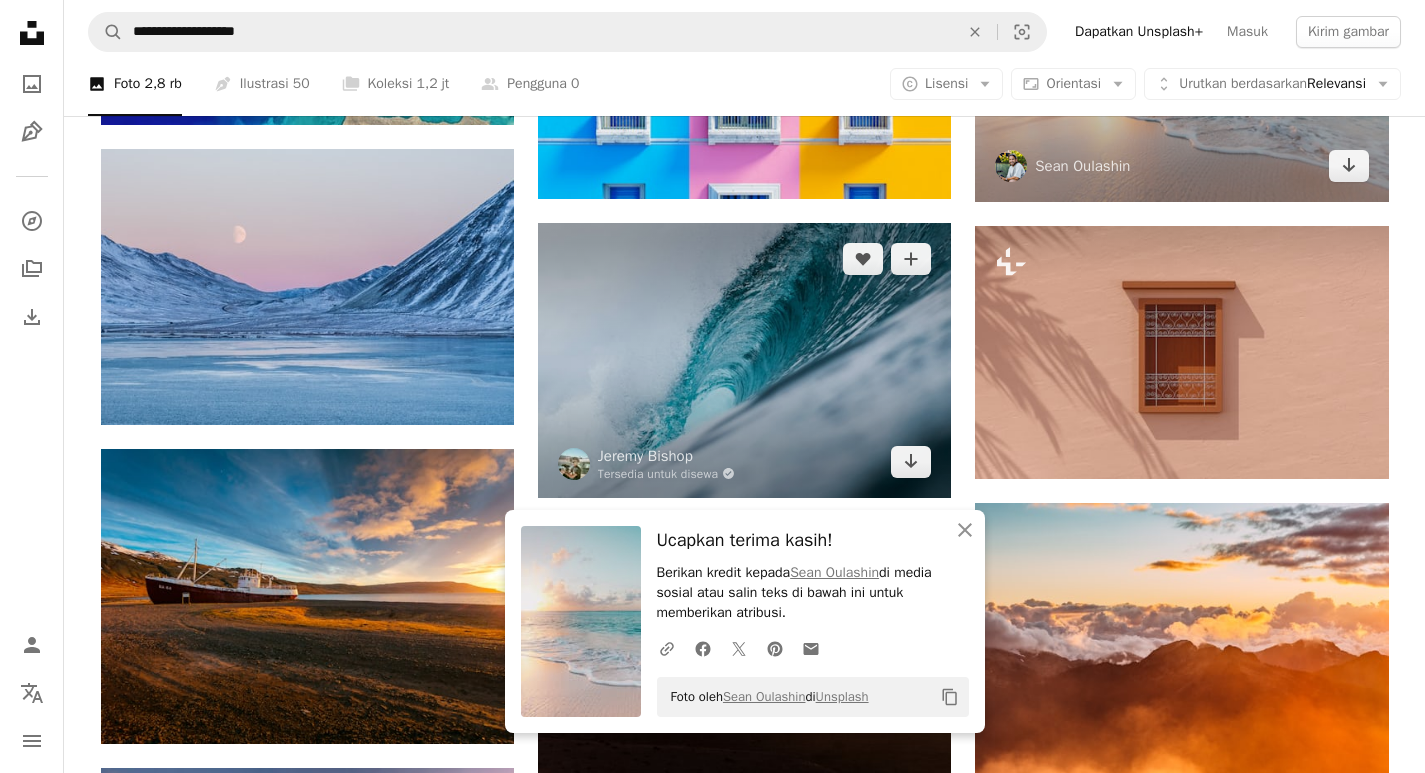 scroll, scrollTop: 8000, scrollLeft: 0, axis: vertical 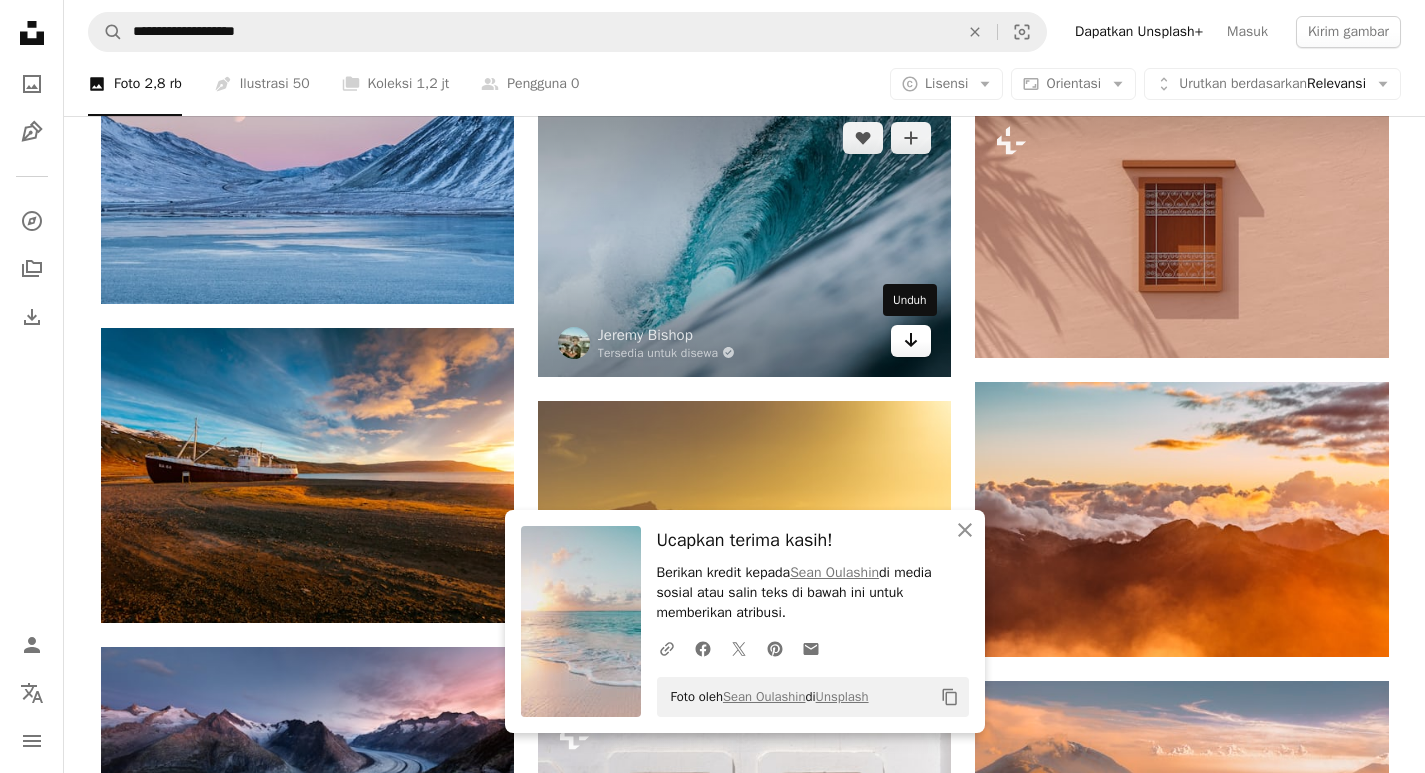 click on "Arrow pointing down" 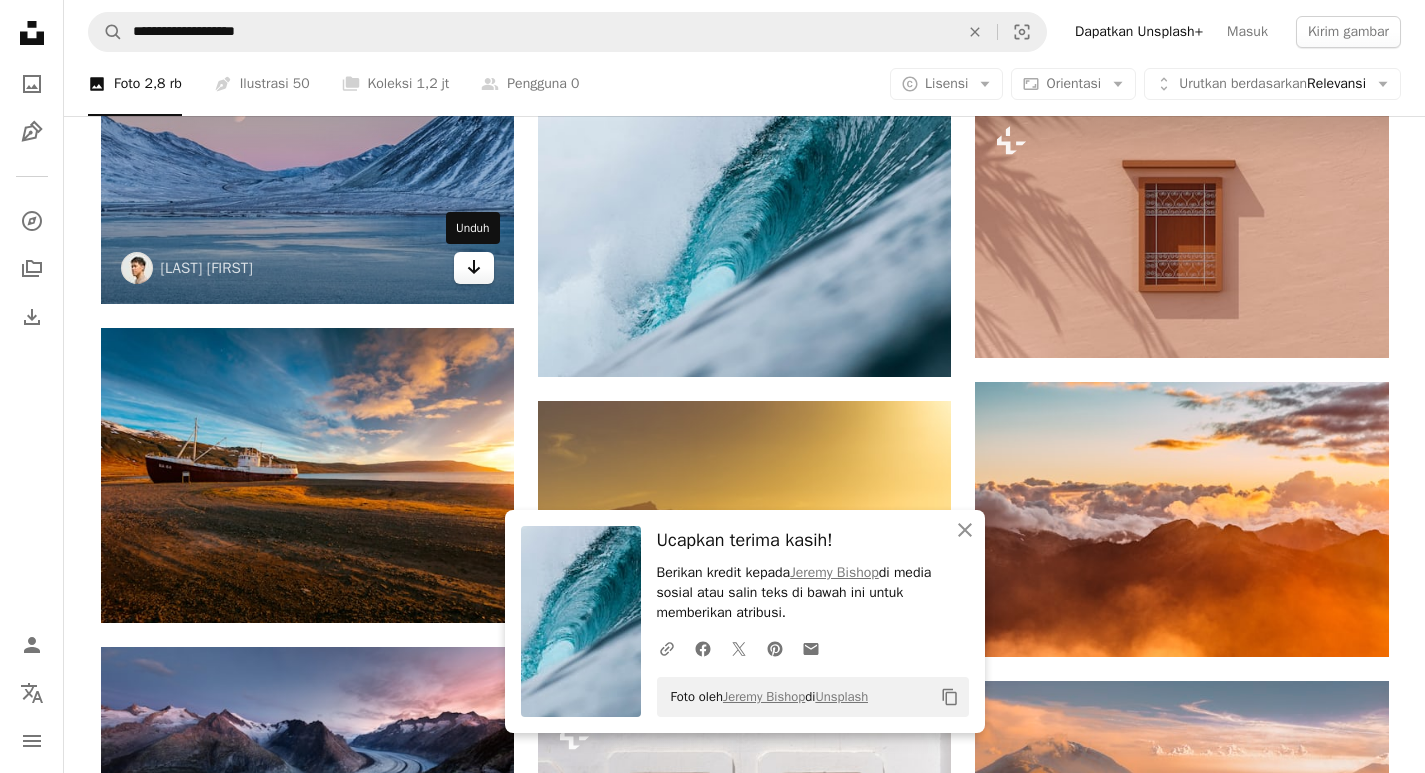click on "Arrow pointing down" 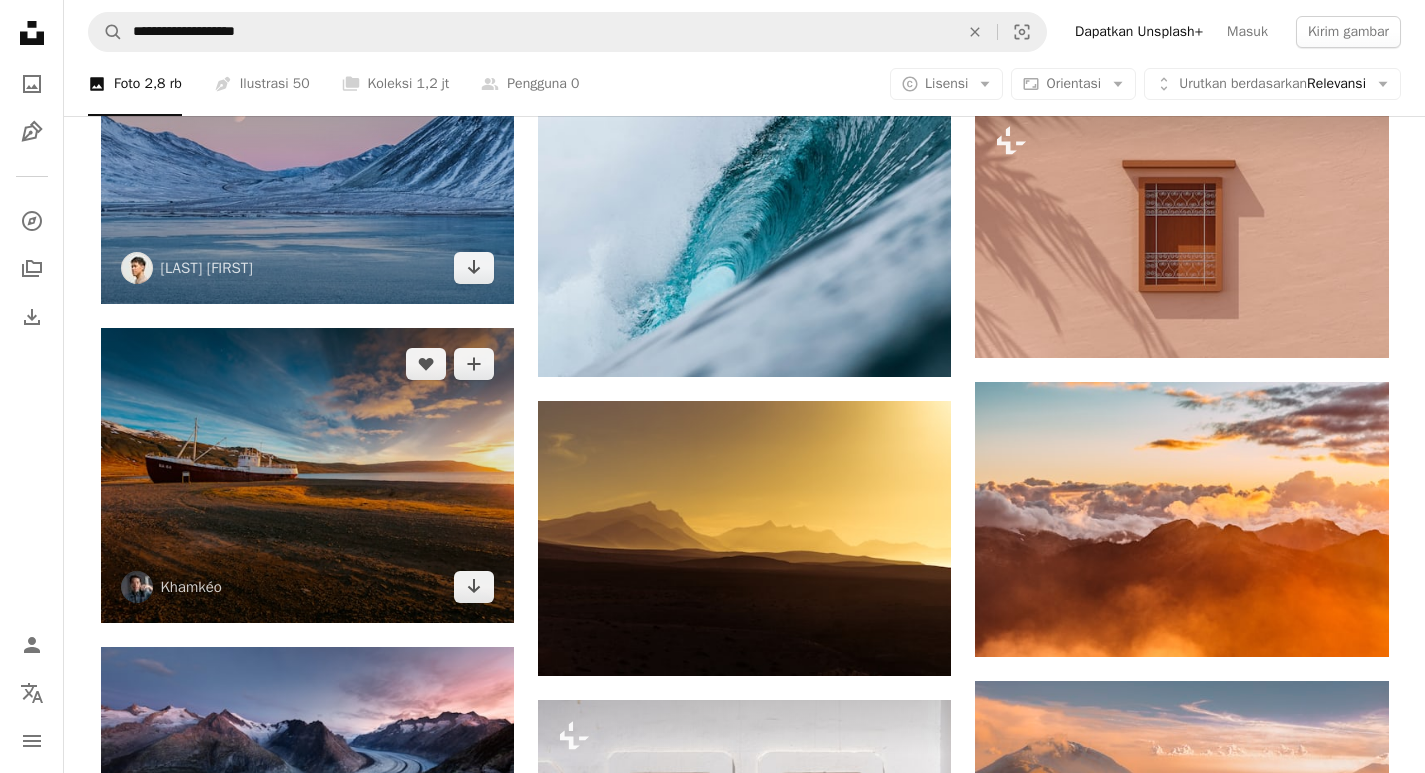 scroll, scrollTop: 8300, scrollLeft: 0, axis: vertical 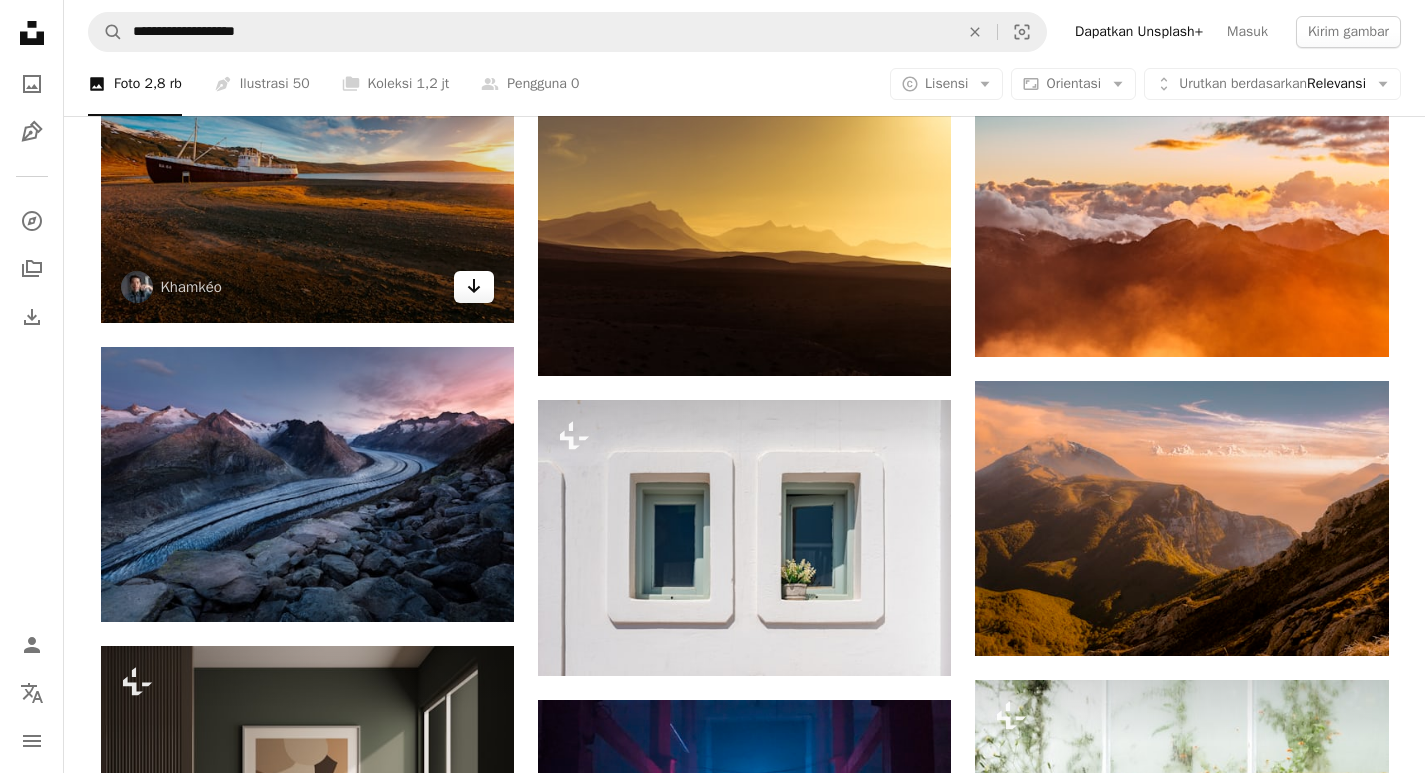 click on "Arrow pointing down" at bounding box center [474, 287] 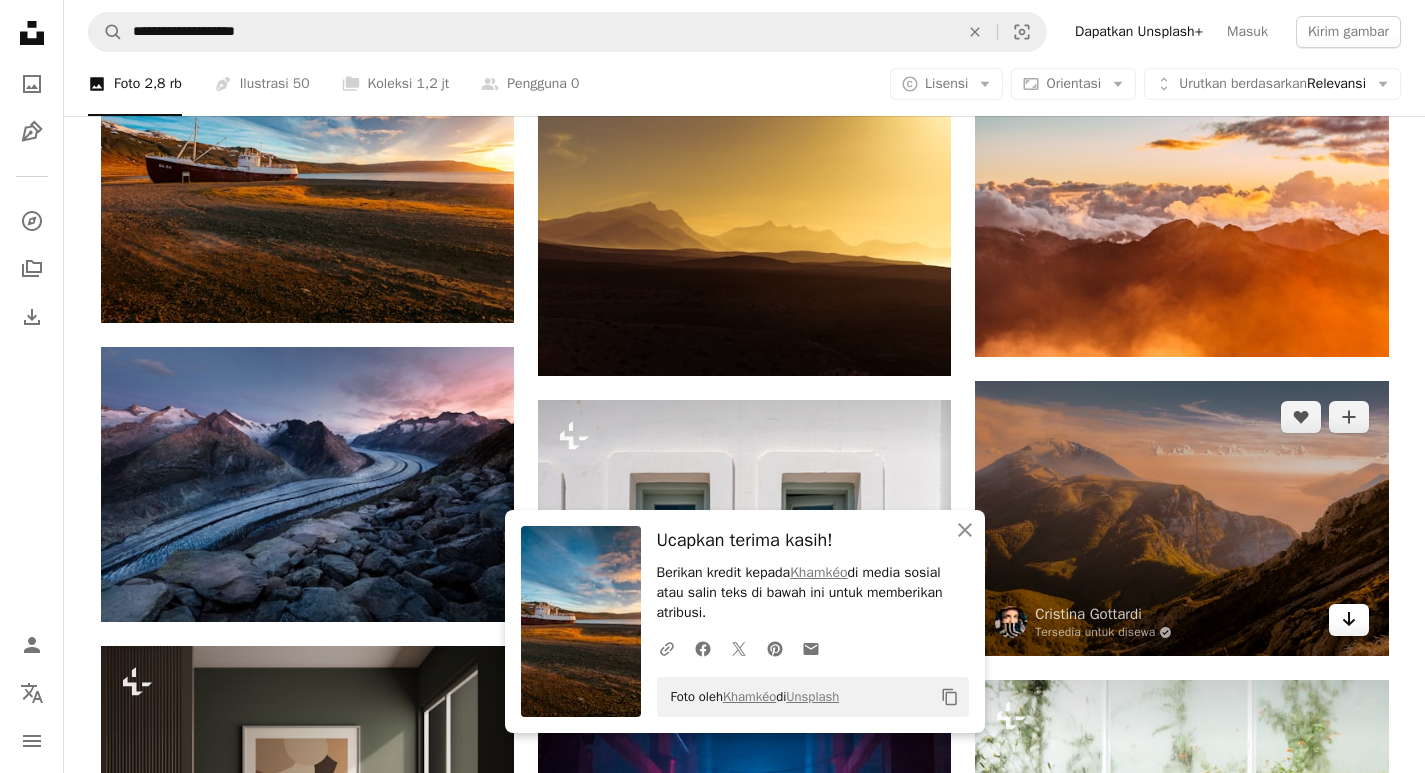 click 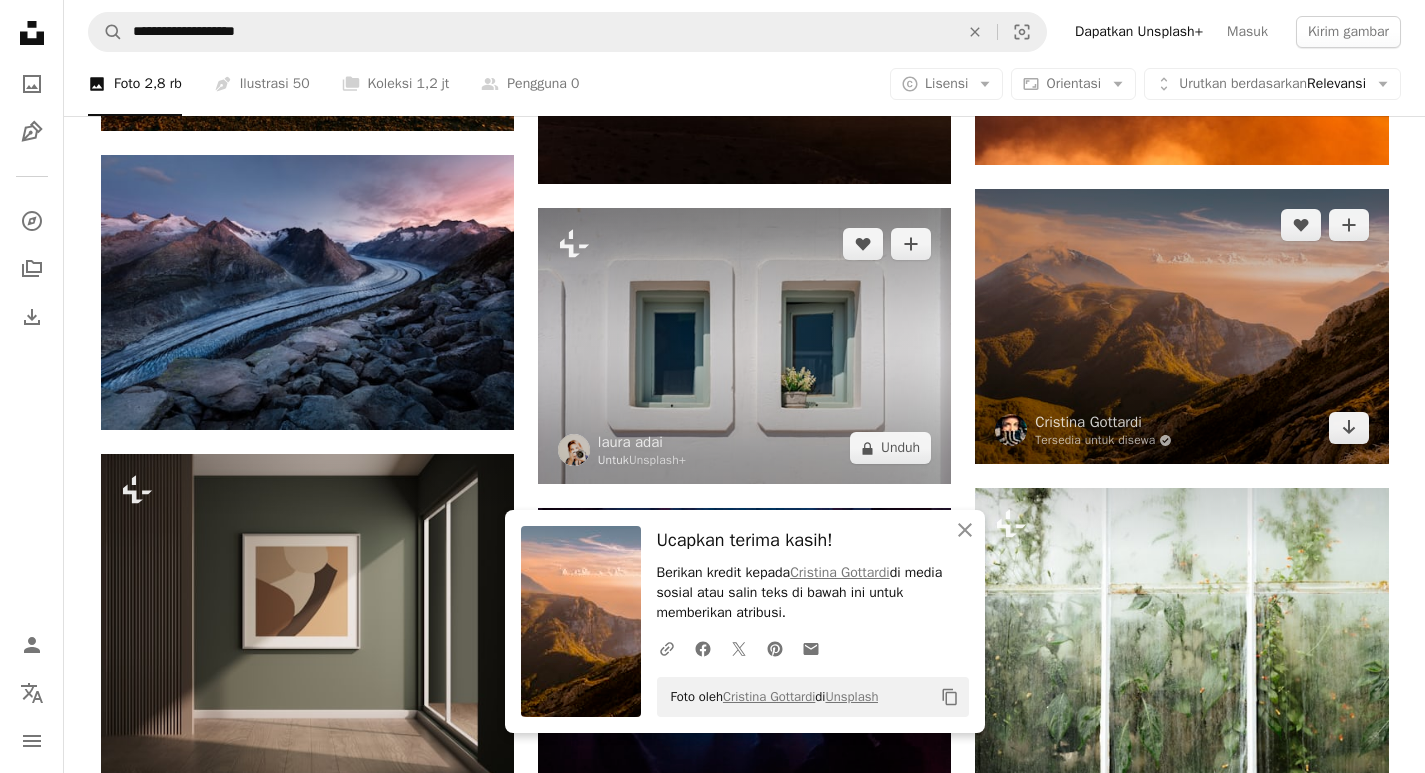 scroll, scrollTop: 8500, scrollLeft: 0, axis: vertical 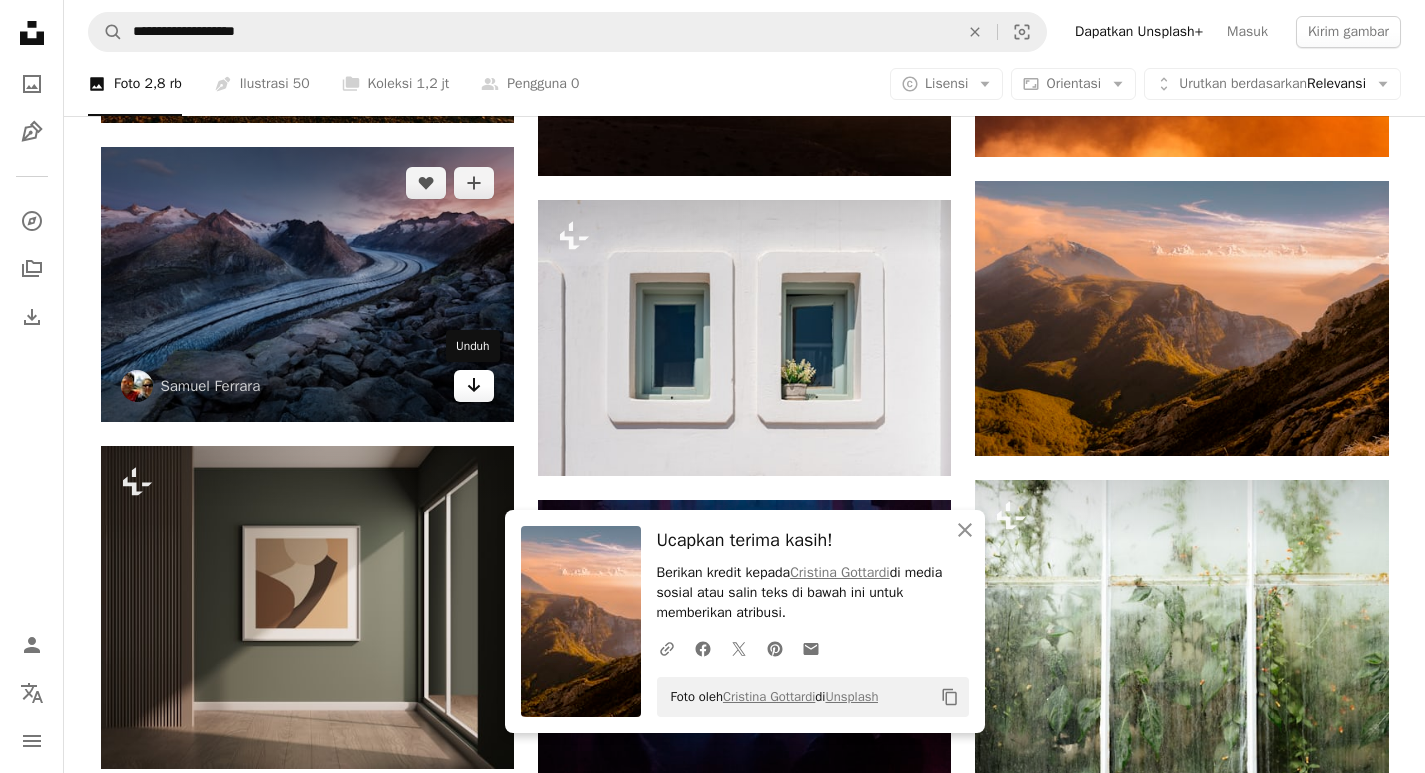 click 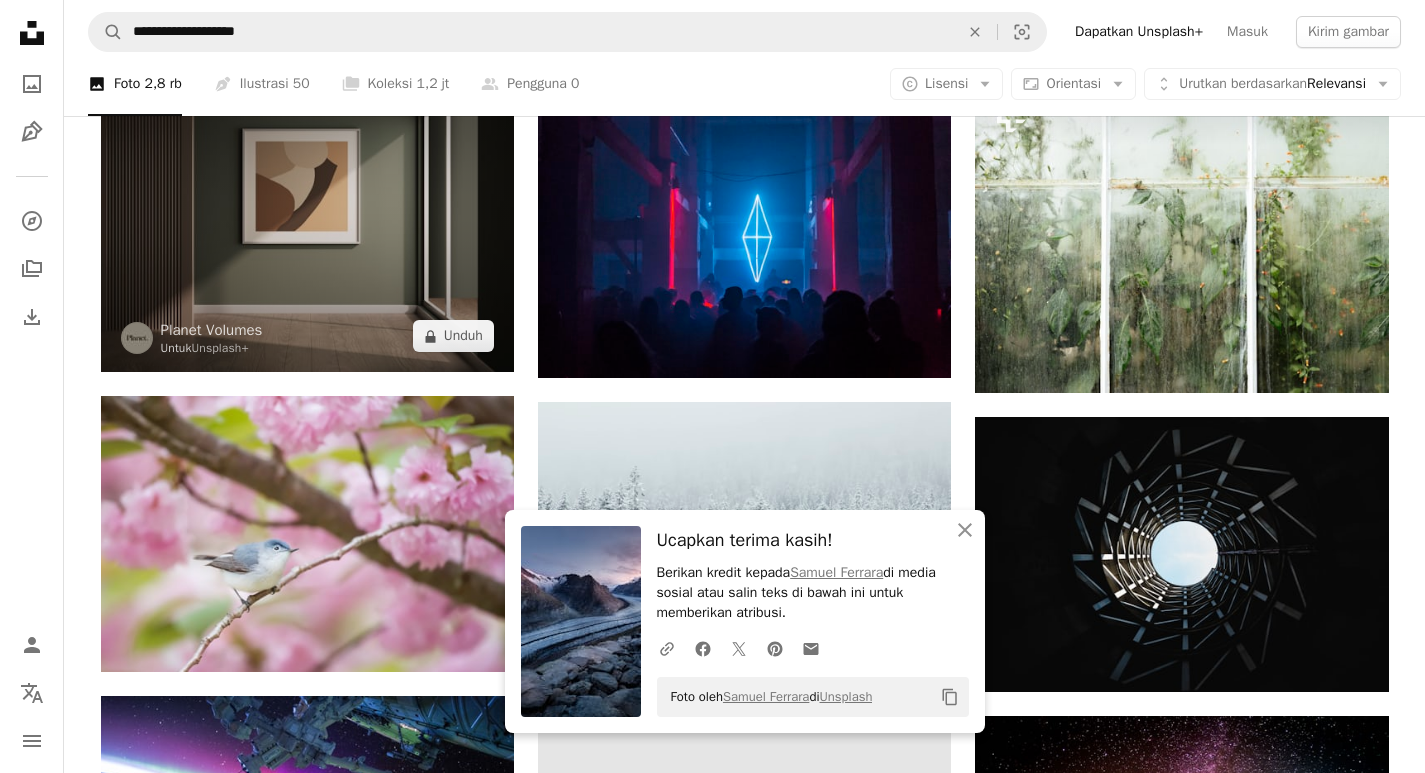 scroll, scrollTop: 8900, scrollLeft: 0, axis: vertical 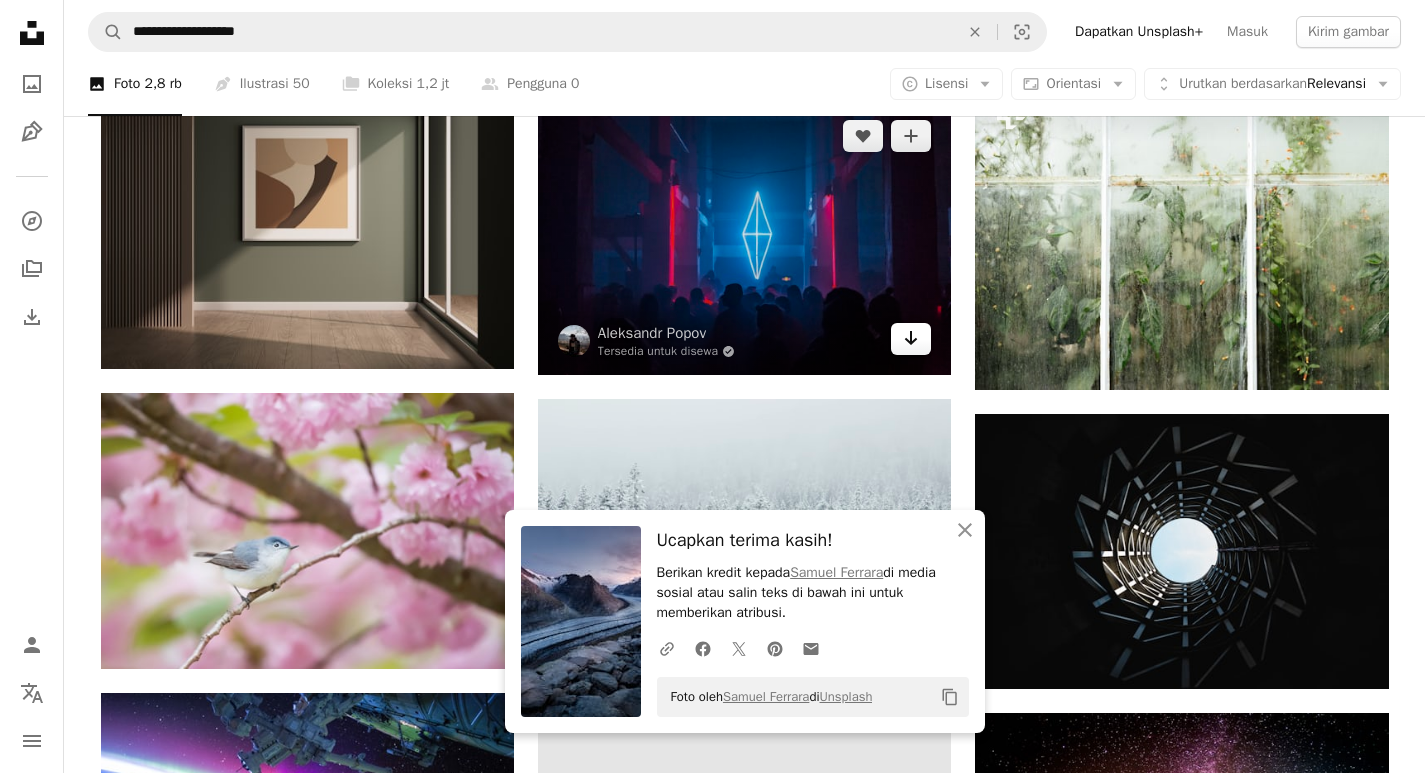 click on "Arrow pointing down" 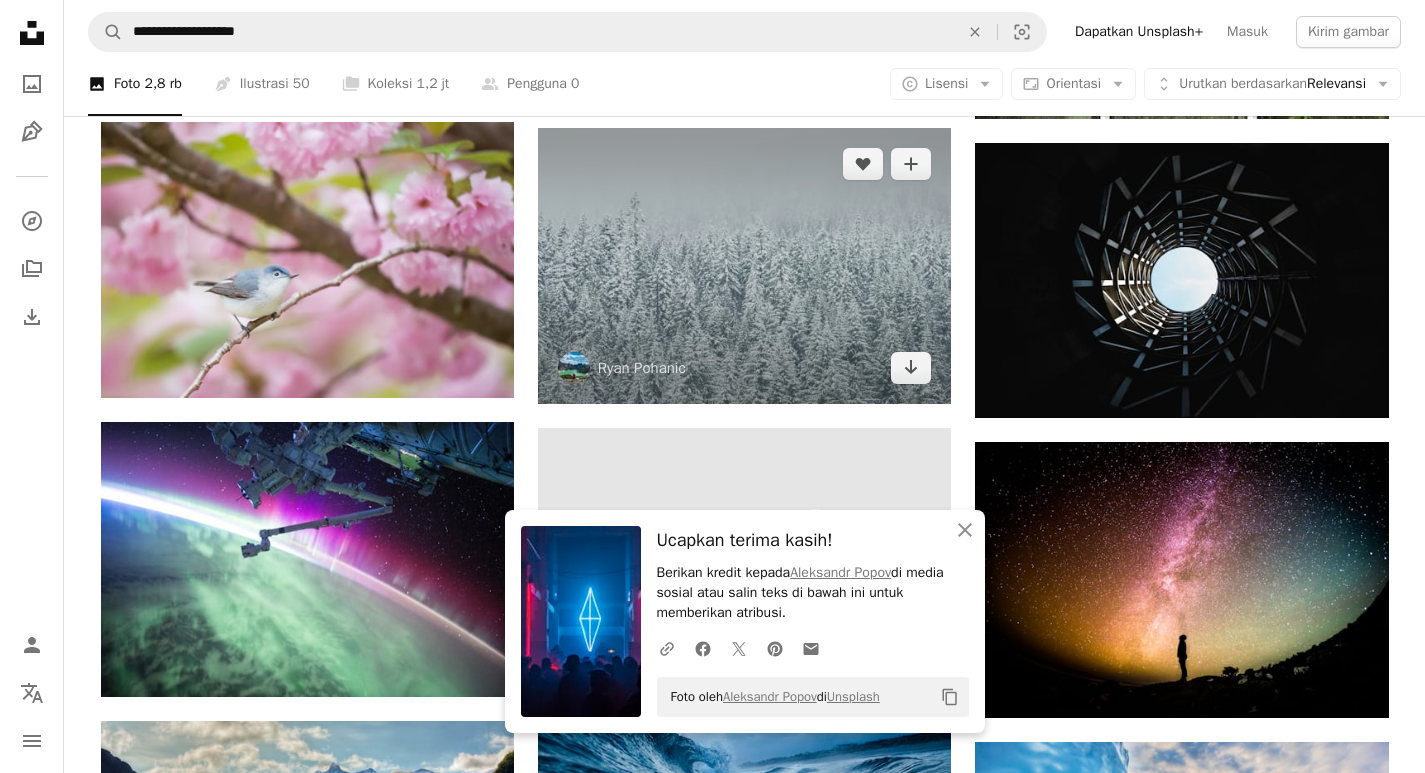 scroll, scrollTop: 9200, scrollLeft: 0, axis: vertical 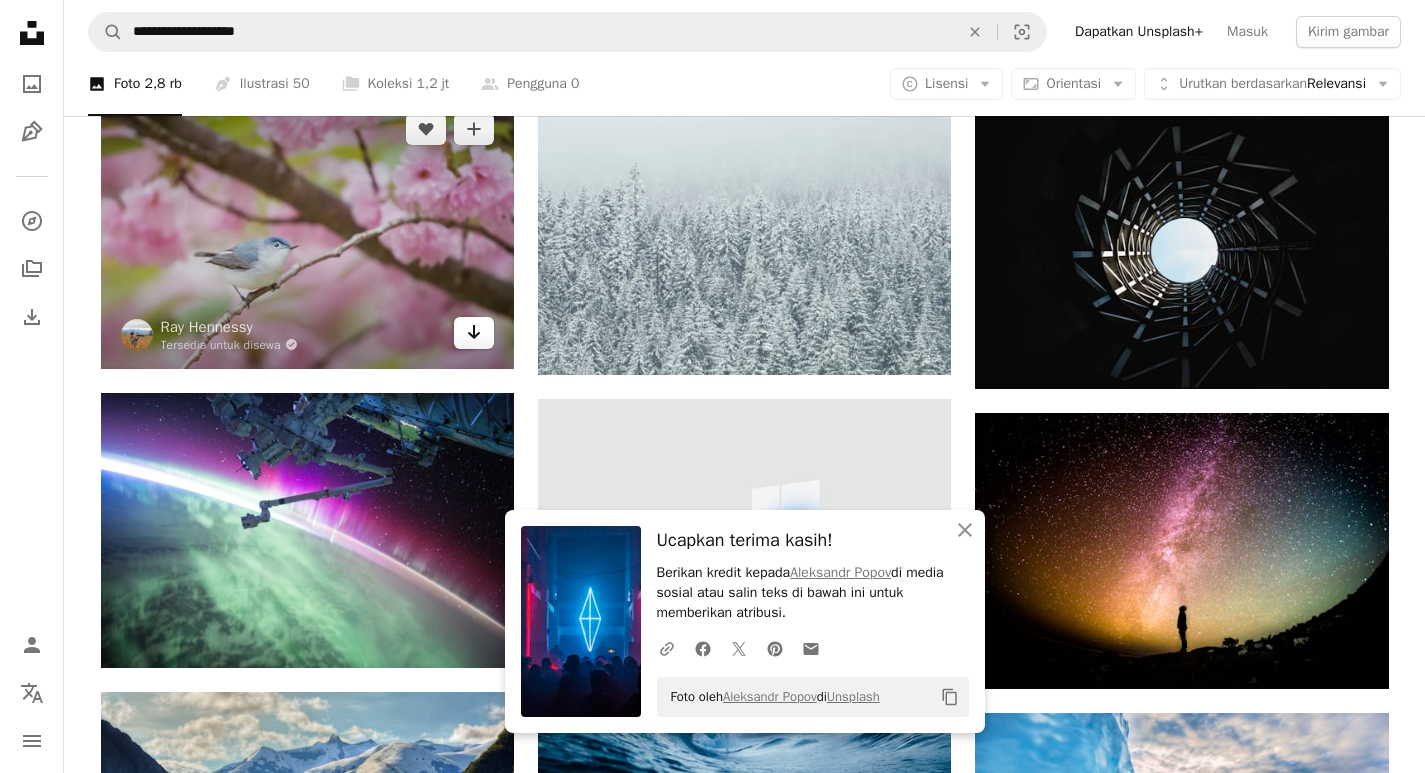 click on "Arrow pointing down" at bounding box center (474, 333) 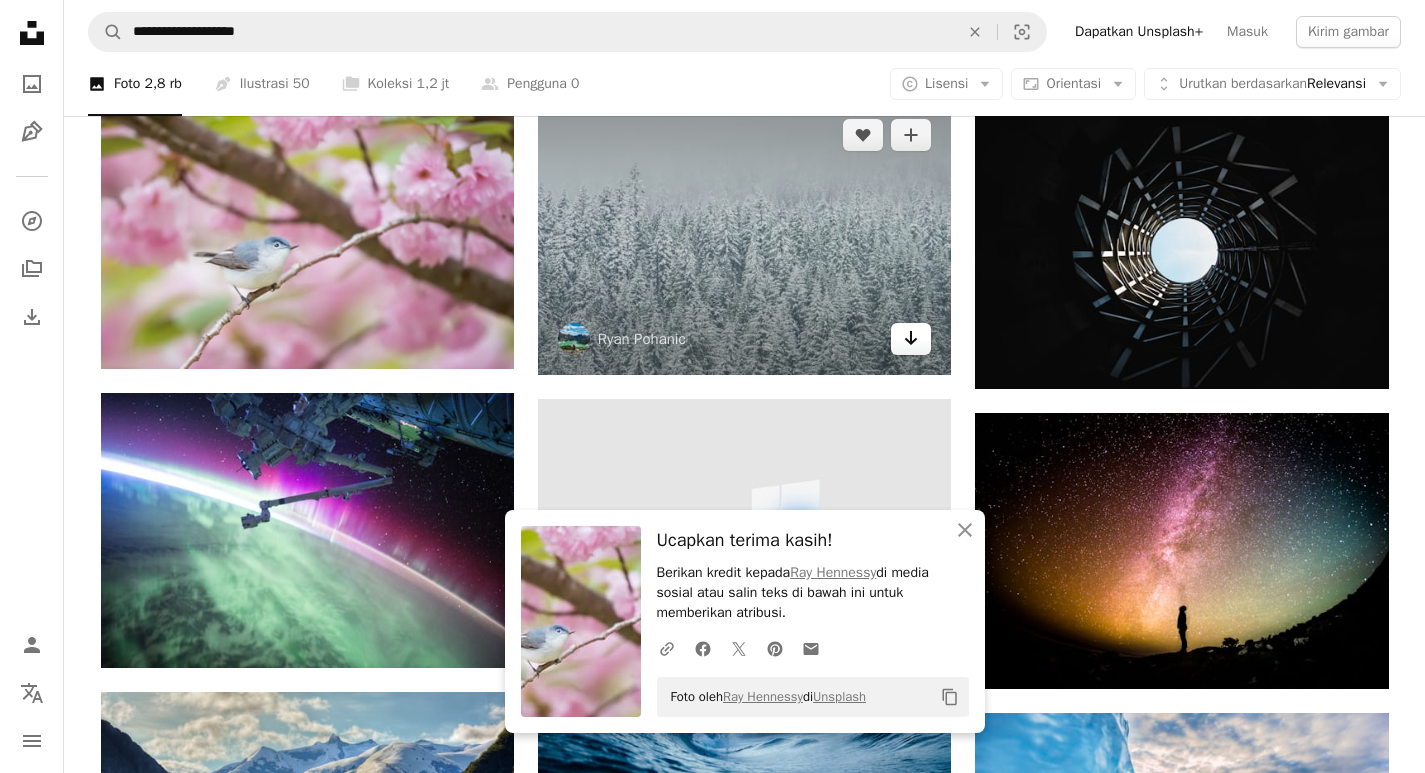 click on "Arrow pointing down" at bounding box center (911, 339) 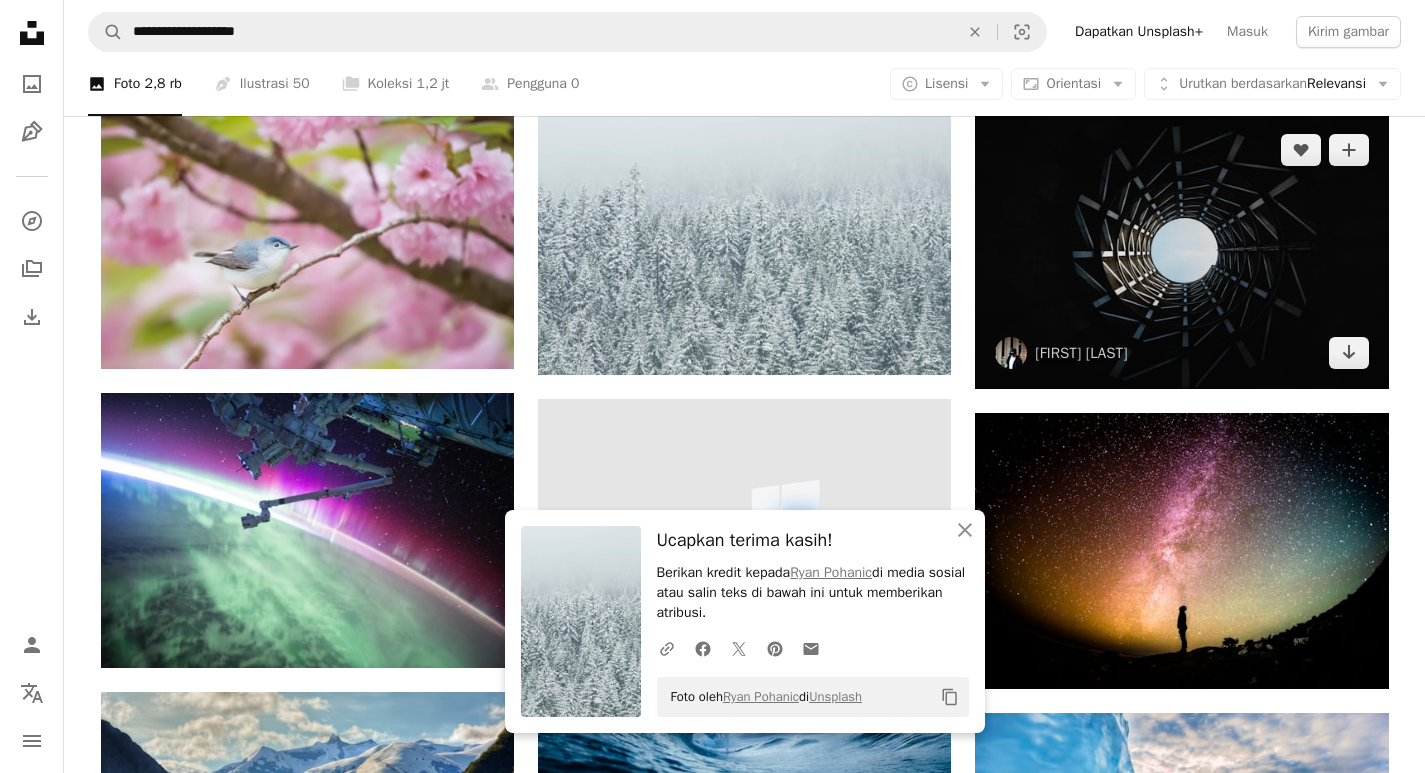 drag, startPoint x: 1350, startPoint y: 361, endPoint x: 1143, endPoint y: 324, distance: 210.28076 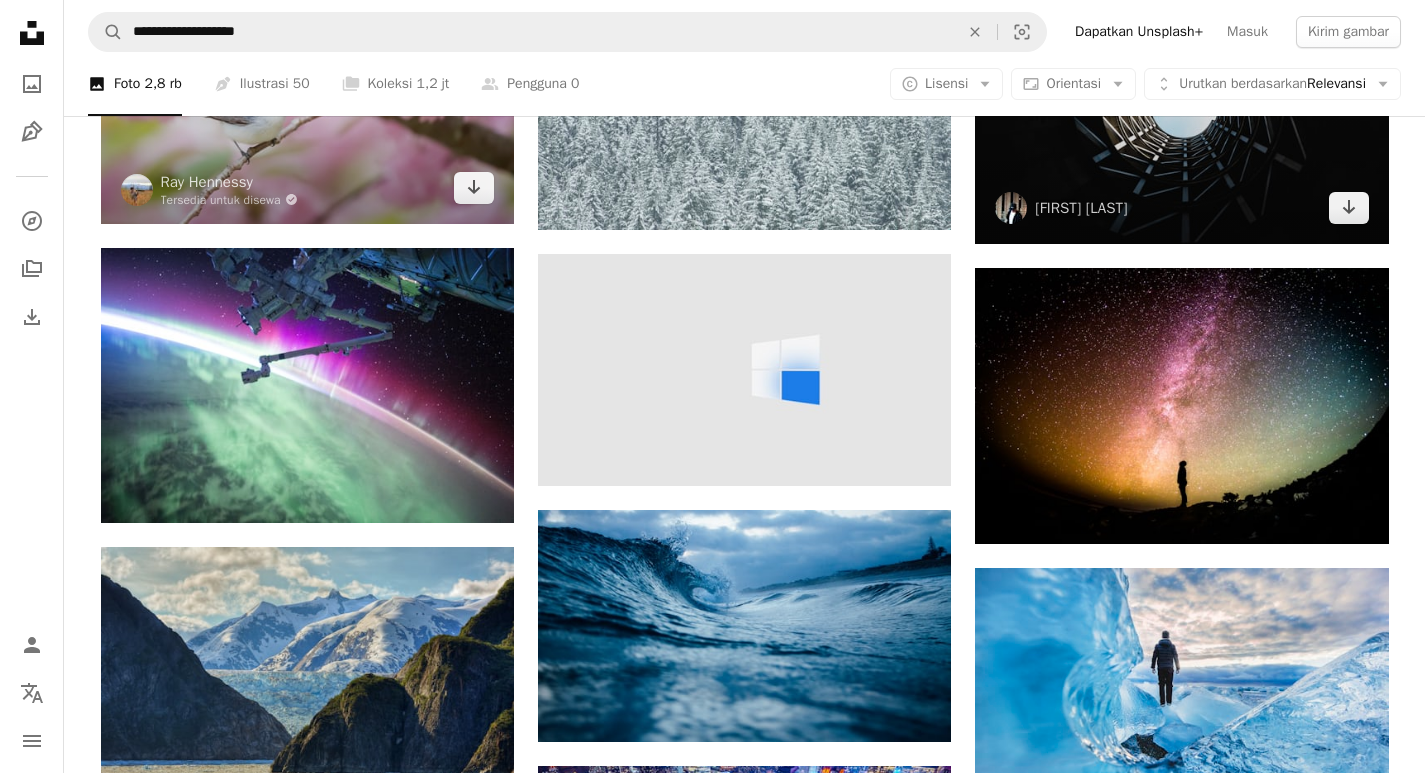 scroll, scrollTop: 9600, scrollLeft: 0, axis: vertical 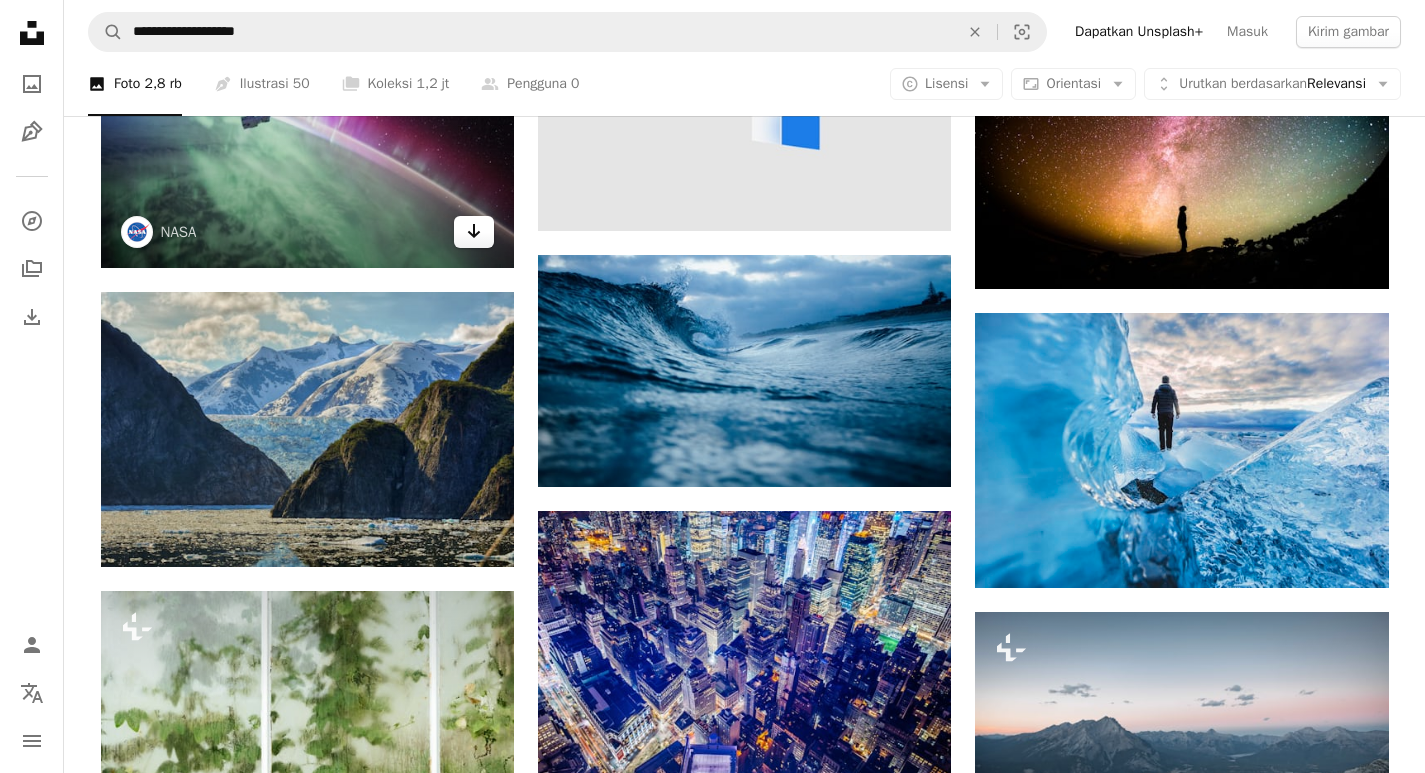 click 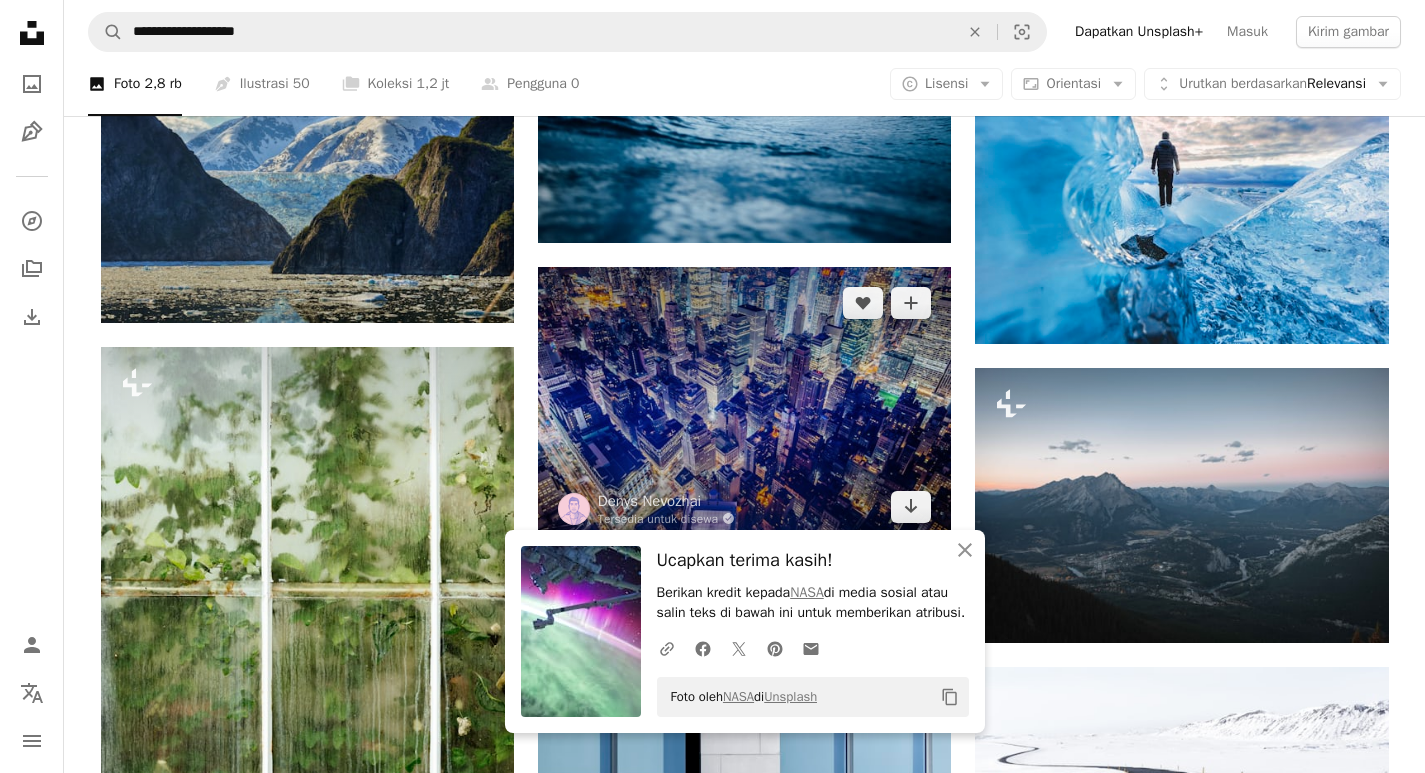 scroll, scrollTop: 9900, scrollLeft: 0, axis: vertical 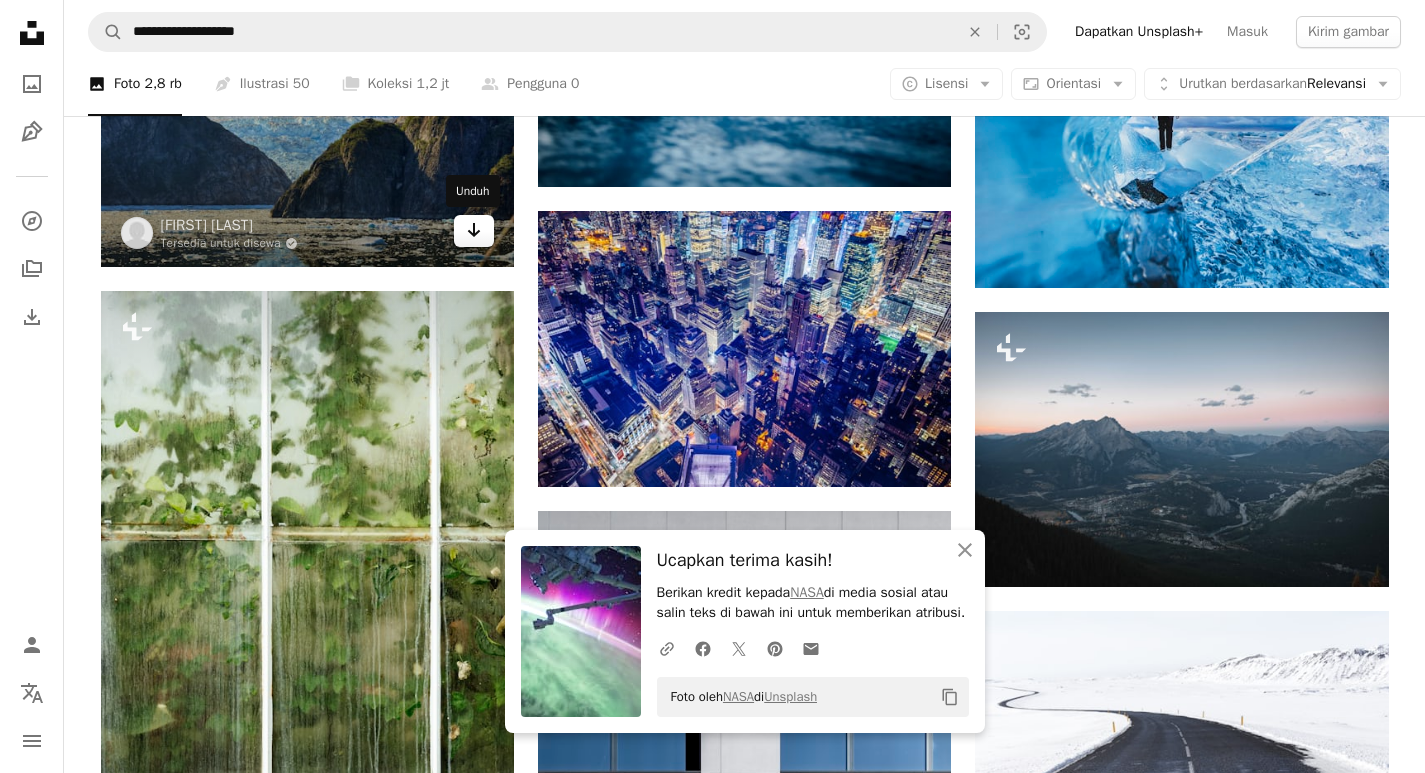 click on "Arrow pointing down" 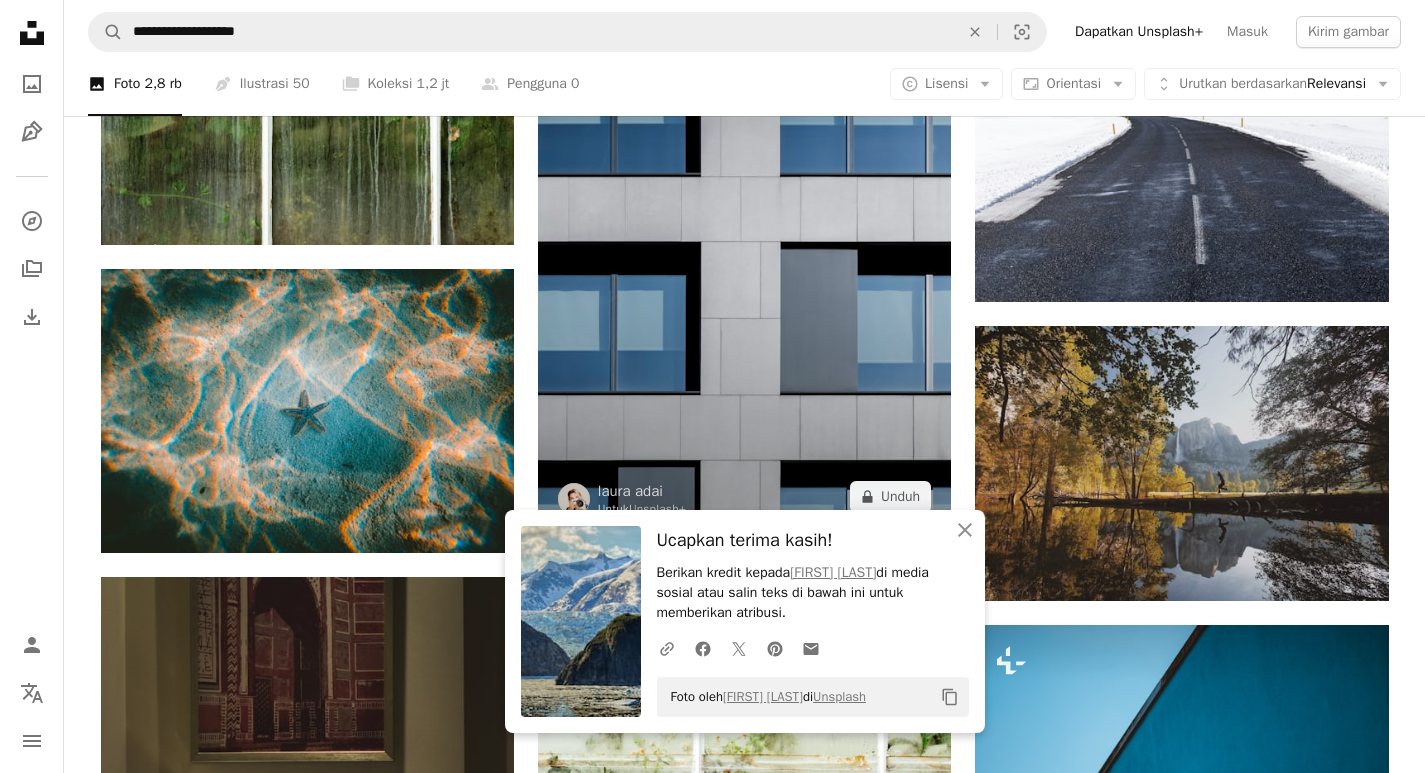 scroll, scrollTop: 10500, scrollLeft: 0, axis: vertical 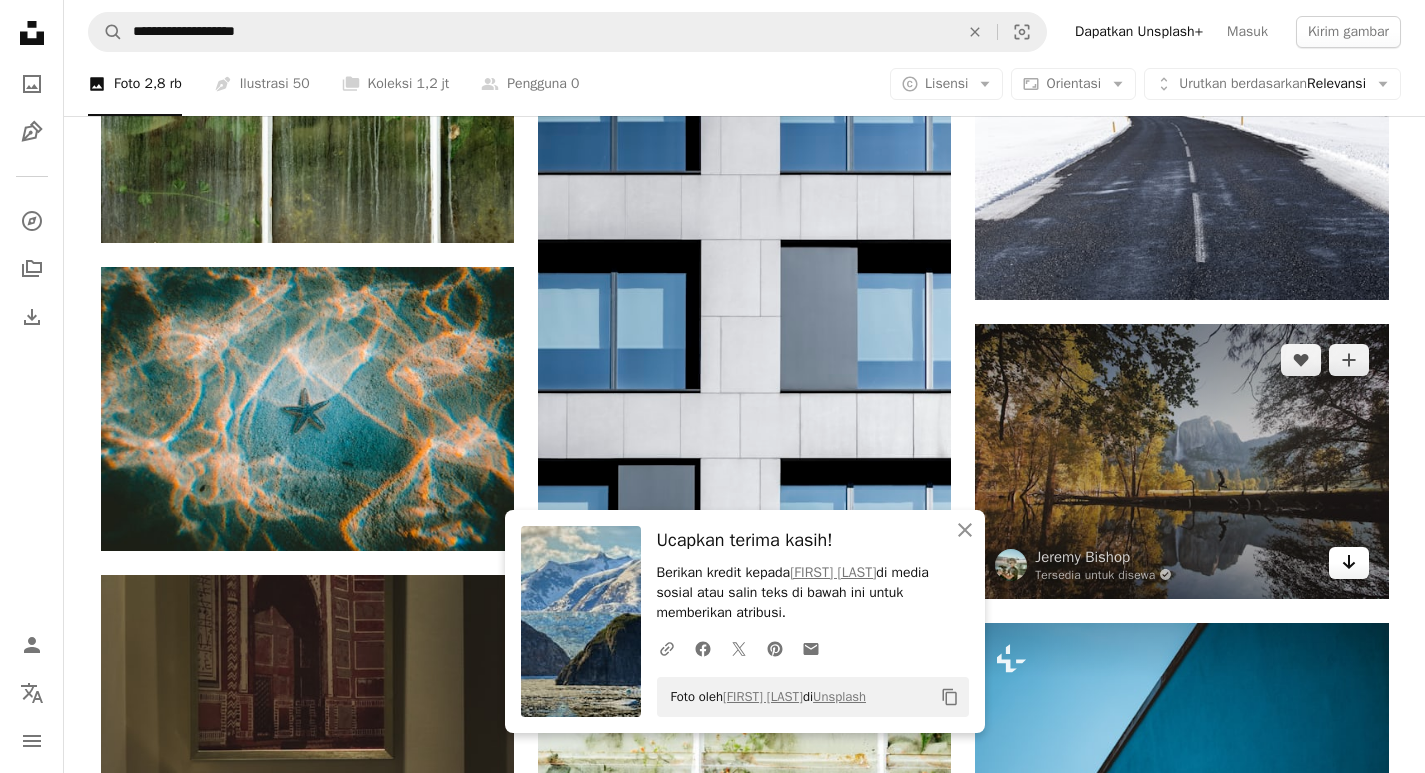 click on "Arrow pointing down" 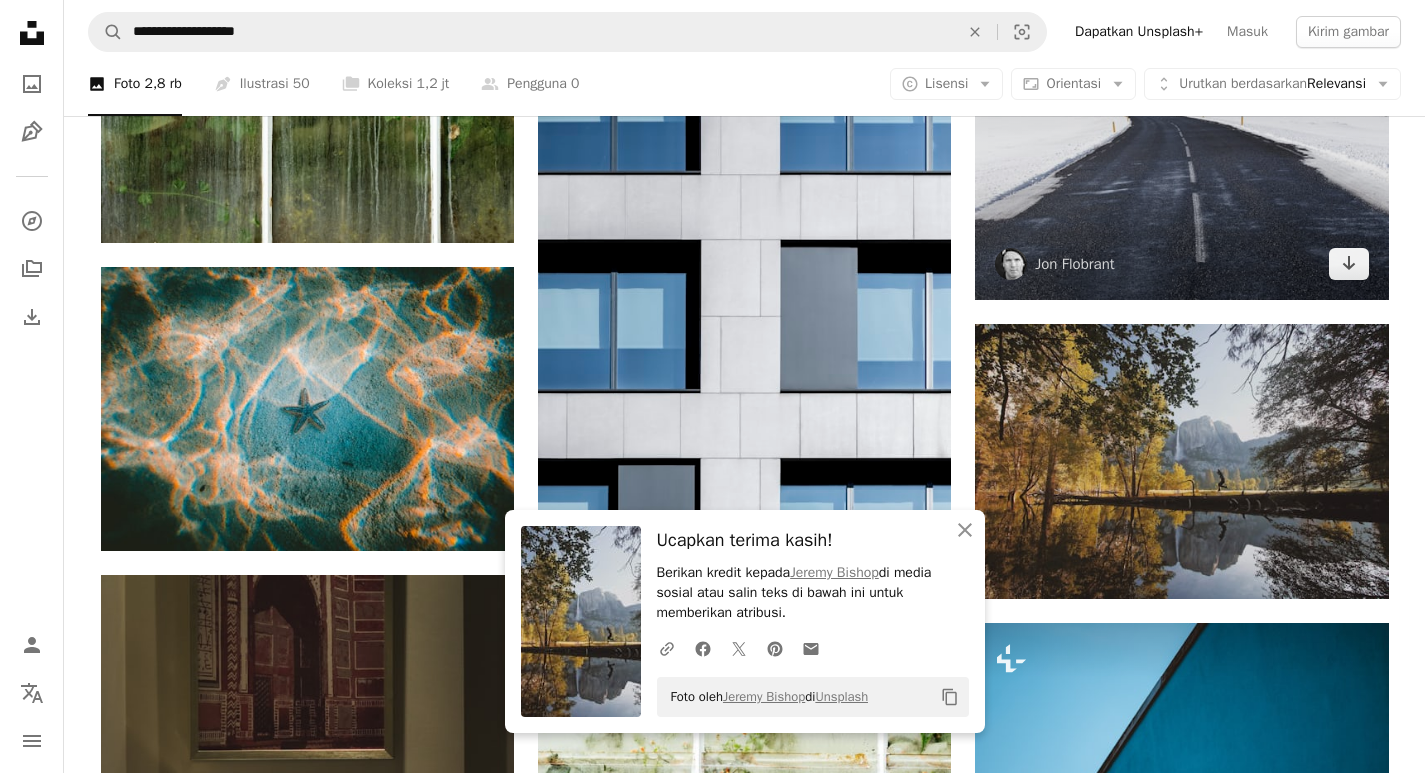 drag, startPoint x: 1343, startPoint y: 265, endPoint x: 1244, endPoint y: 295, distance: 103.44564 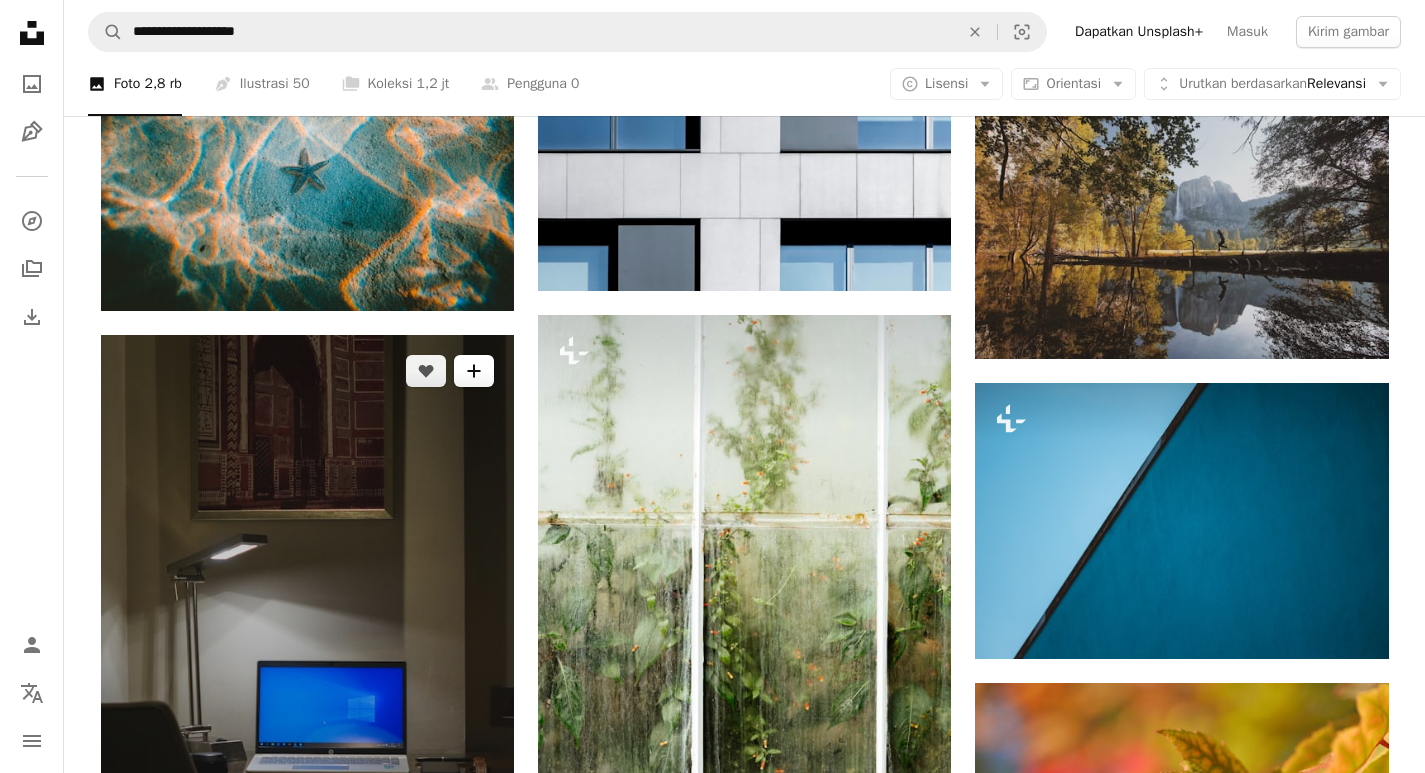 scroll, scrollTop: 10800, scrollLeft: 0, axis: vertical 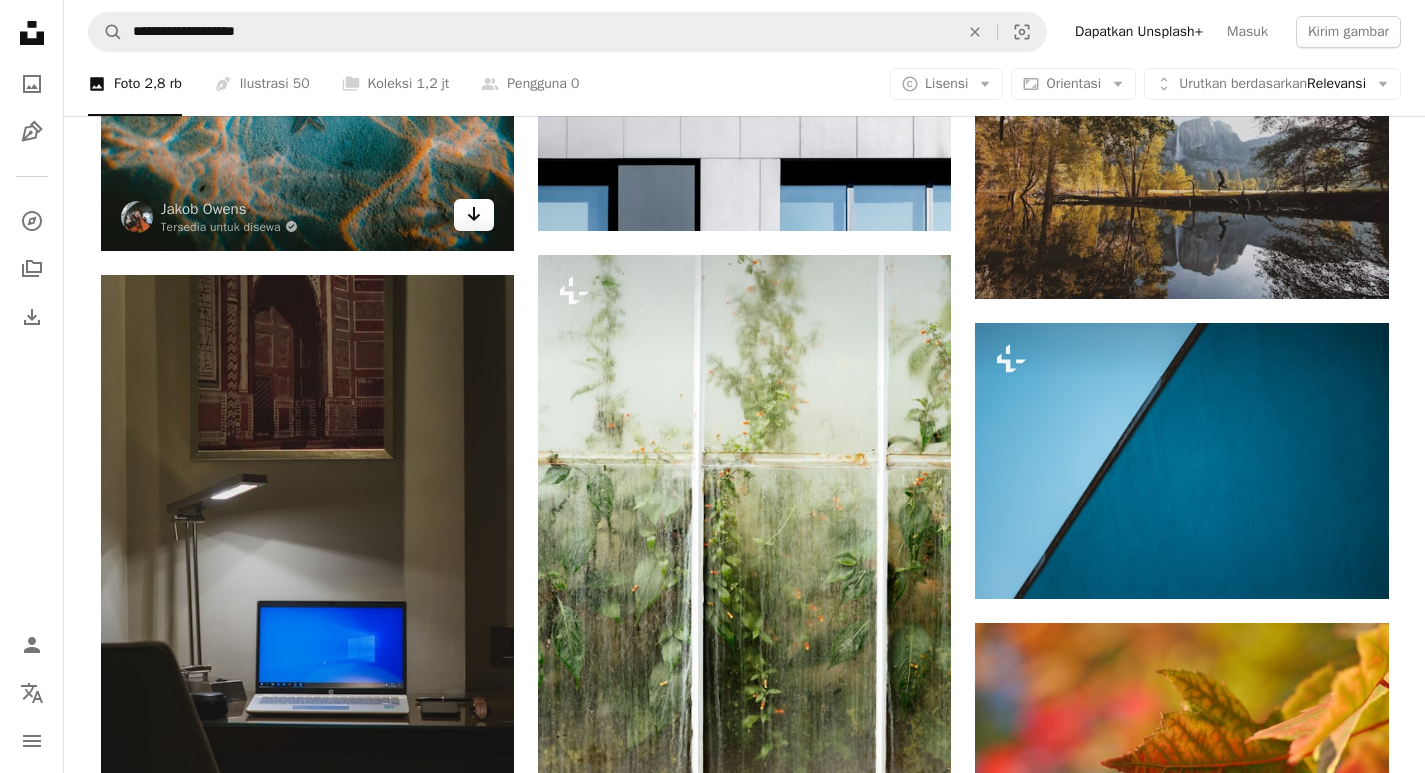 click on "Arrow pointing down" at bounding box center (474, 215) 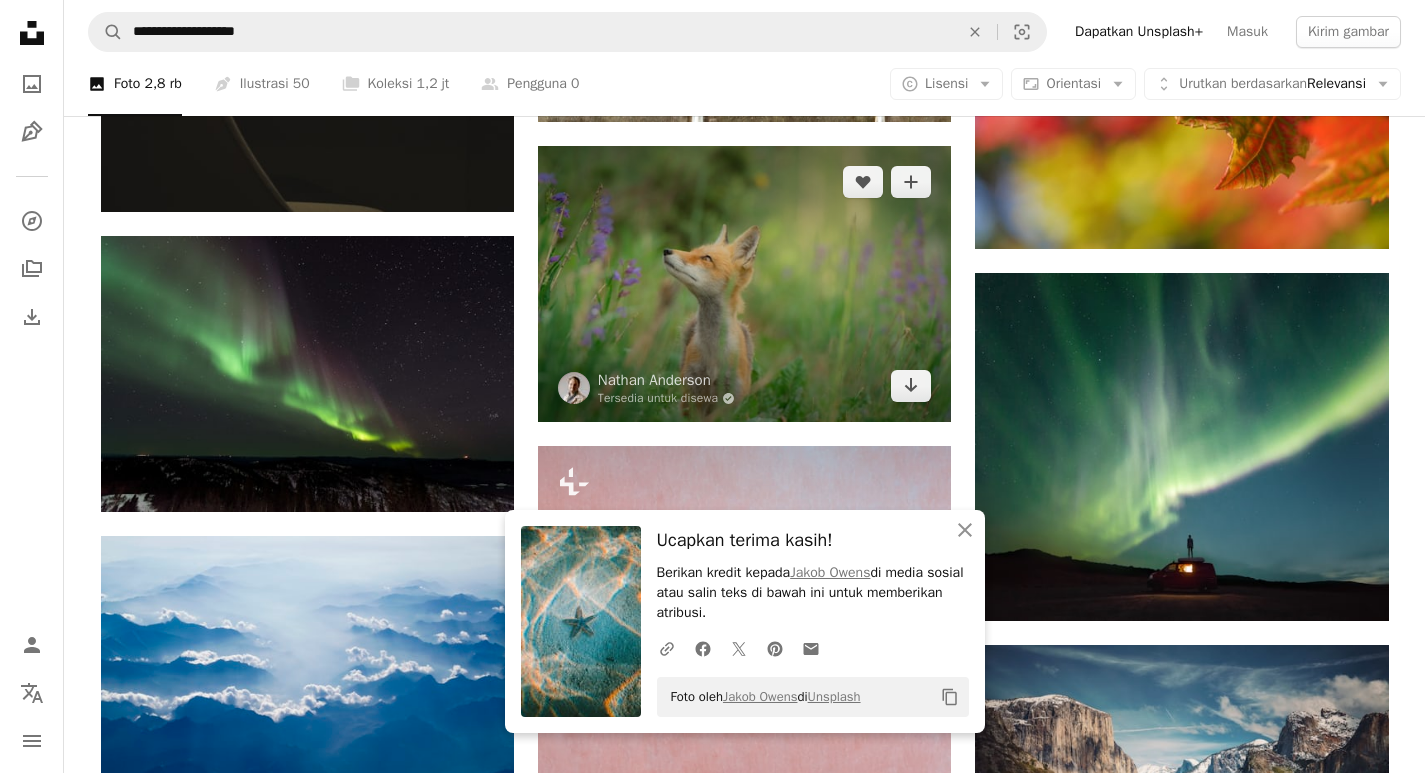 scroll, scrollTop: 11500, scrollLeft: 0, axis: vertical 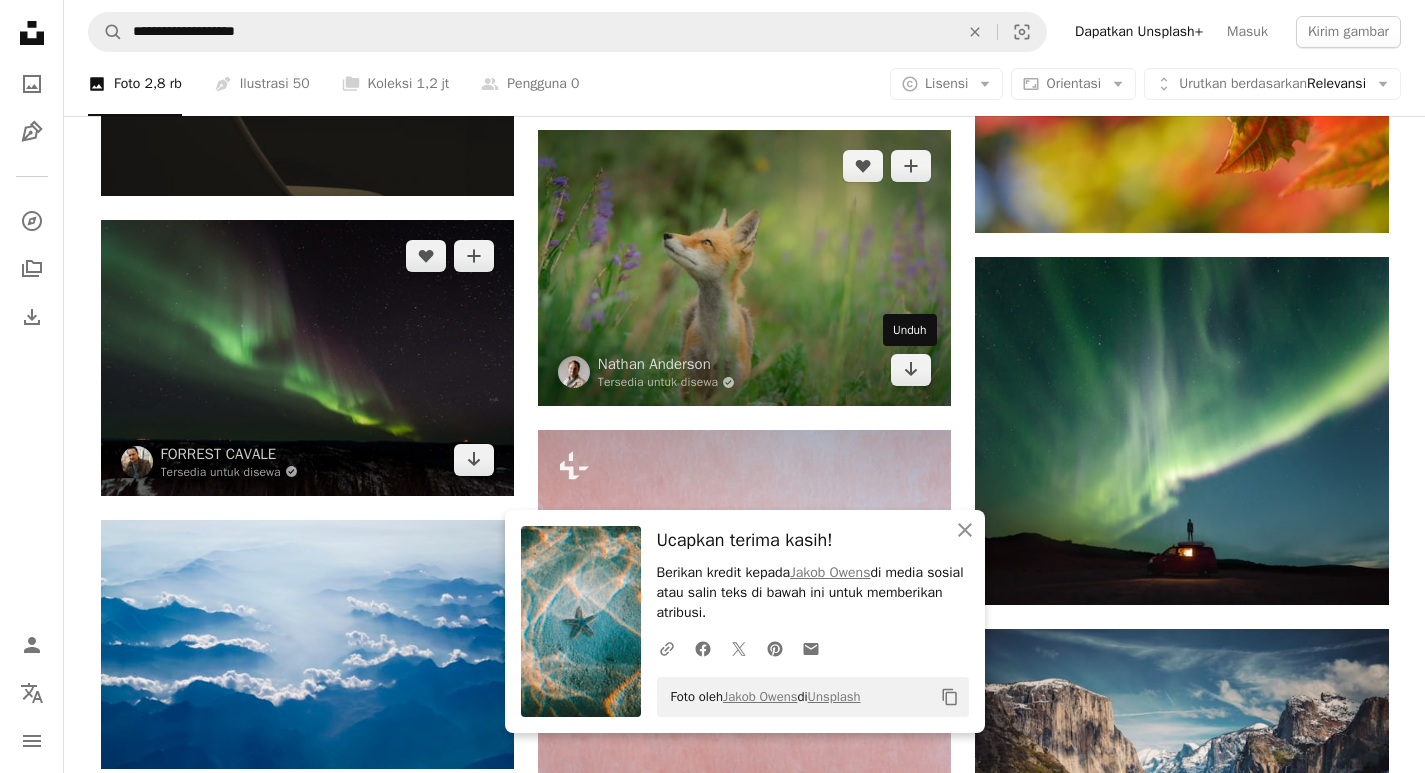 drag, startPoint x: 900, startPoint y: 370, endPoint x: 447, endPoint y: 396, distance: 453.7455 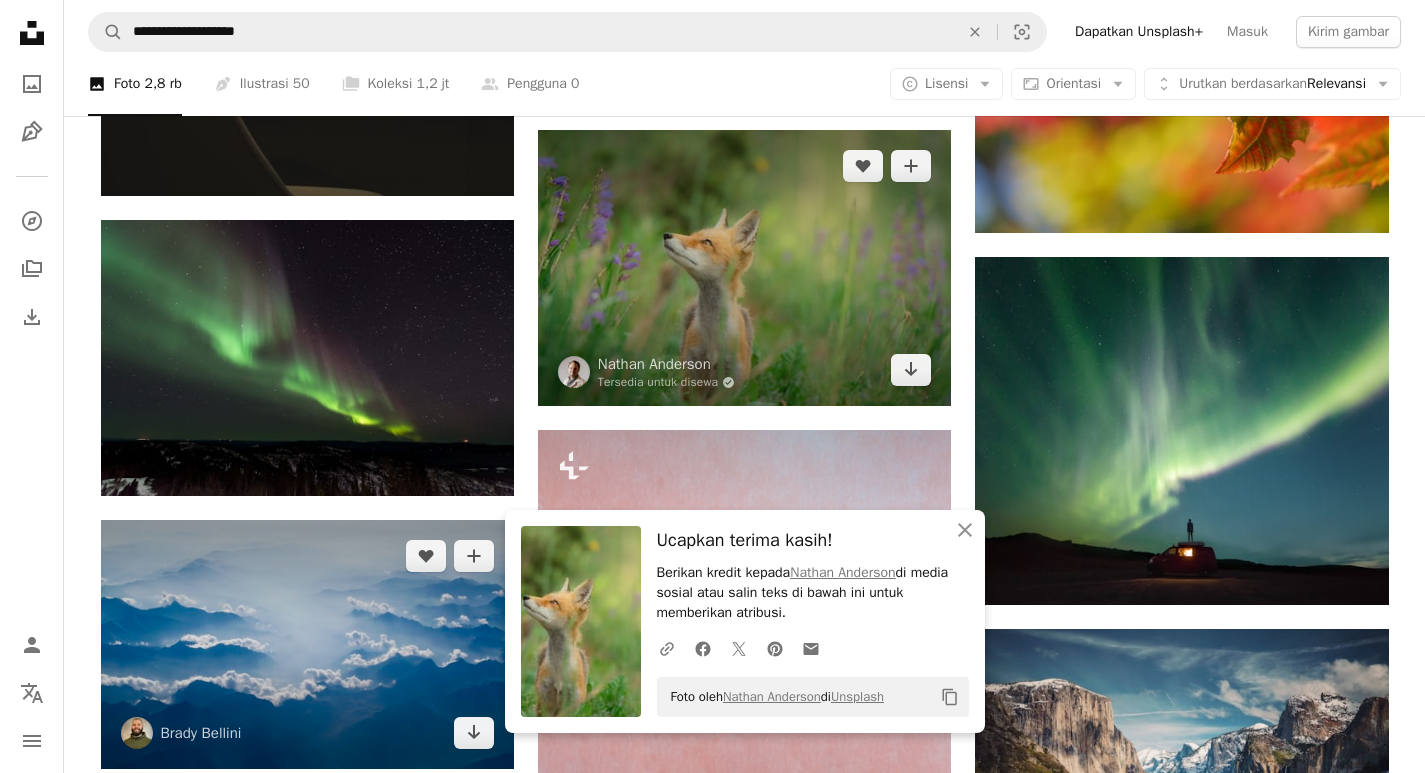 scroll, scrollTop: 11800, scrollLeft: 0, axis: vertical 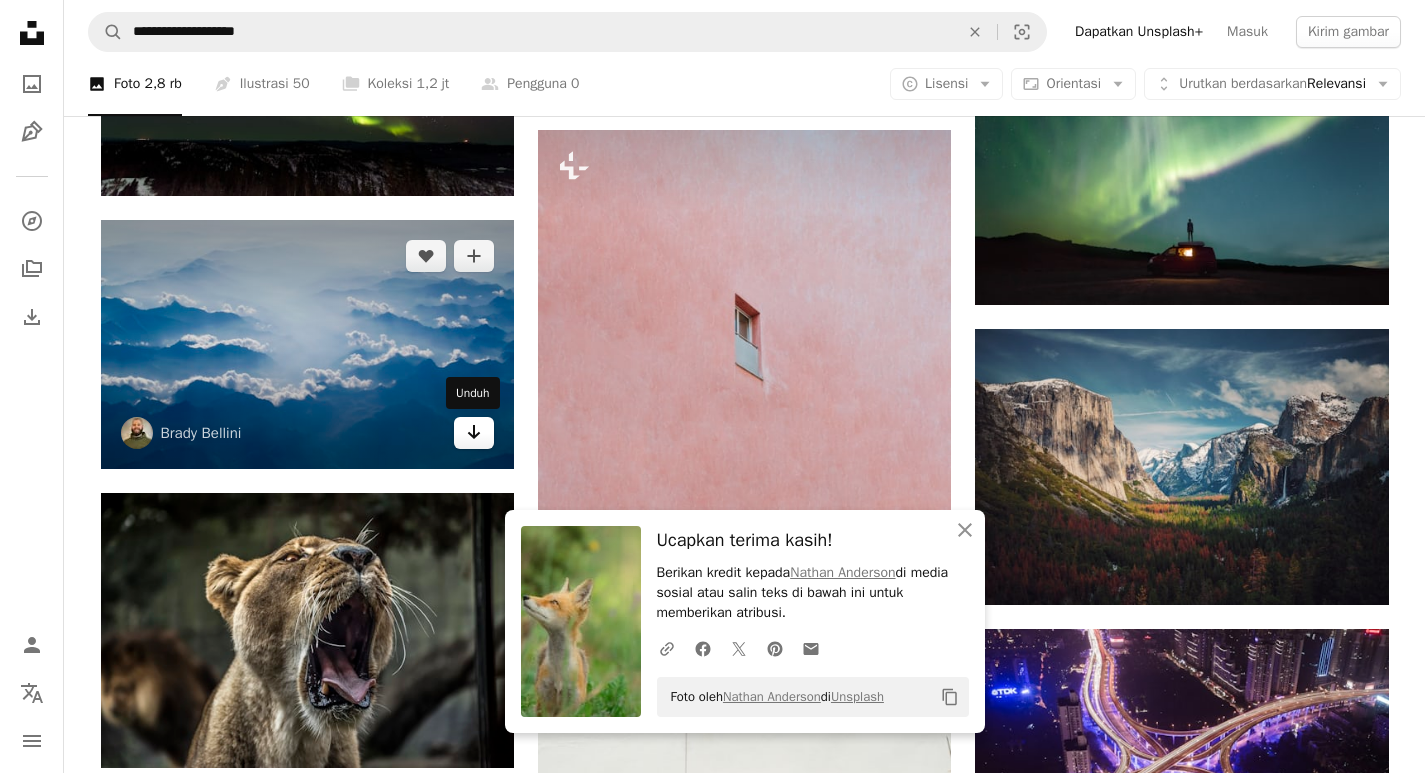 click on "Arrow pointing down" 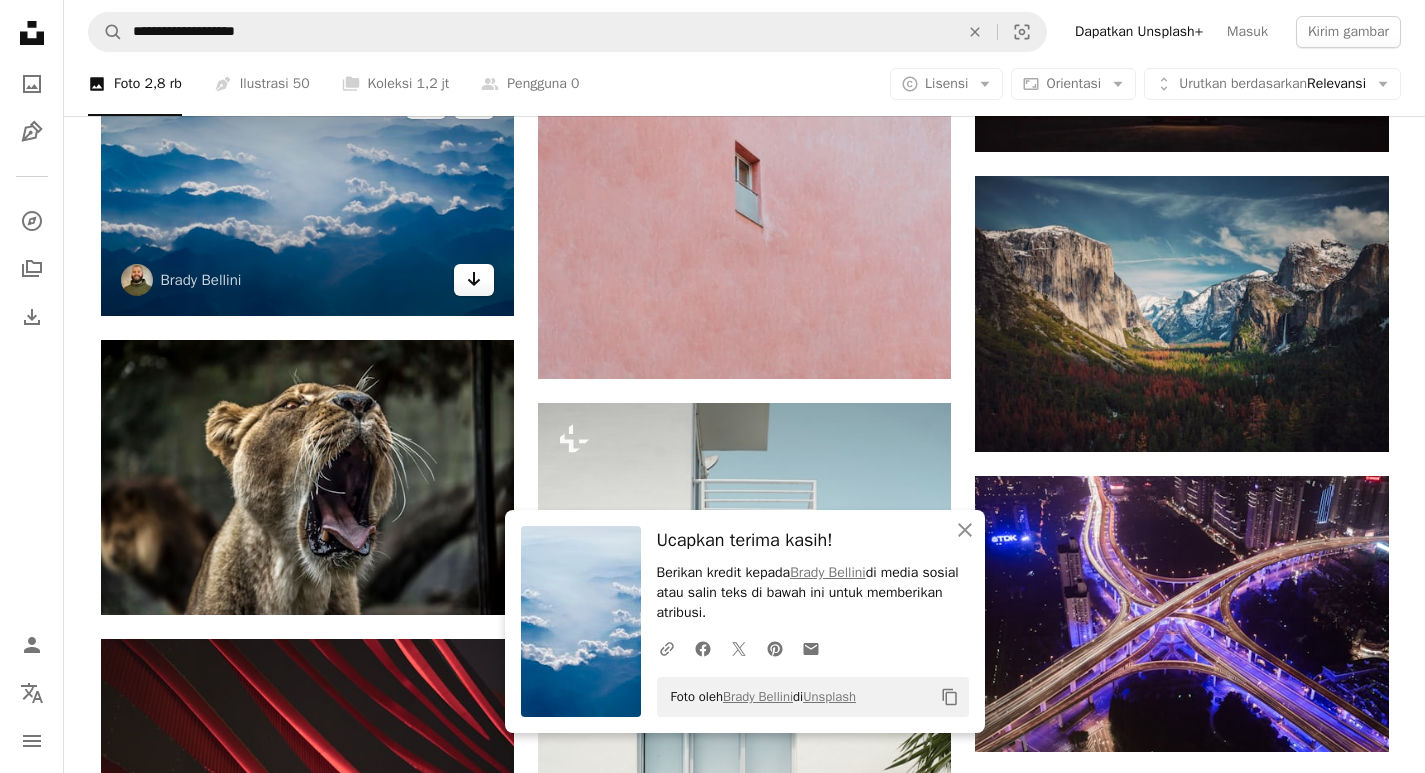scroll, scrollTop: 12000, scrollLeft: 0, axis: vertical 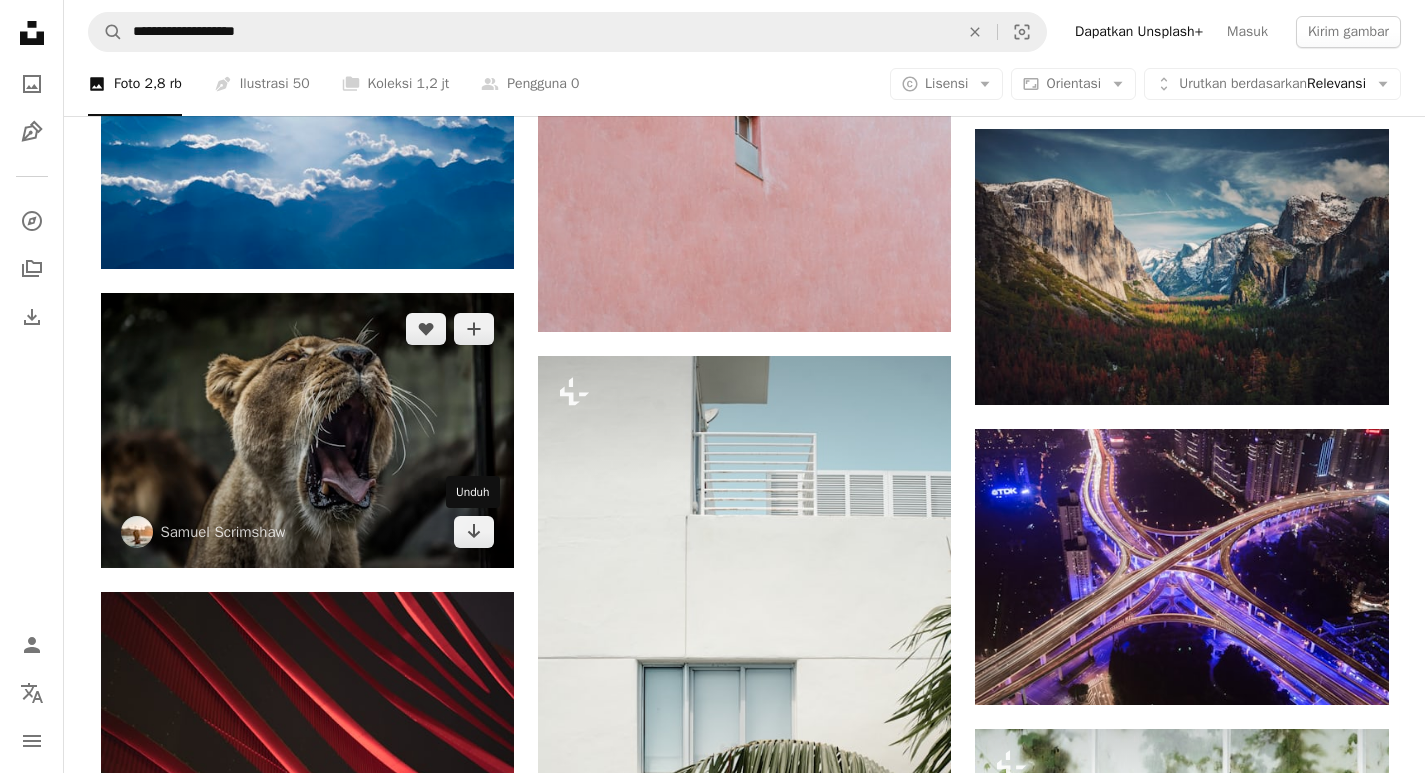 drag, startPoint x: 473, startPoint y: 535, endPoint x: 514, endPoint y: 525, distance: 42.201897 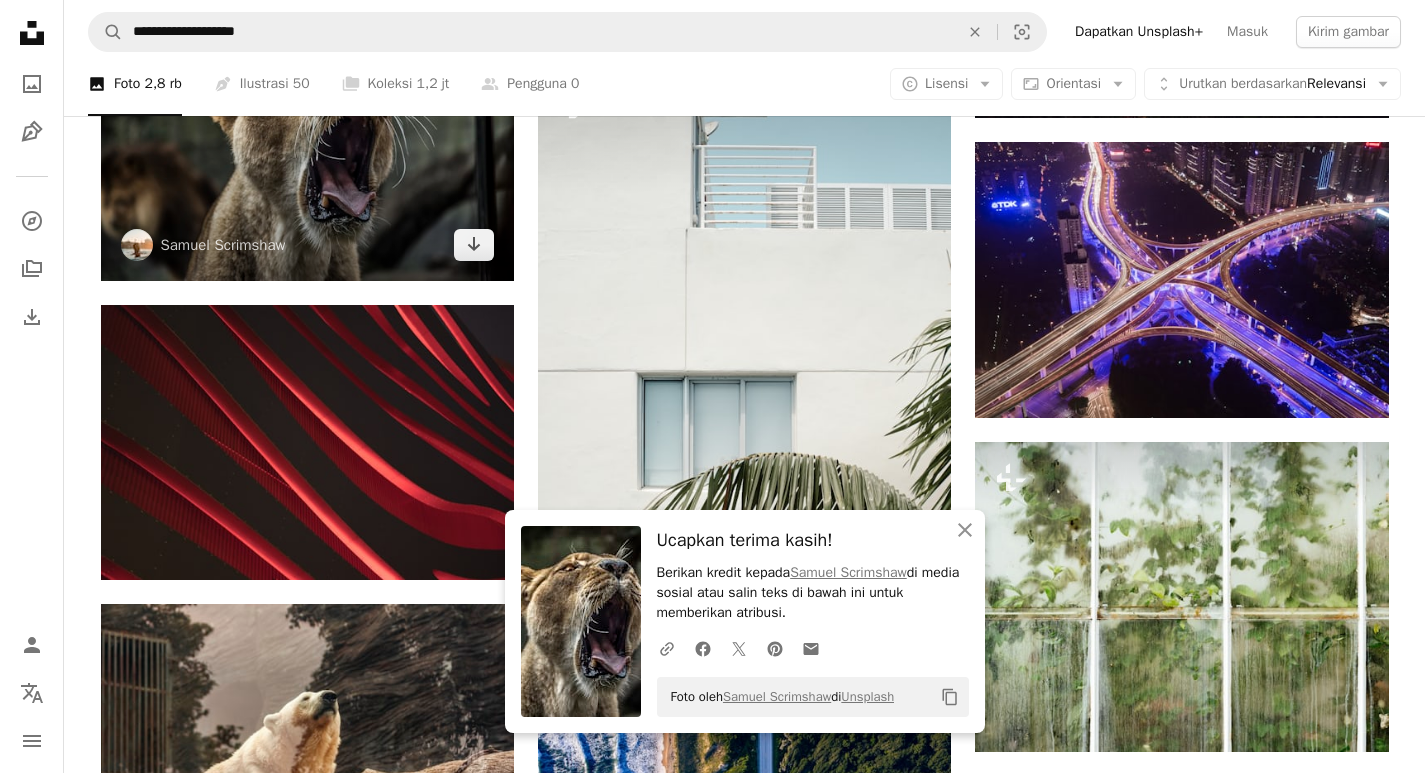 scroll, scrollTop: 12300, scrollLeft: 0, axis: vertical 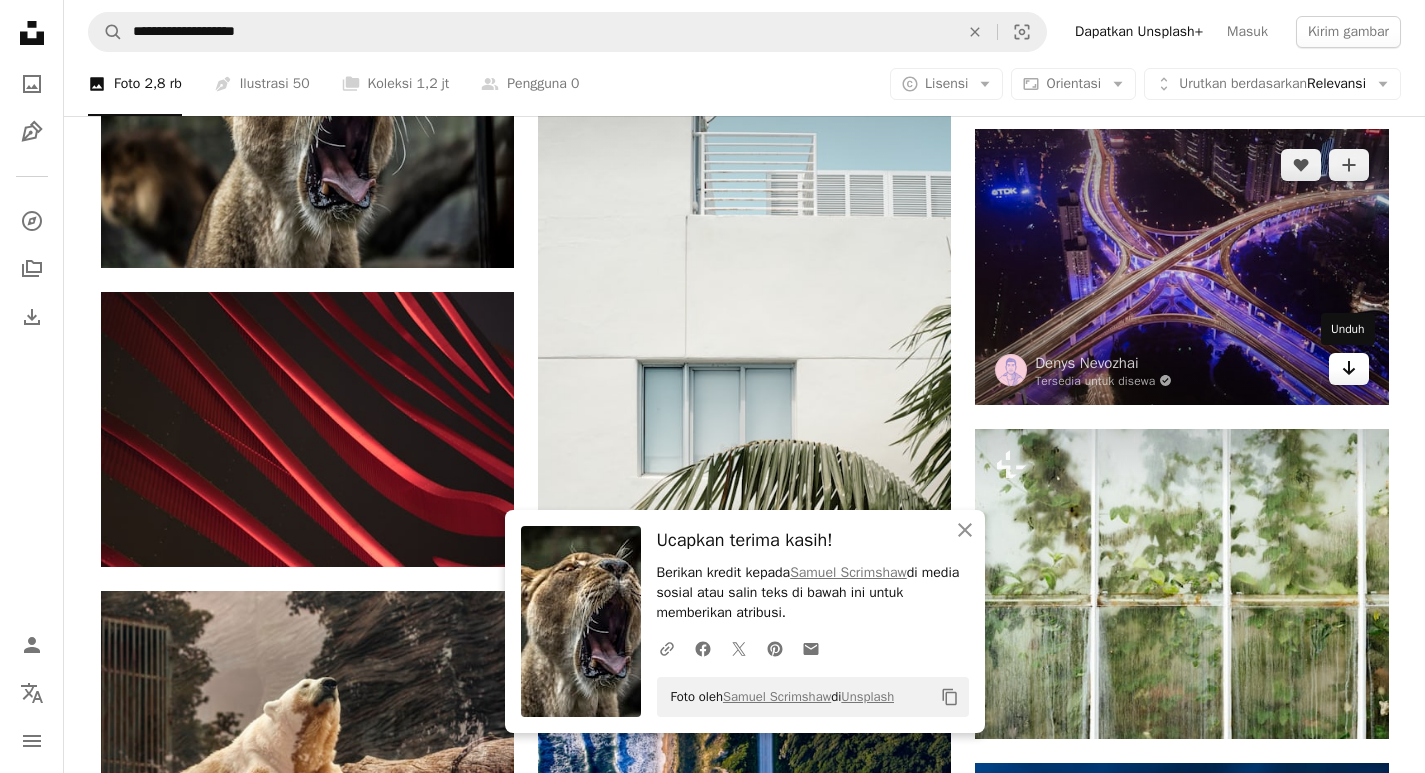click on "Arrow pointing down" 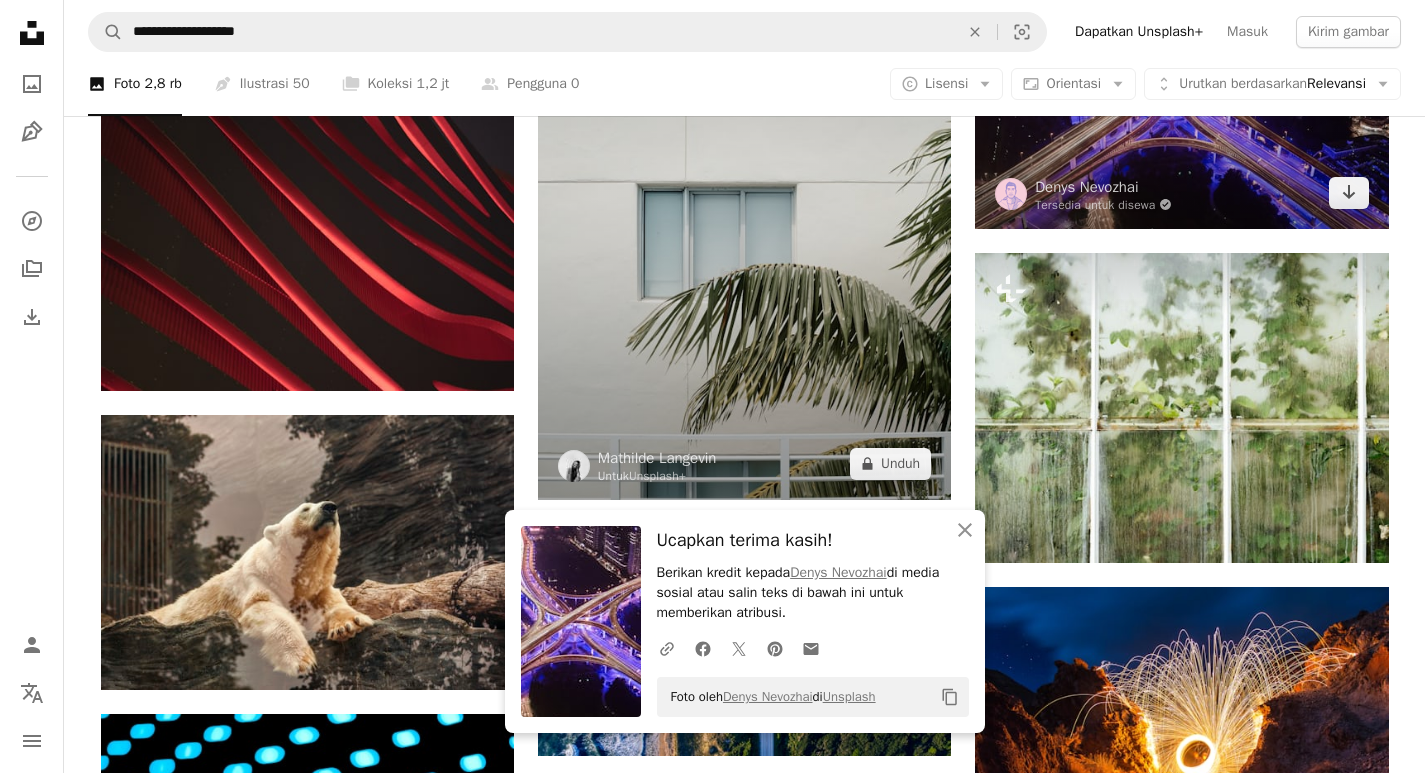 scroll, scrollTop: 12600, scrollLeft: 0, axis: vertical 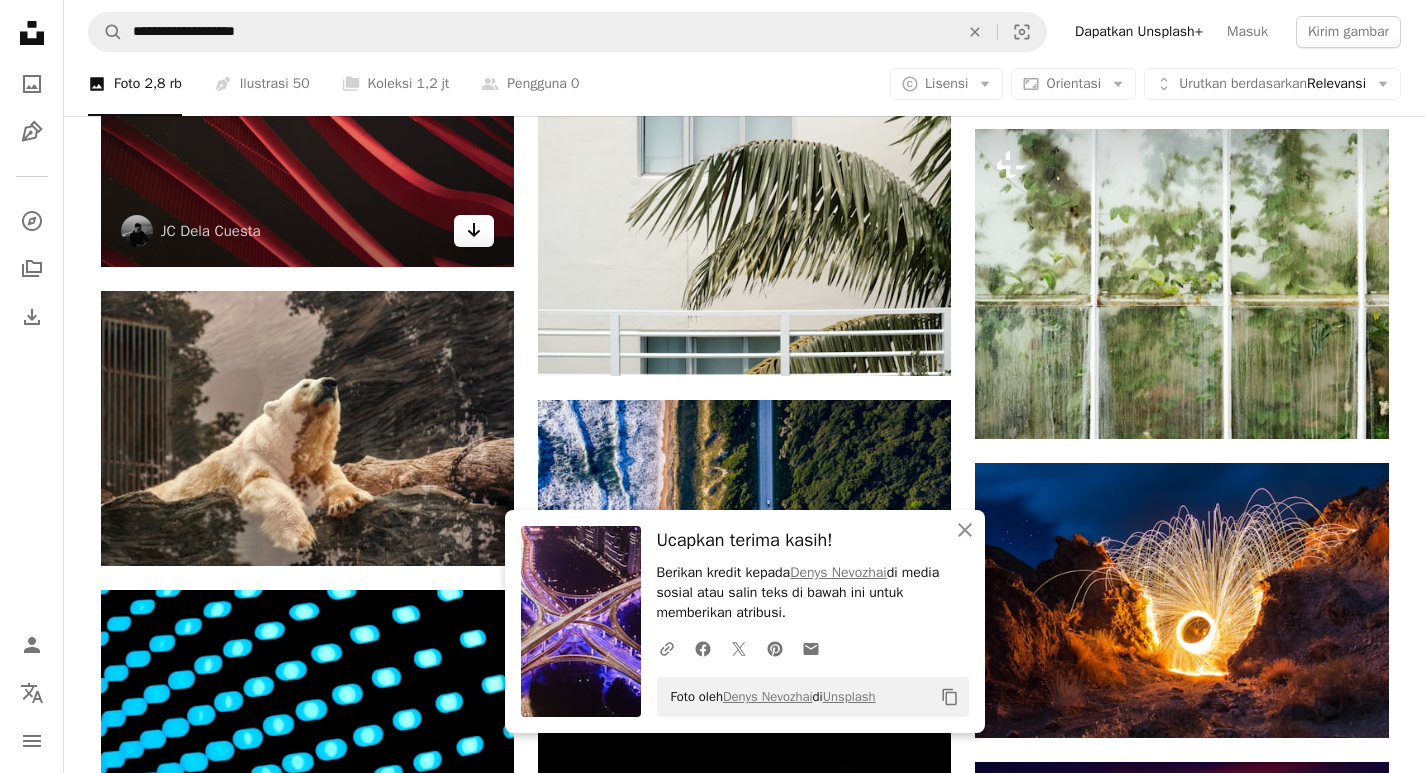 click on "Arrow pointing down" 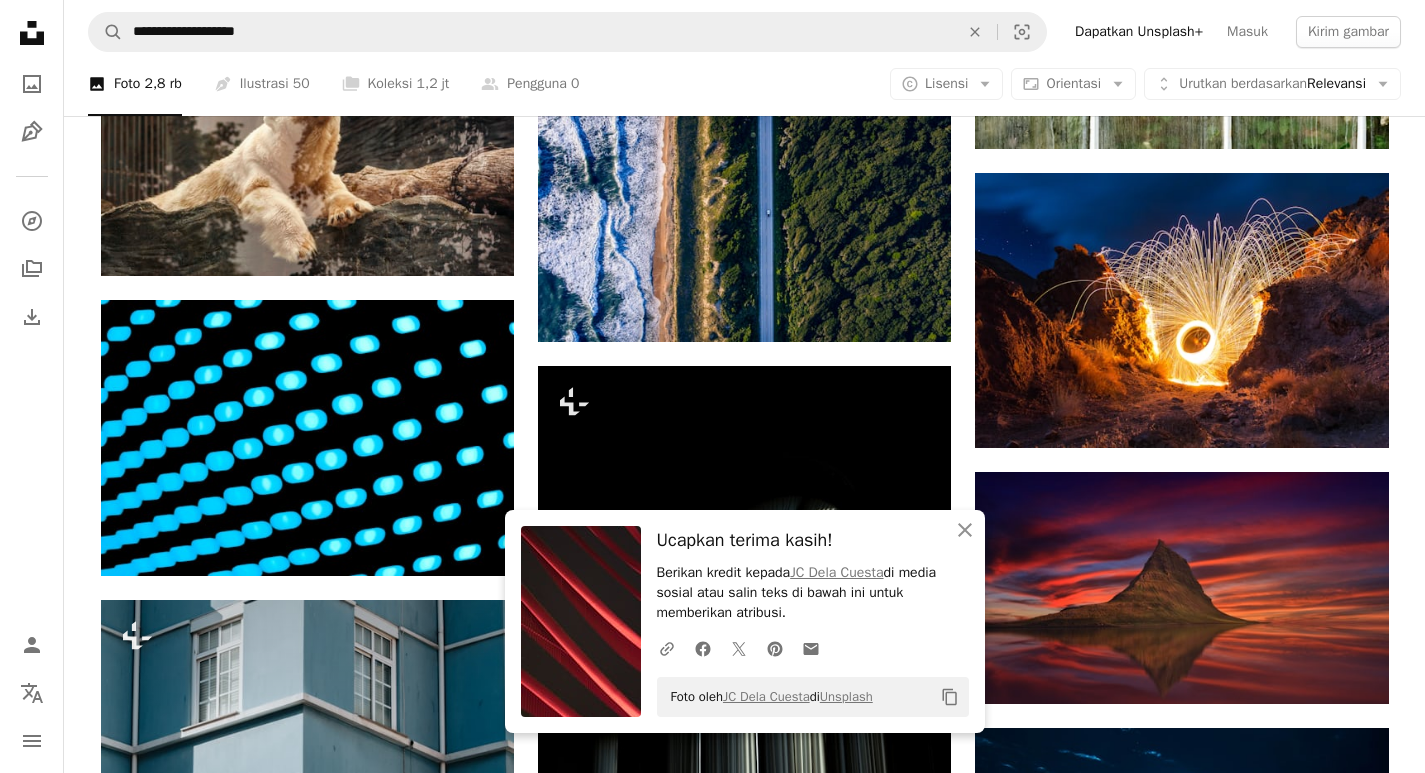 scroll, scrollTop: 12900, scrollLeft: 0, axis: vertical 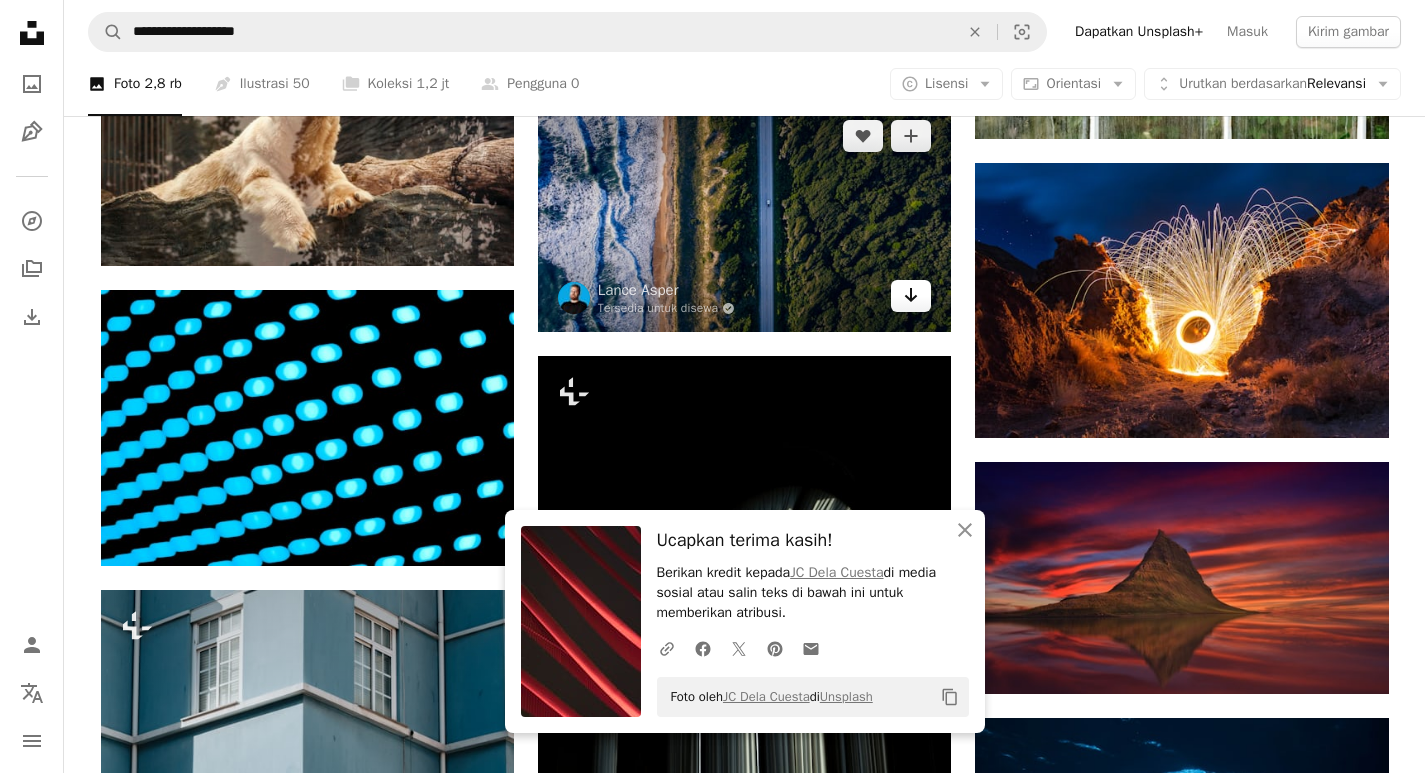 click on "Arrow pointing down" 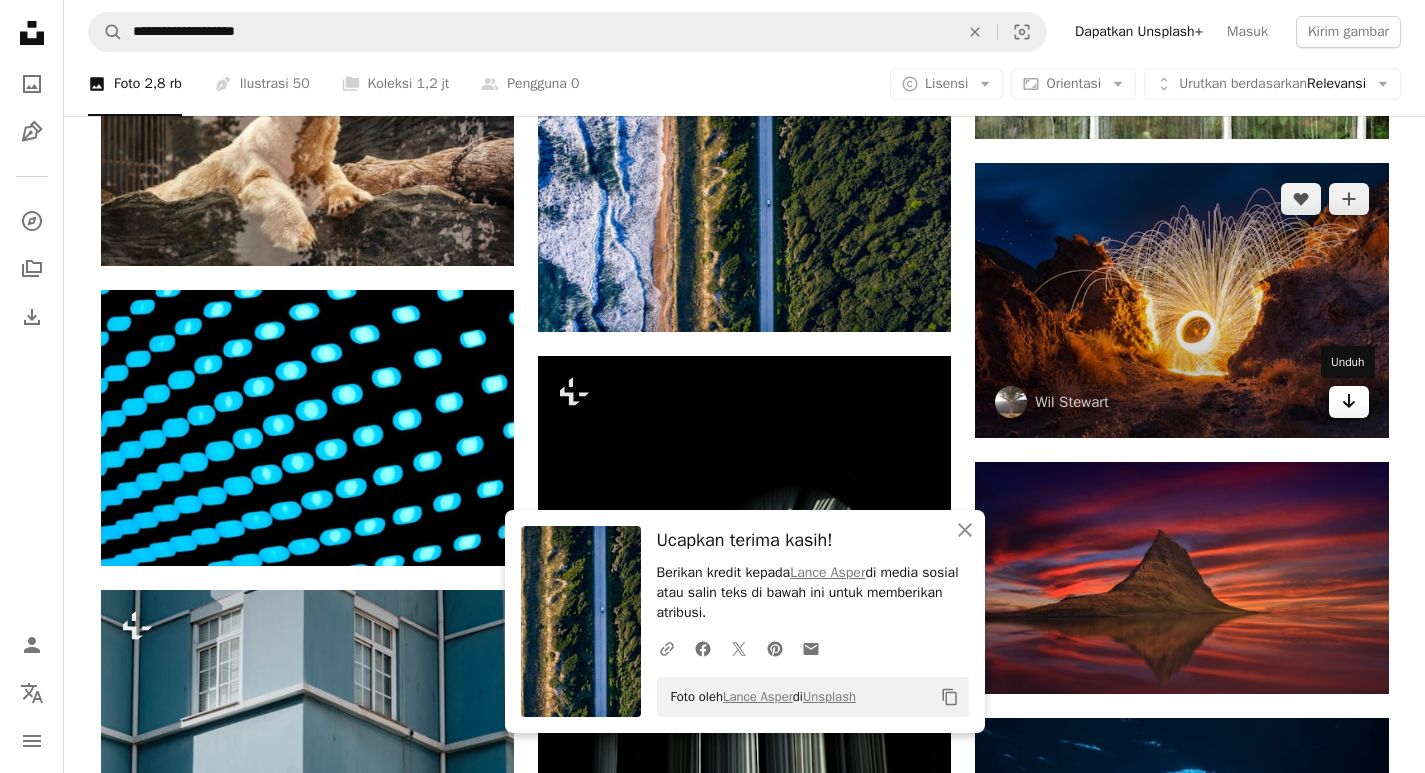 click on "Arrow pointing down" 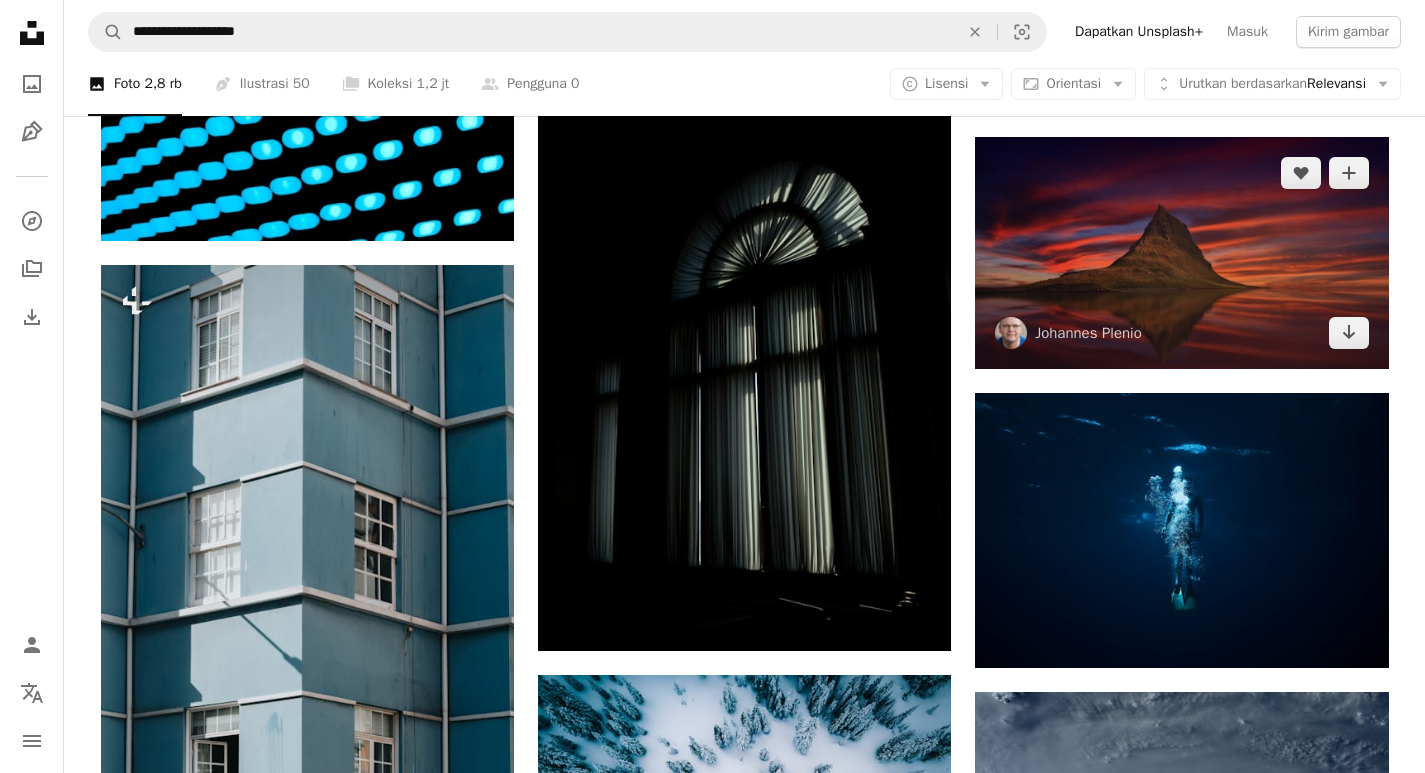 scroll, scrollTop: 13300, scrollLeft: 0, axis: vertical 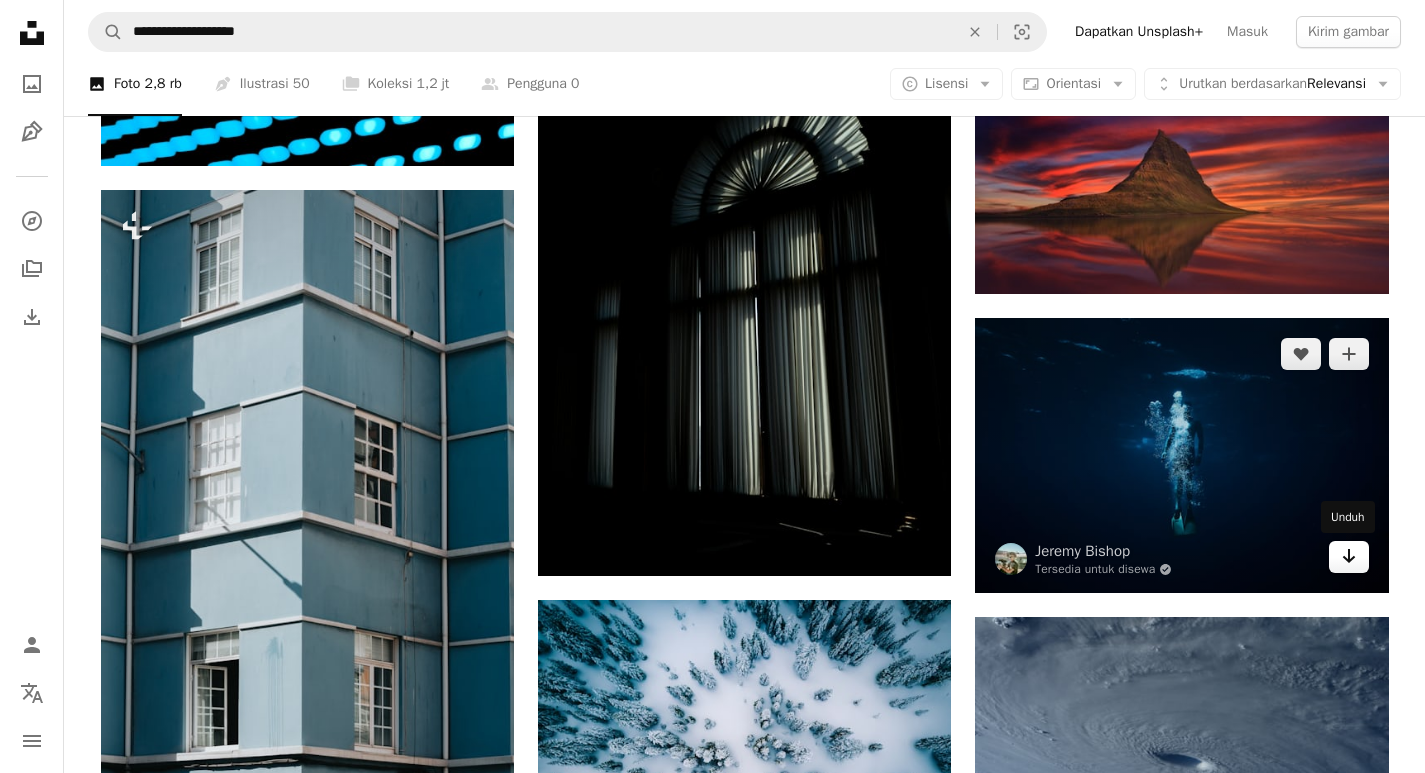 click on "Arrow pointing down" 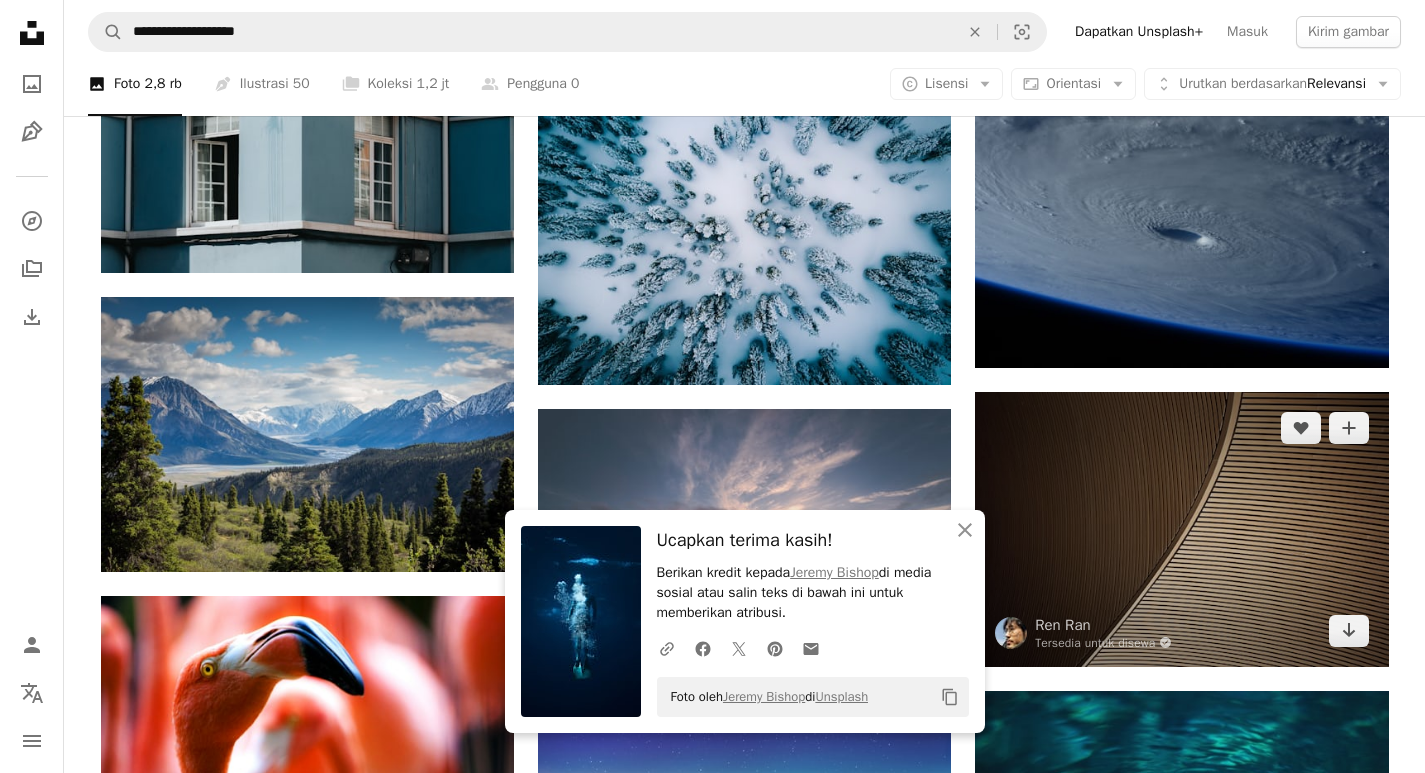 scroll, scrollTop: 13900, scrollLeft: 0, axis: vertical 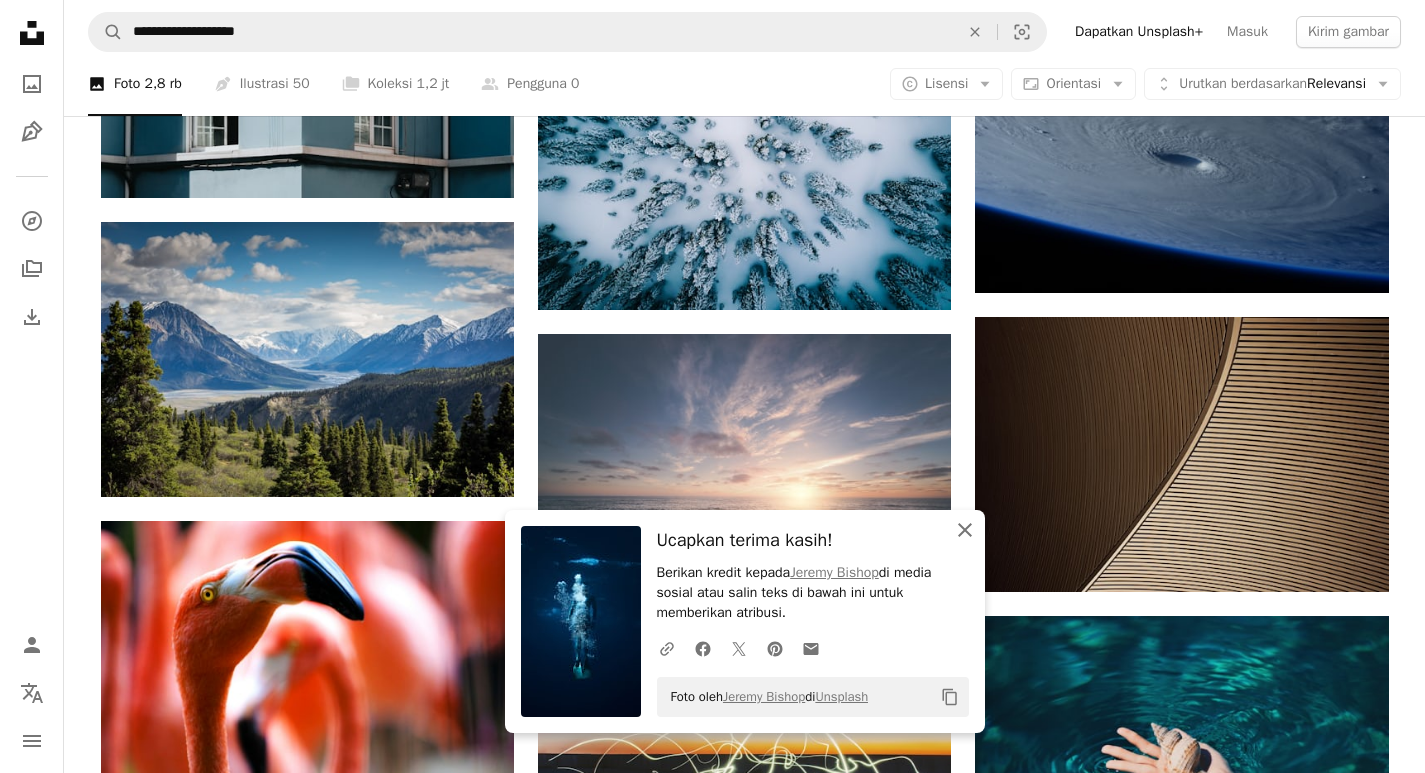 click on "An X shape" 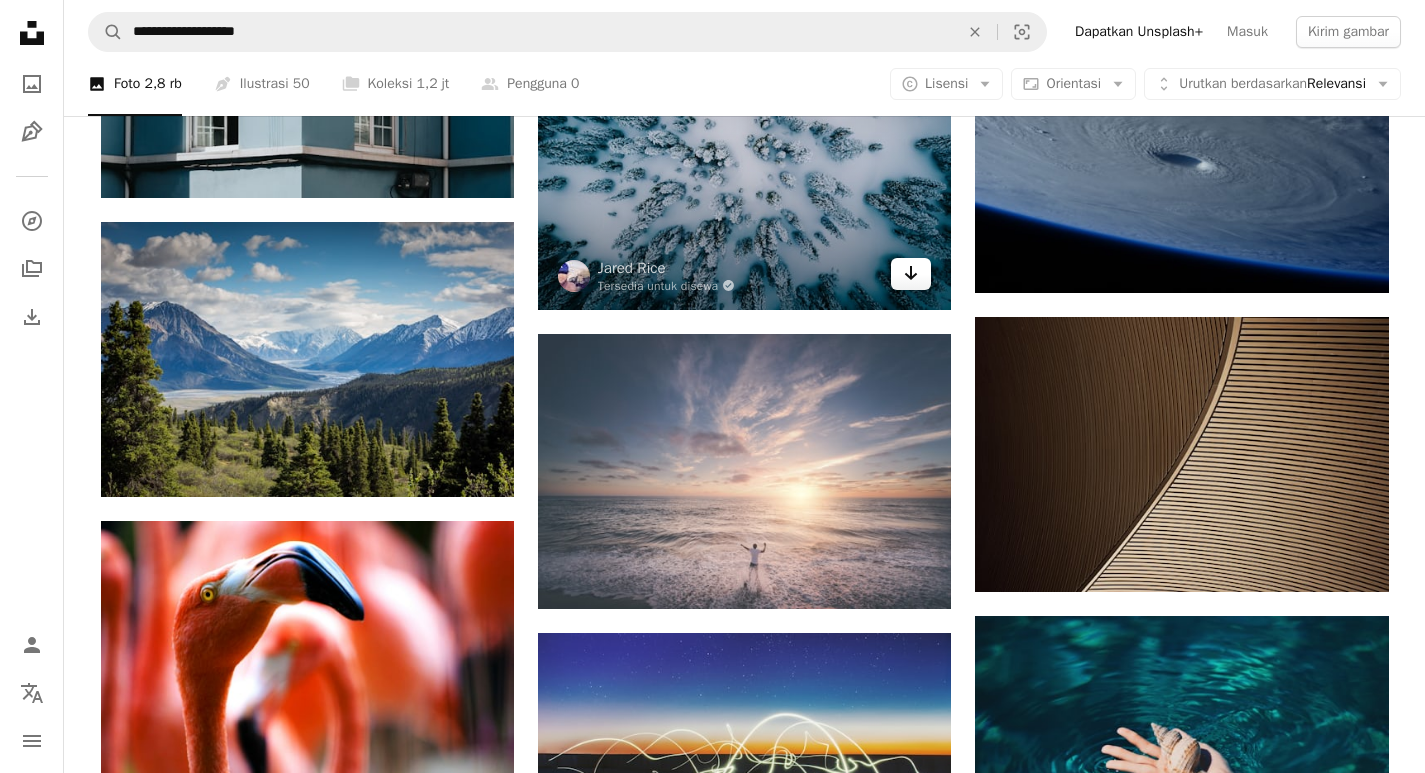 click on "Arrow pointing down" 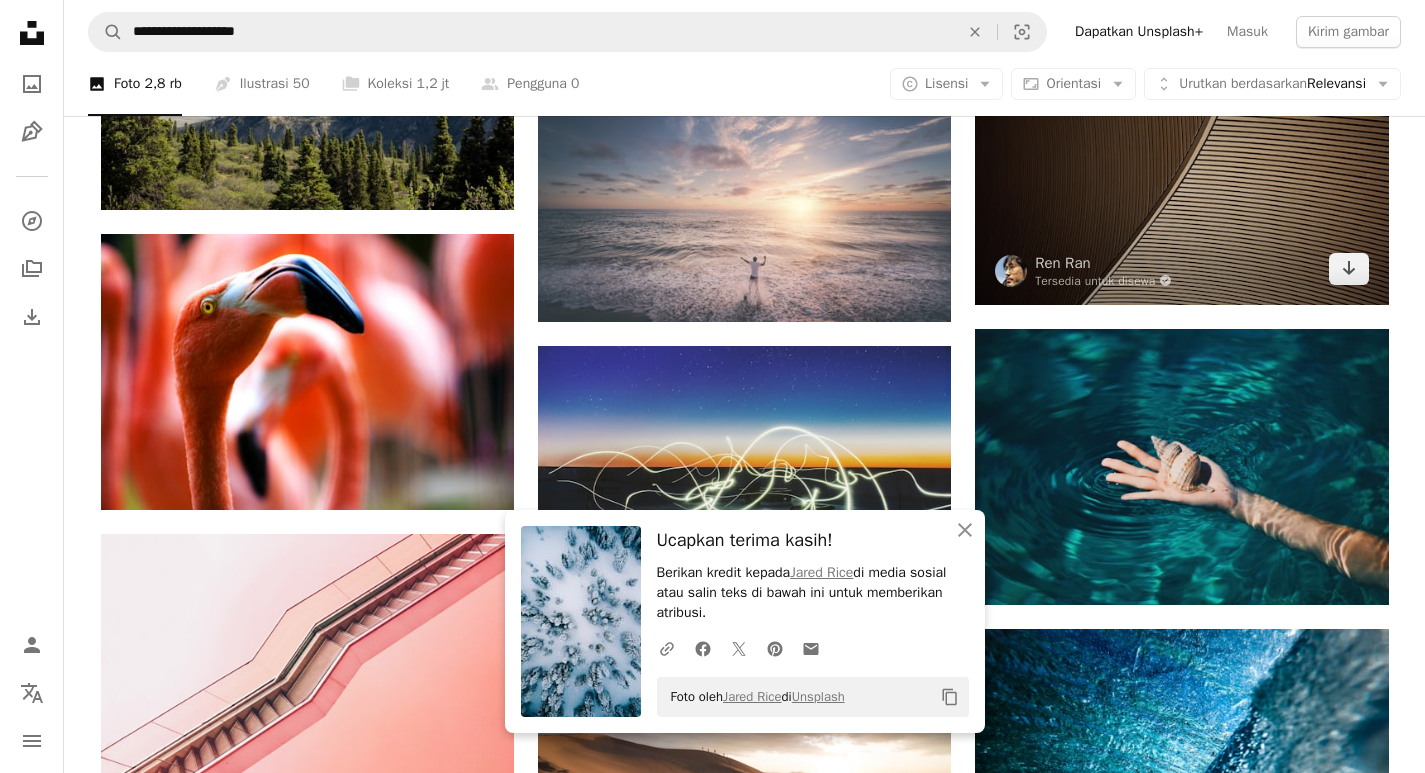 scroll, scrollTop: 14200, scrollLeft: 0, axis: vertical 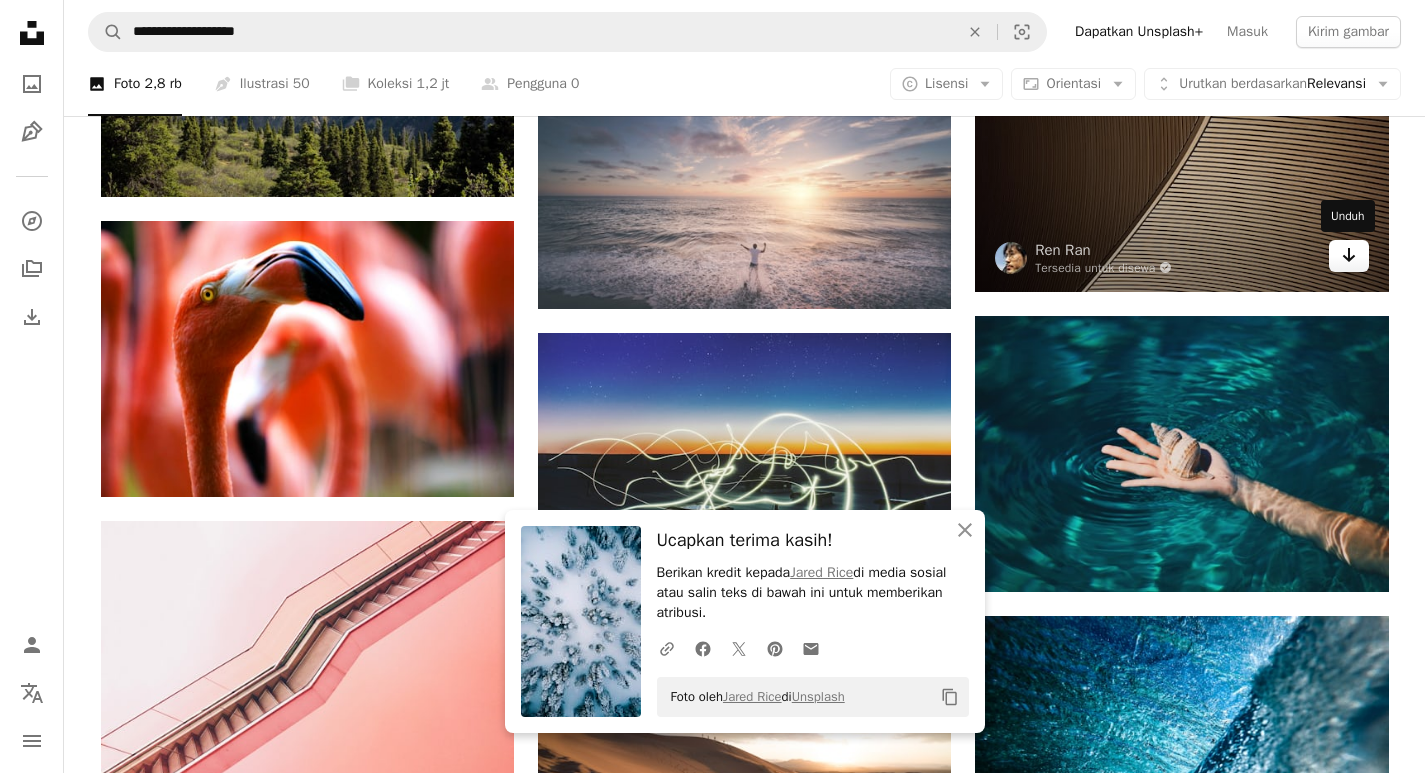 click on "Arrow pointing down" 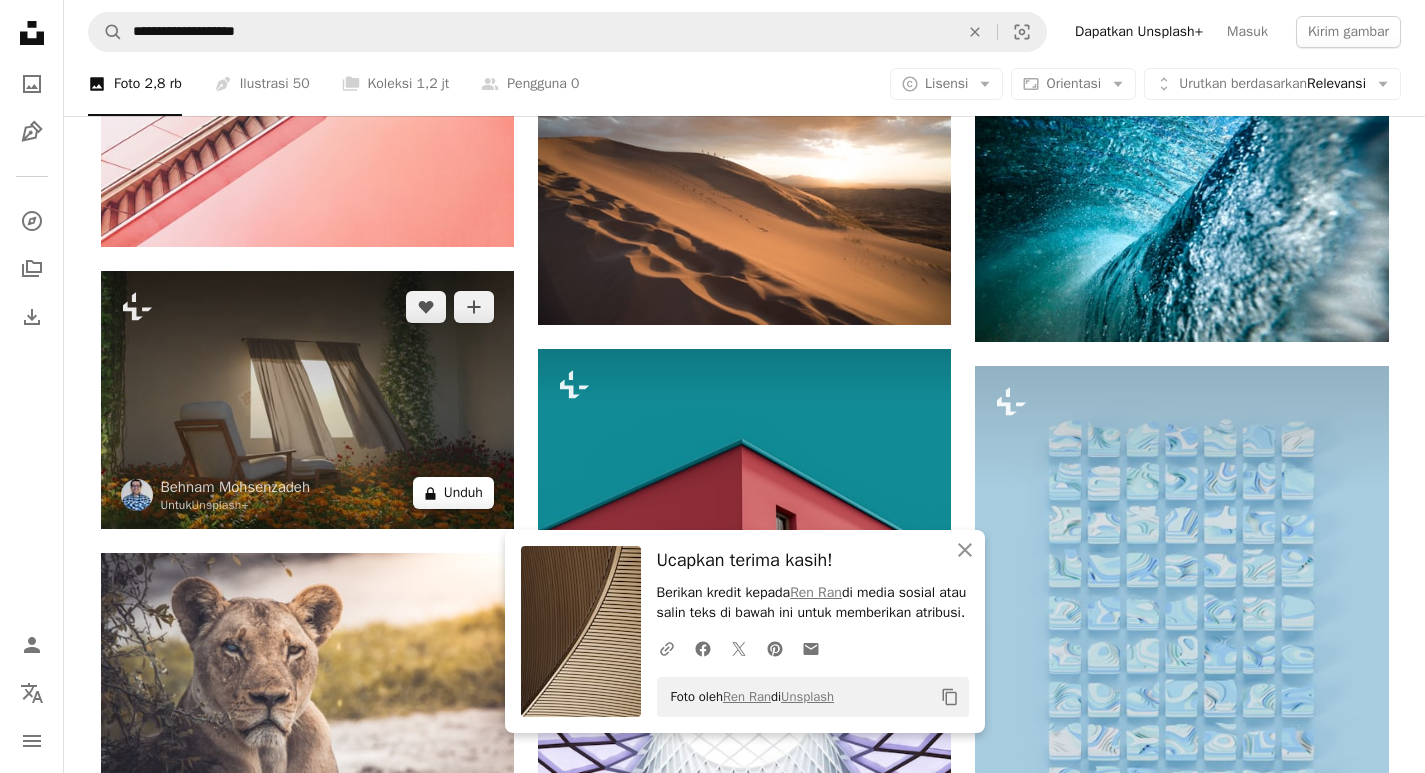 scroll, scrollTop: 14700, scrollLeft: 0, axis: vertical 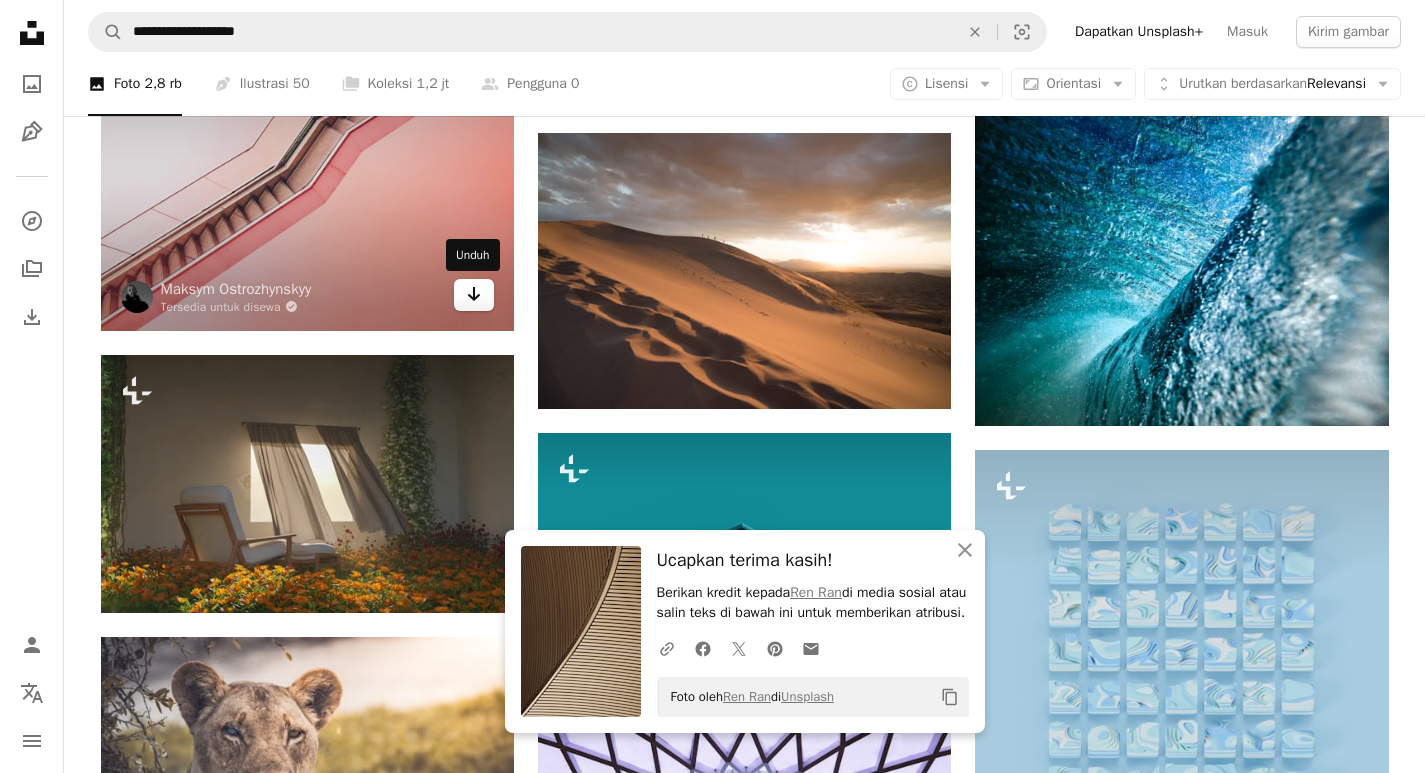 click on "Arrow pointing down" at bounding box center [474, 295] 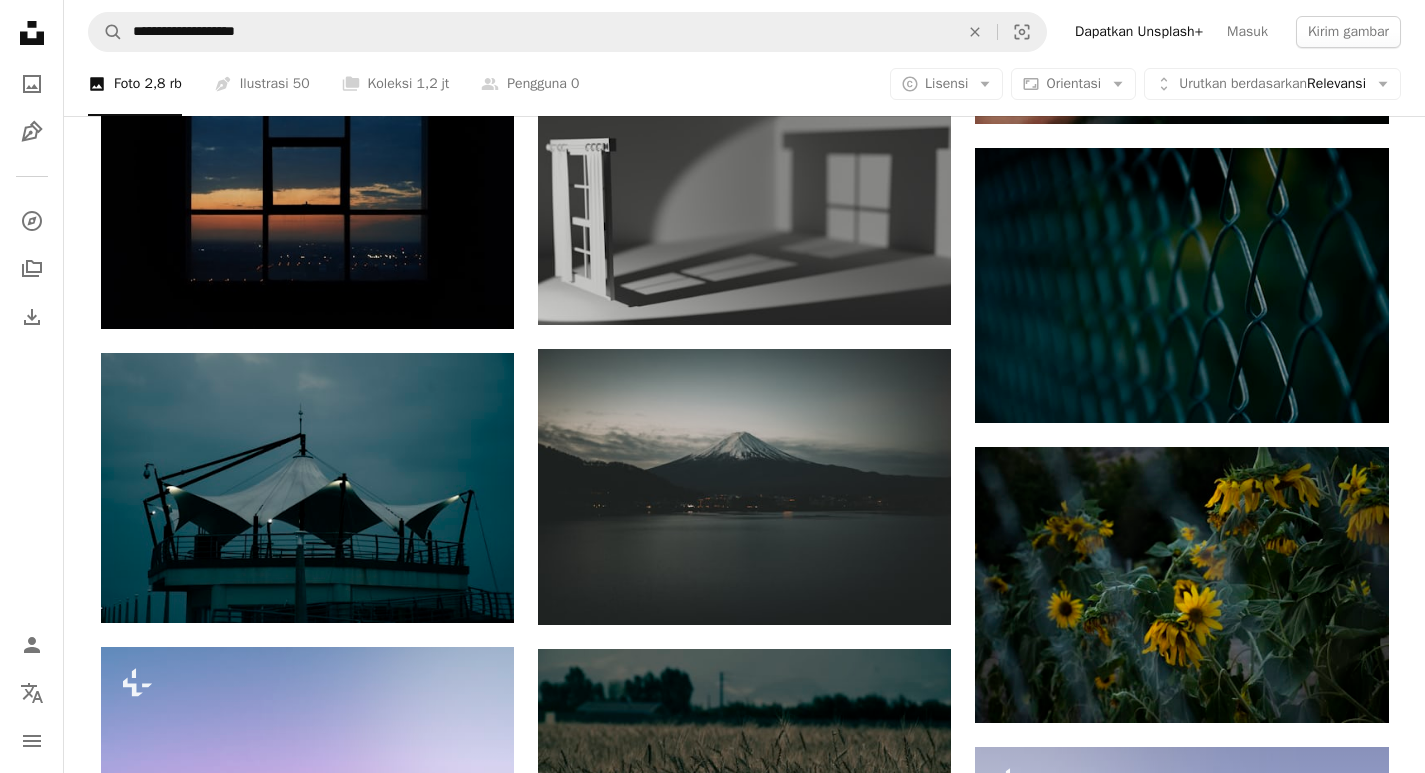 scroll, scrollTop: 17700, scrollLeft: 0, axis: vertical 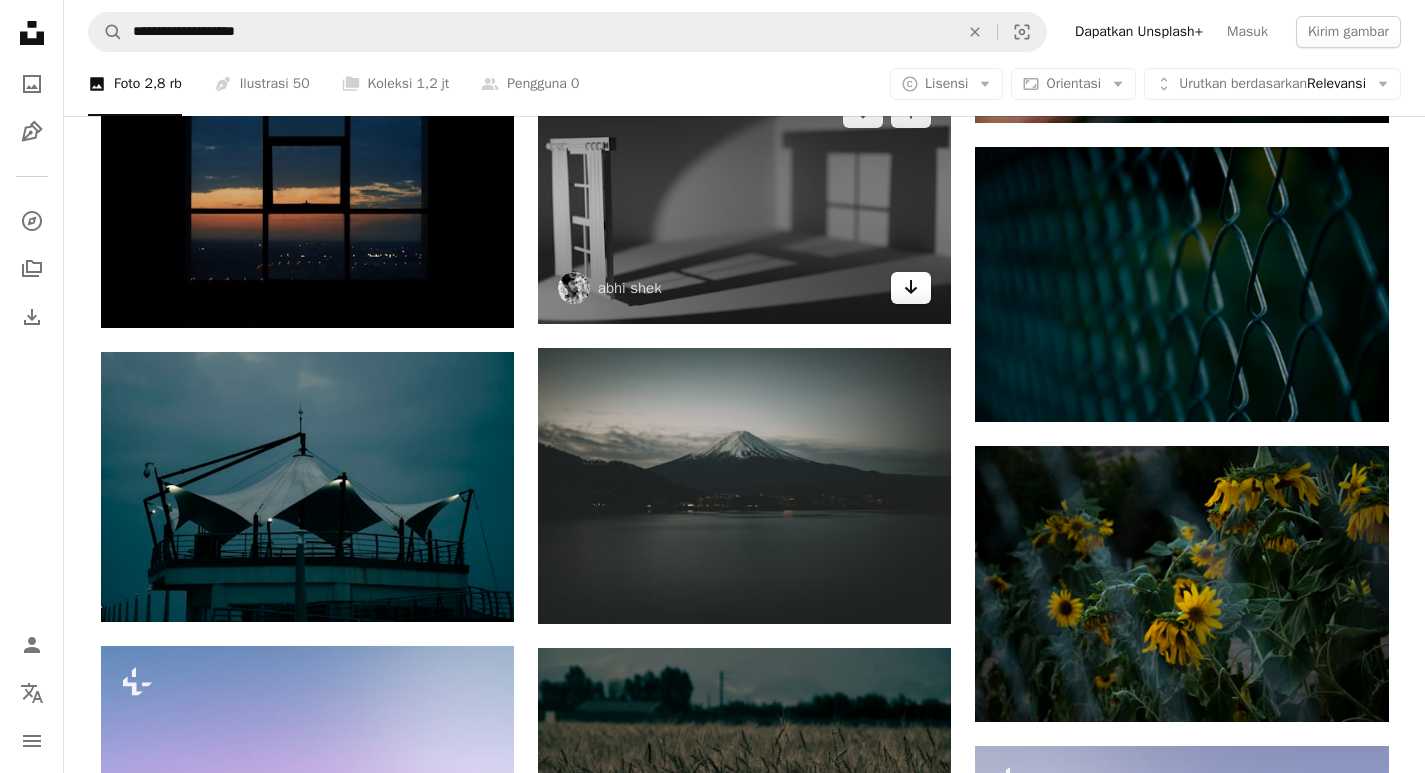 click on "Arrow pointing down" 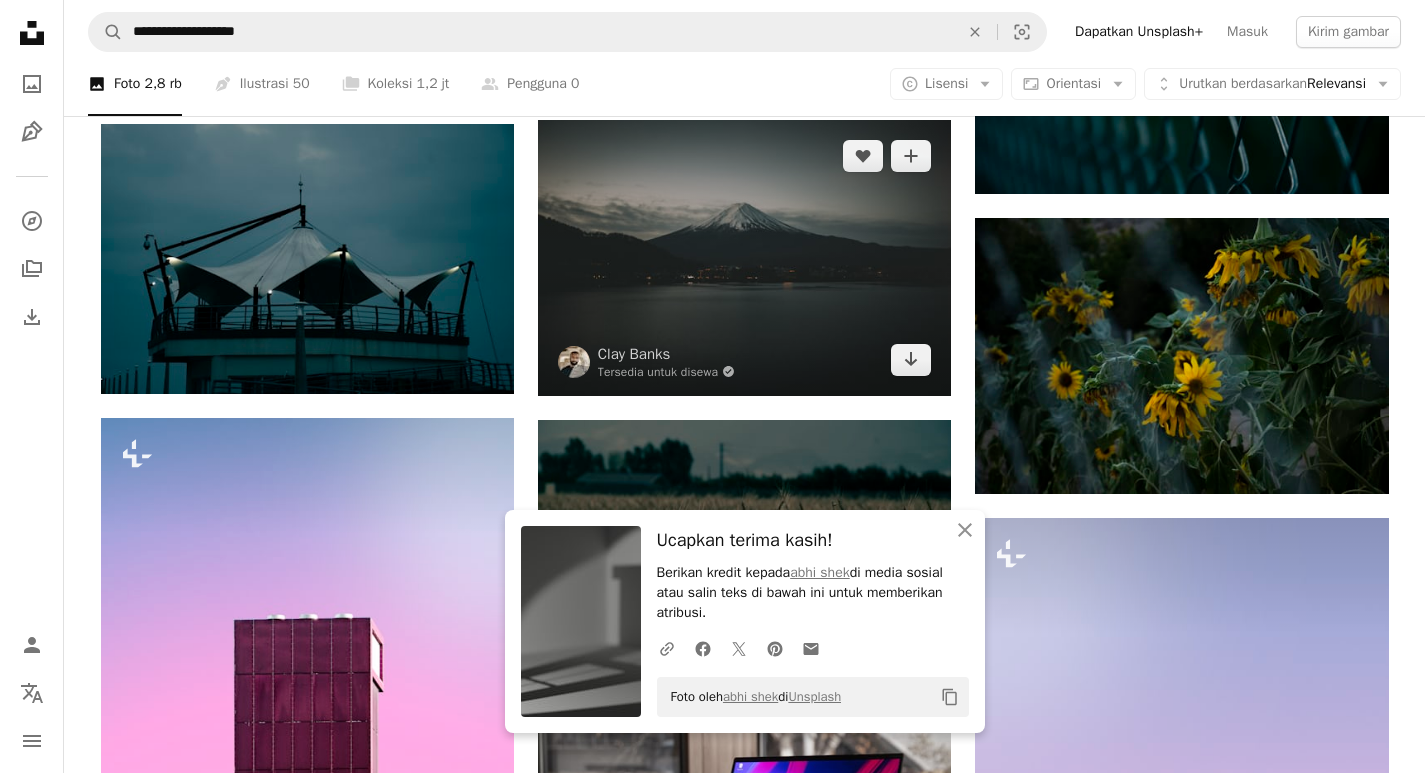 scroll, scrollTop: 18000, scrollLeft: 0, axis: vertical 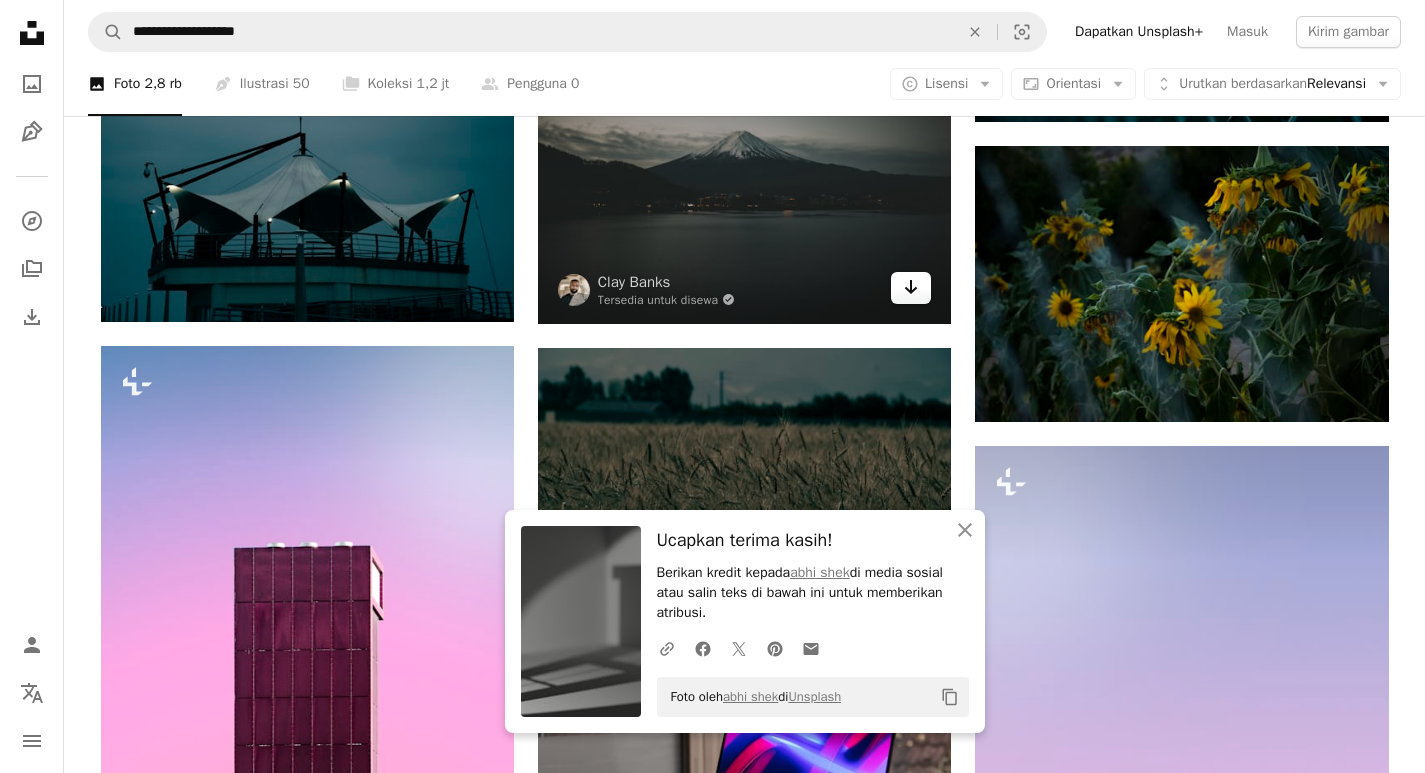 click on "Arrow pointing down" at bounding box center [911, 288] 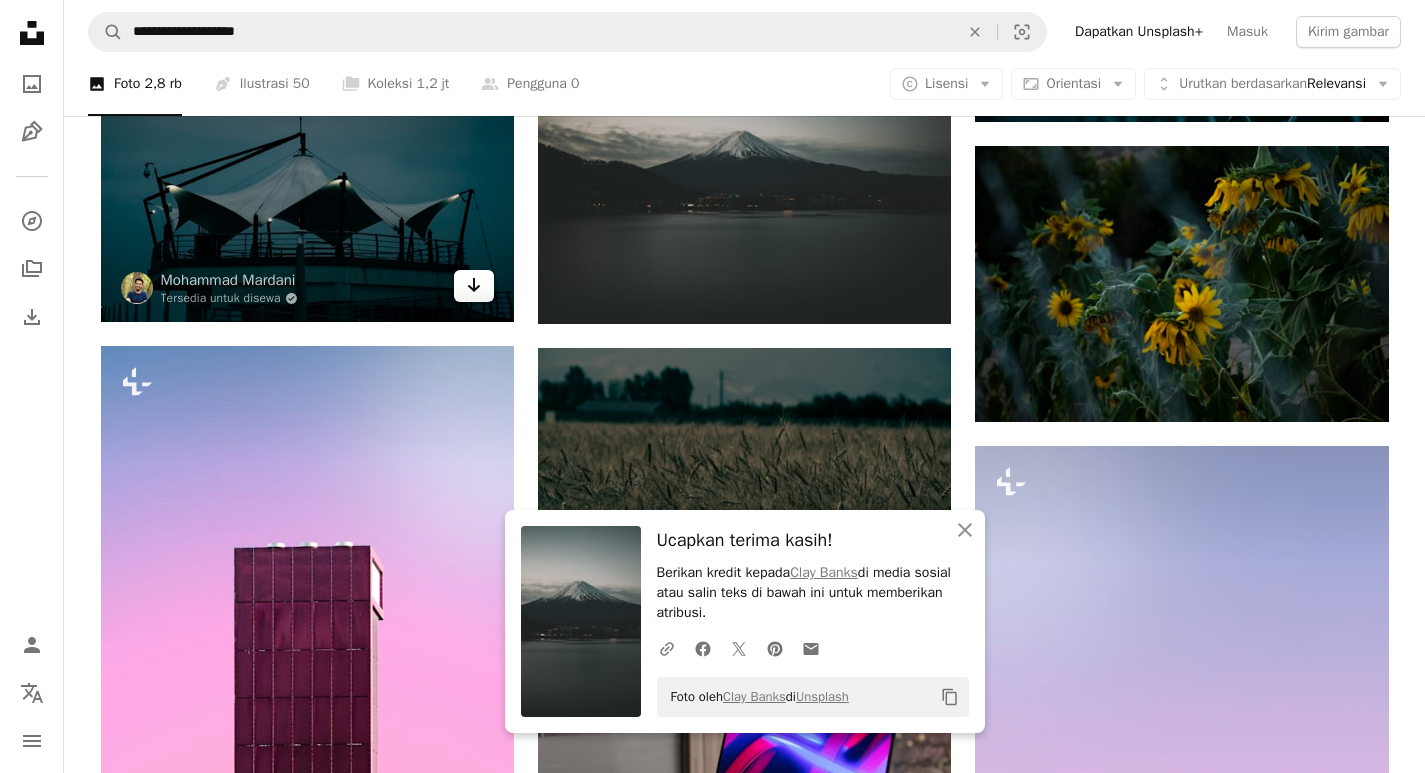 click 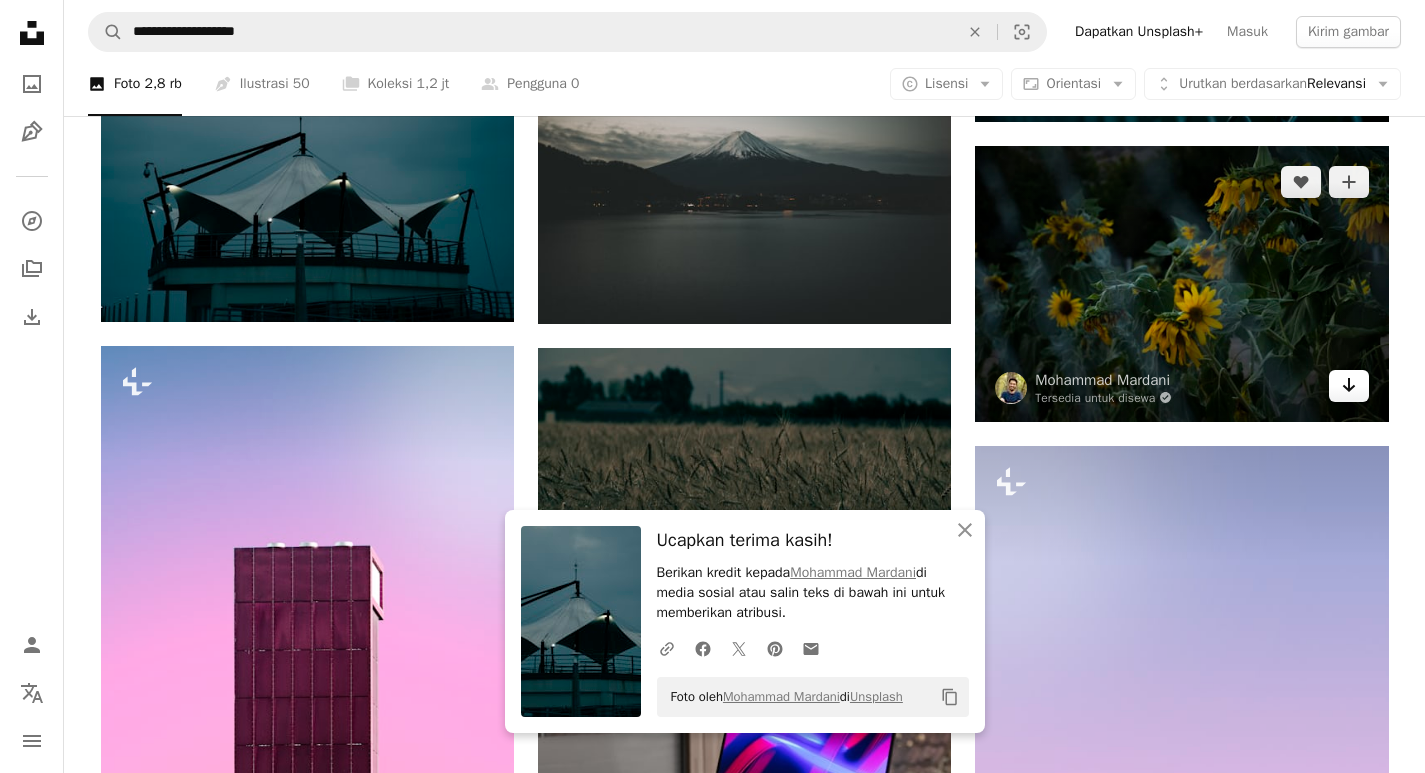 click on "Arrow pointing down" 